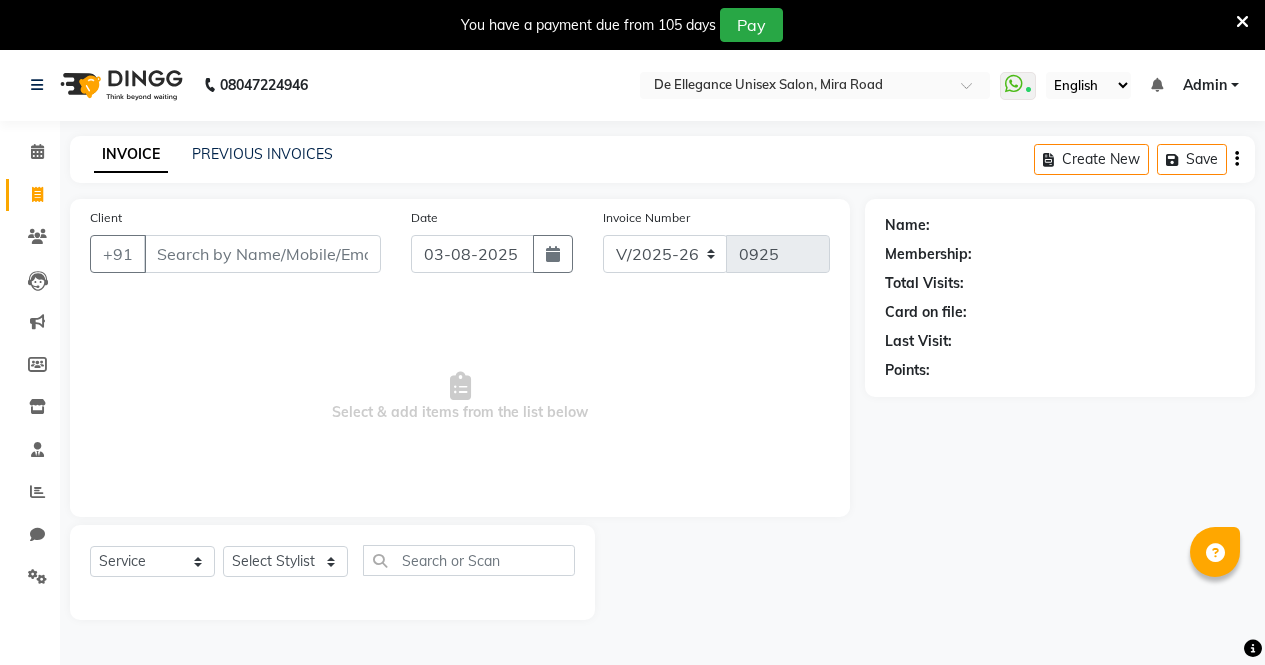 select on "7945" 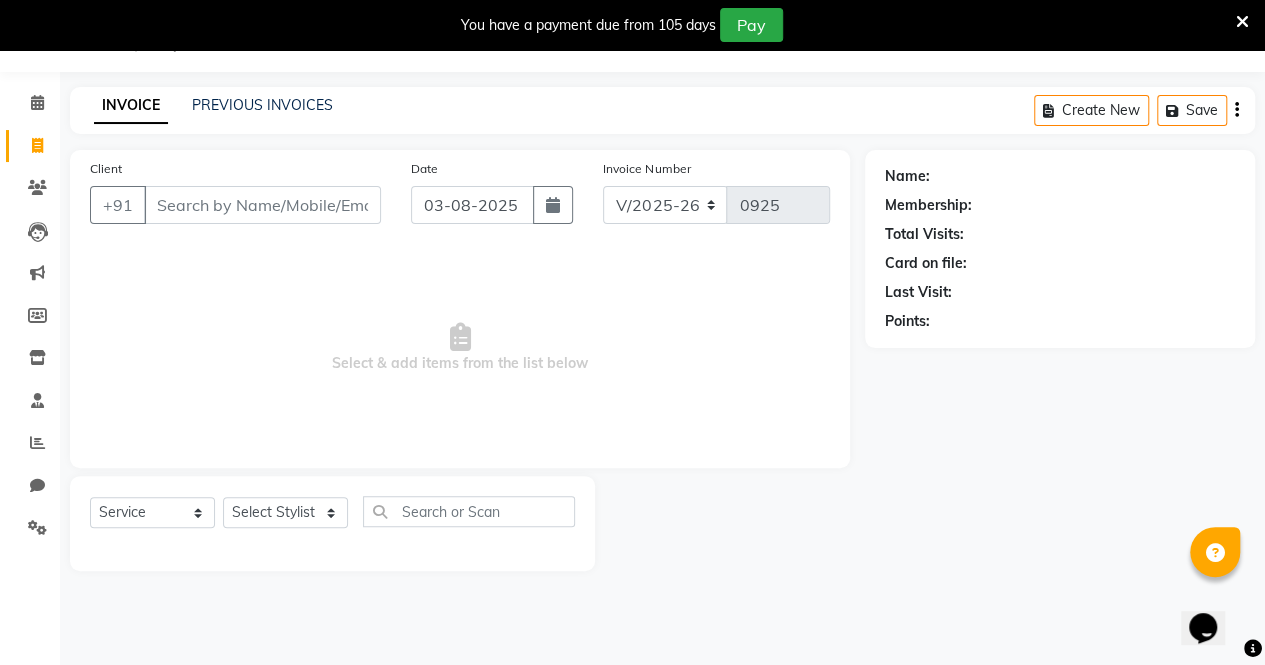 scroll, scrollTop: 0, scrollLeft: 0, axis: both 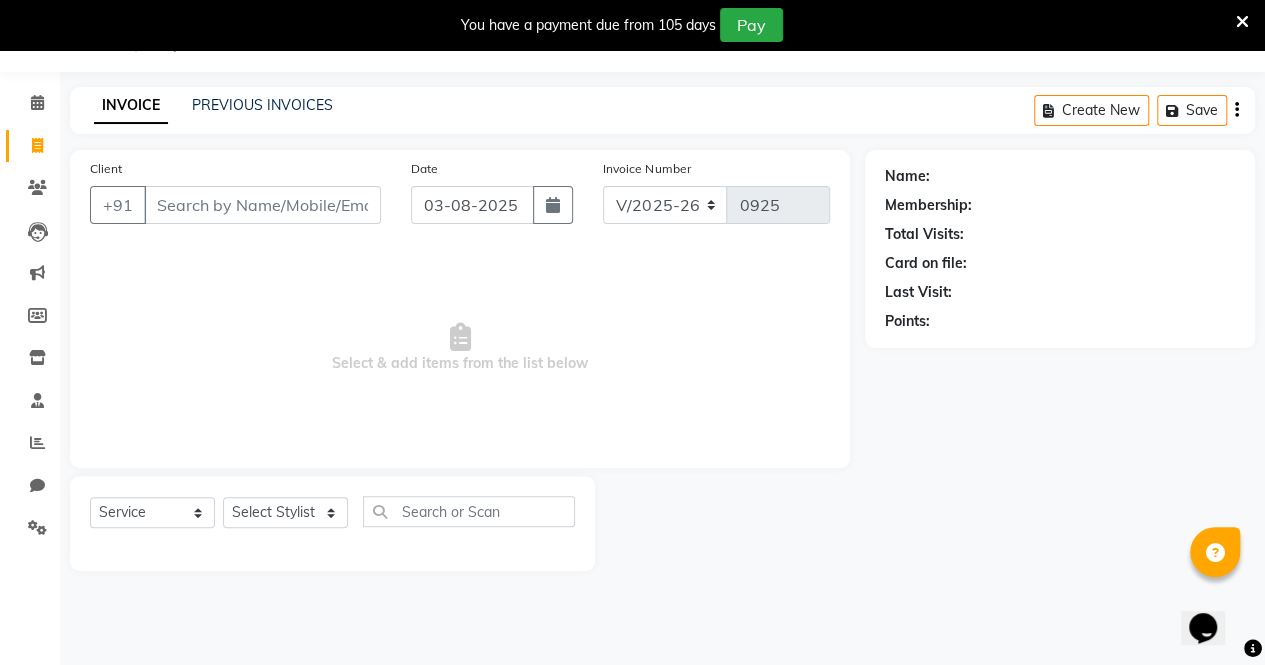 click on "Client" at bounding box center (262, 205) 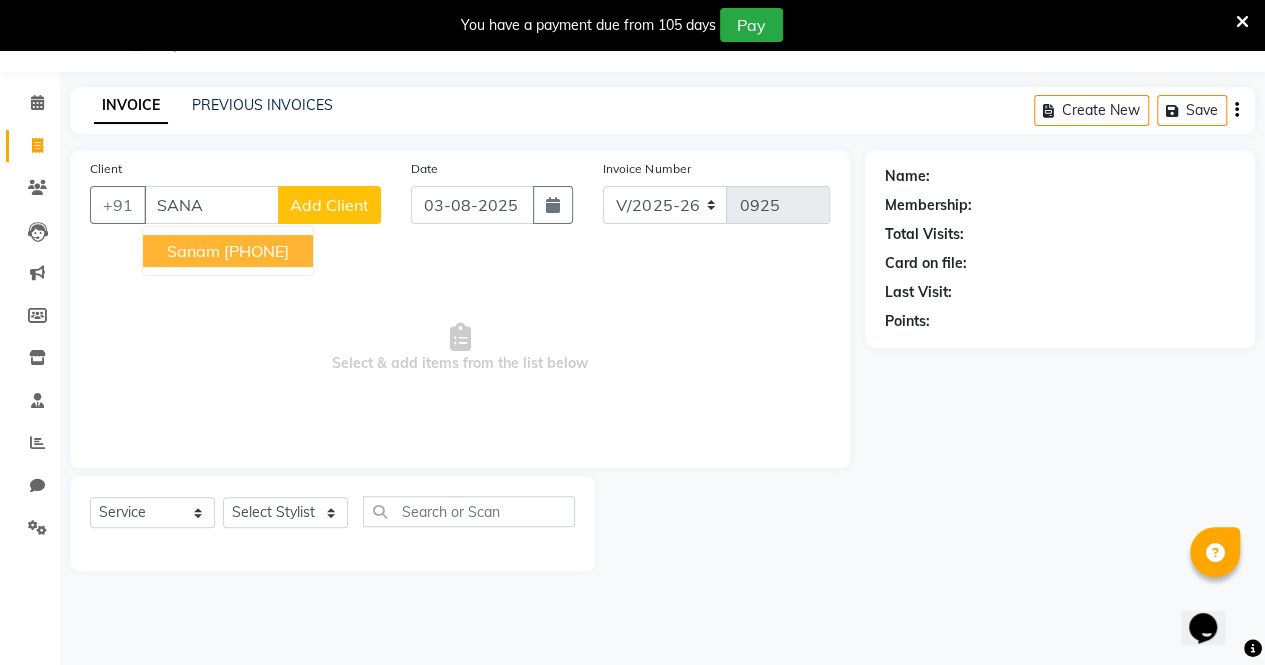 click on "[PHONE]" at bounding box center [256, 251] 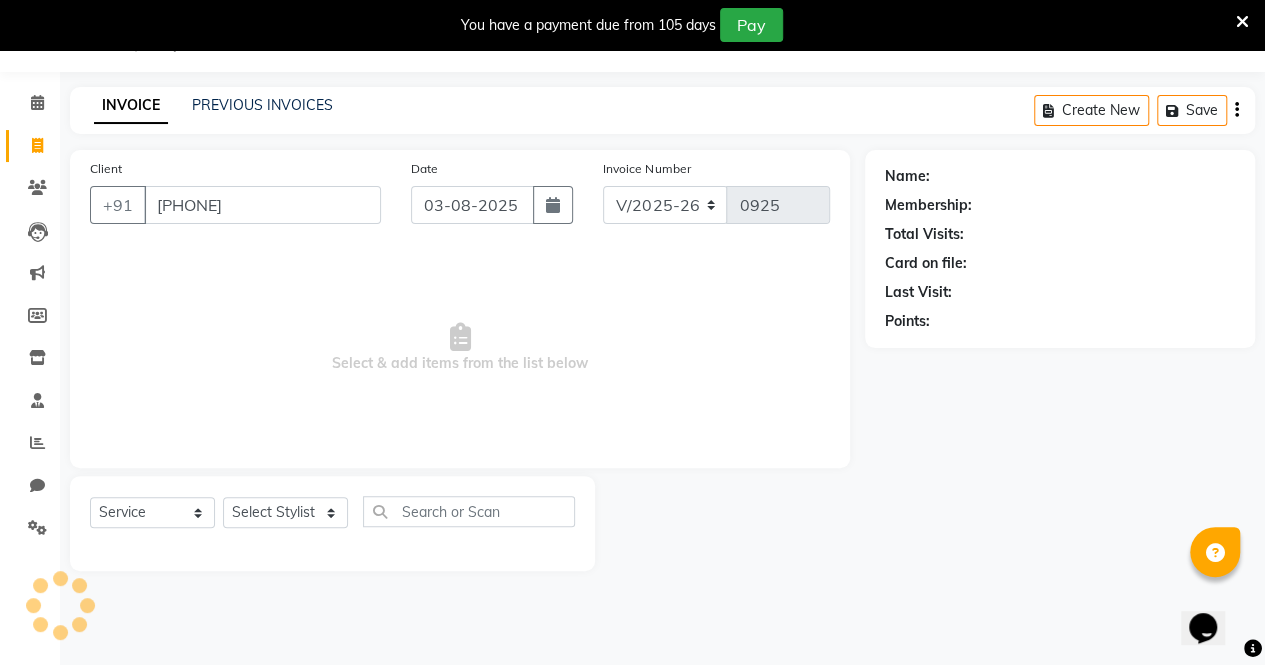 type on "[PHONE]" 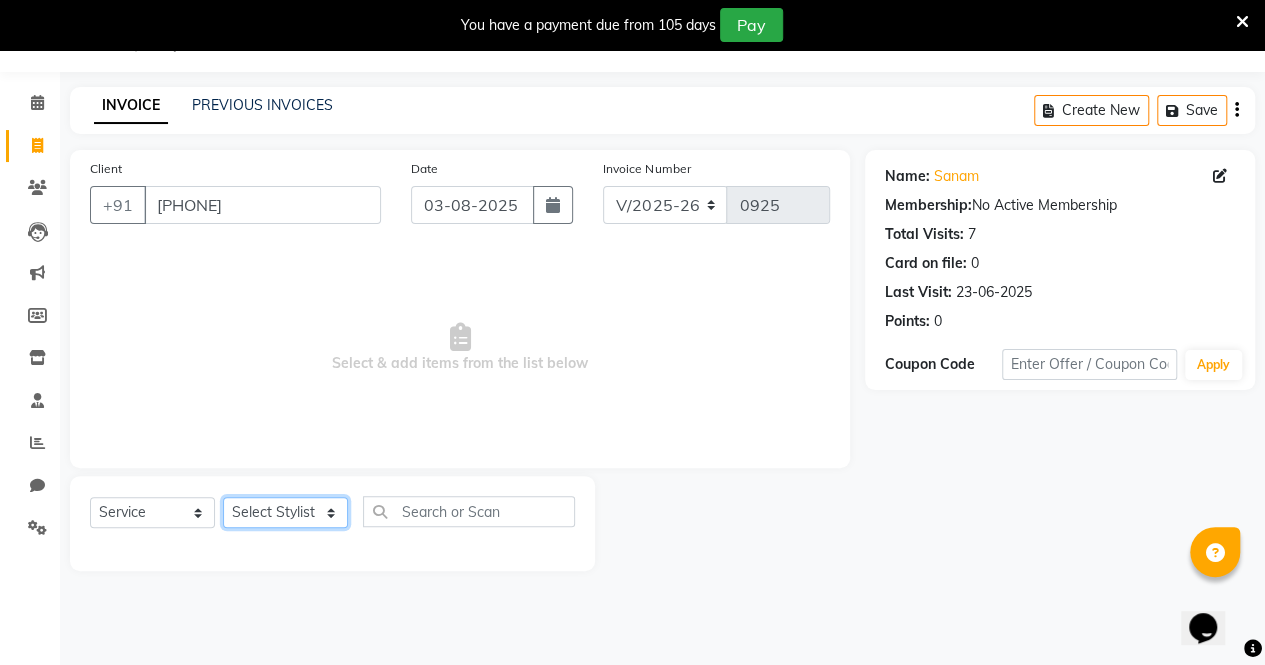 click on "Select Stylist [LAST] [LAST] [FIRST] [LAST] [FIRST] [LAST] [LAST] [LAST]" 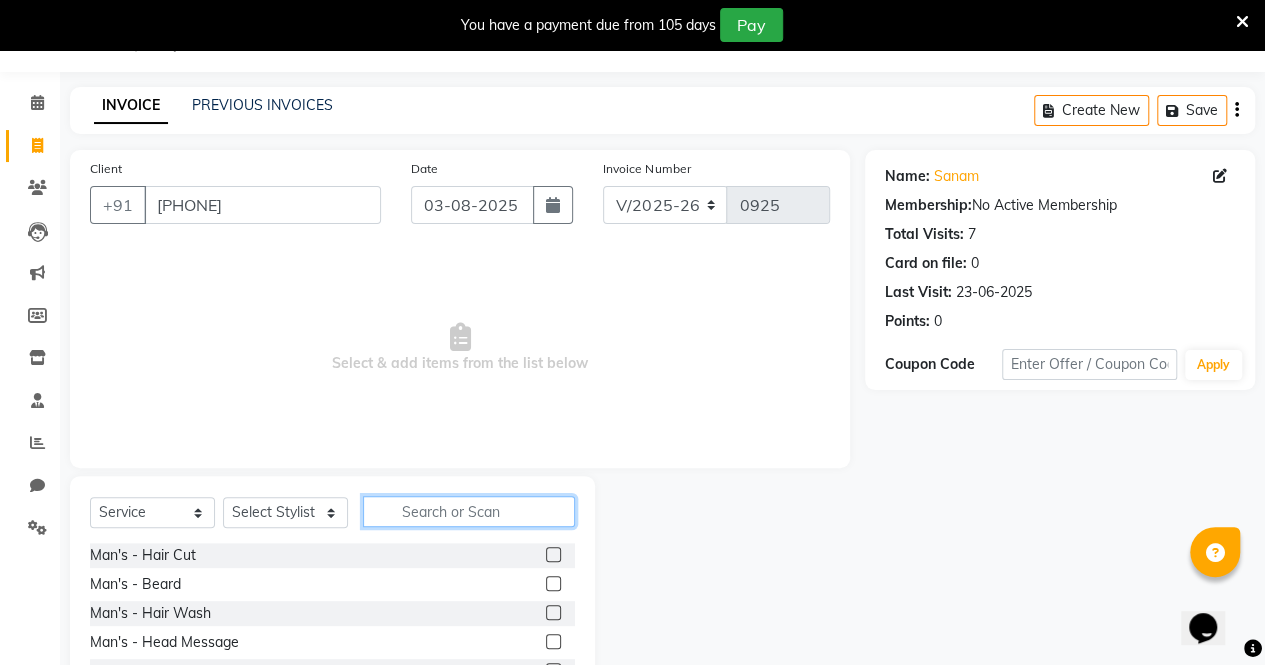 click 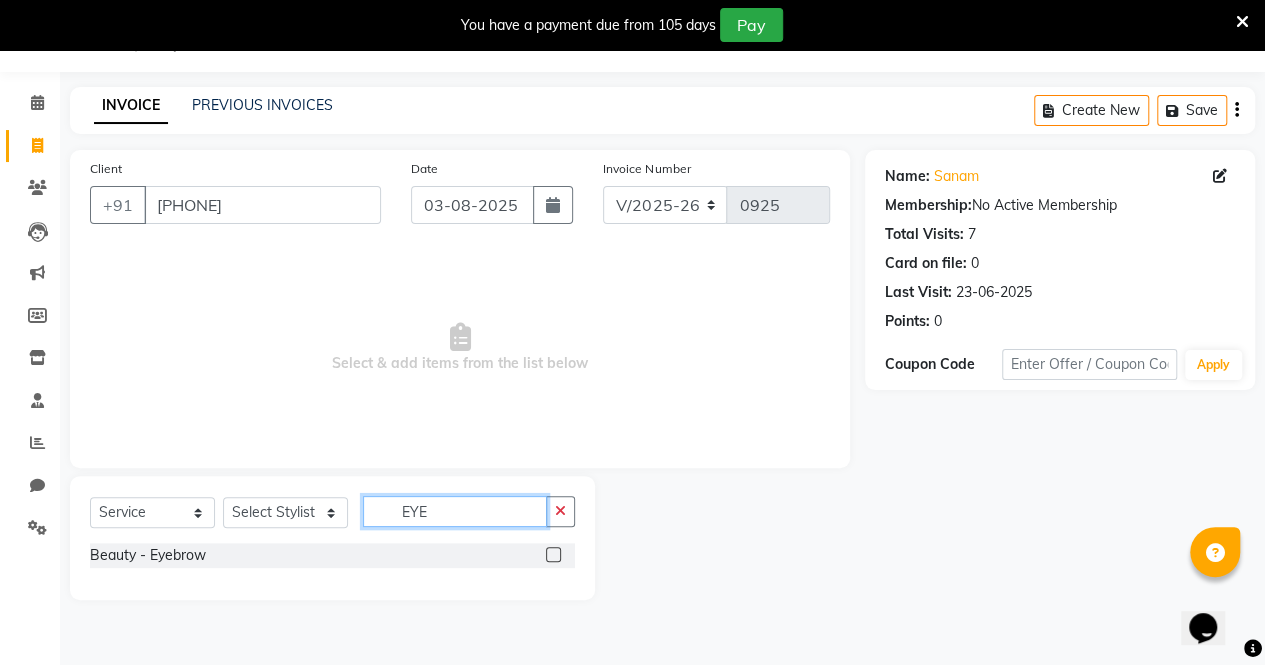 type on "EYE" 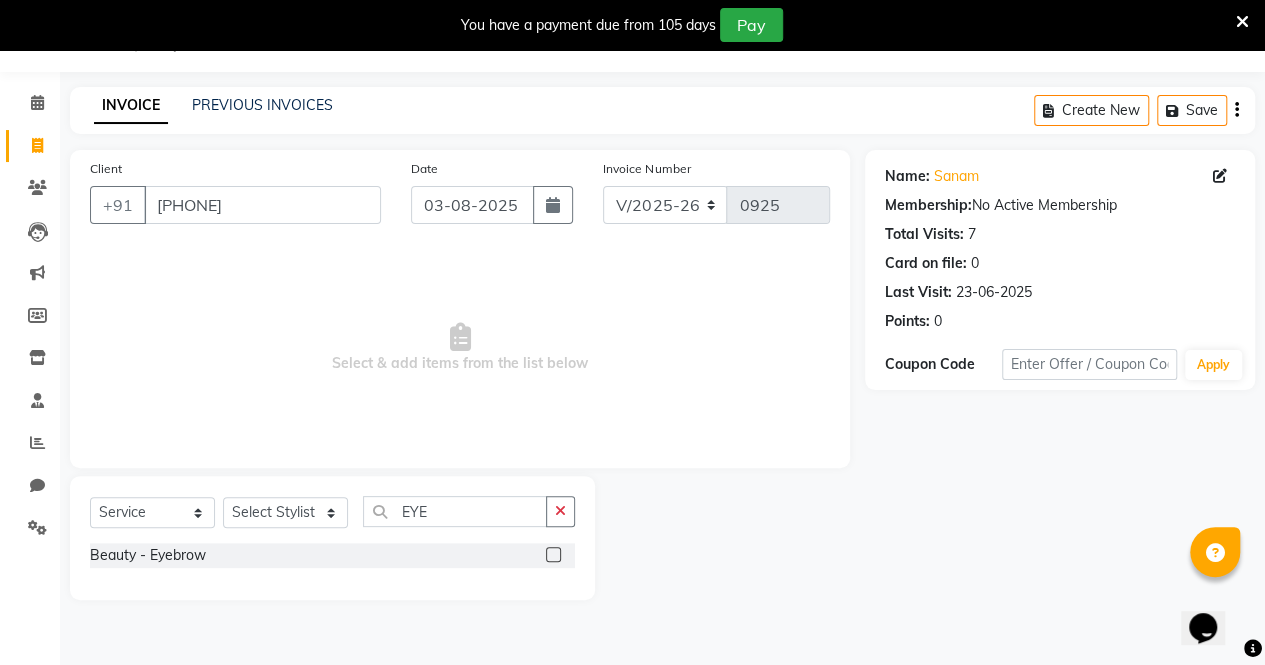 click 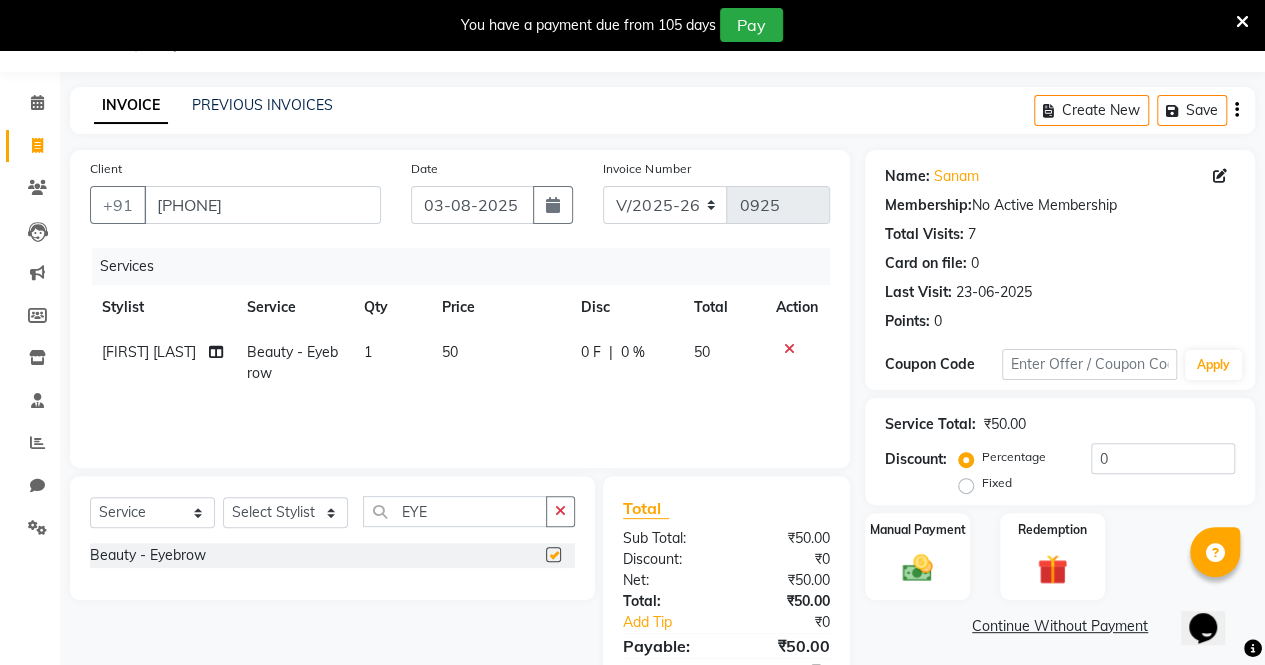 checkbox on "false" 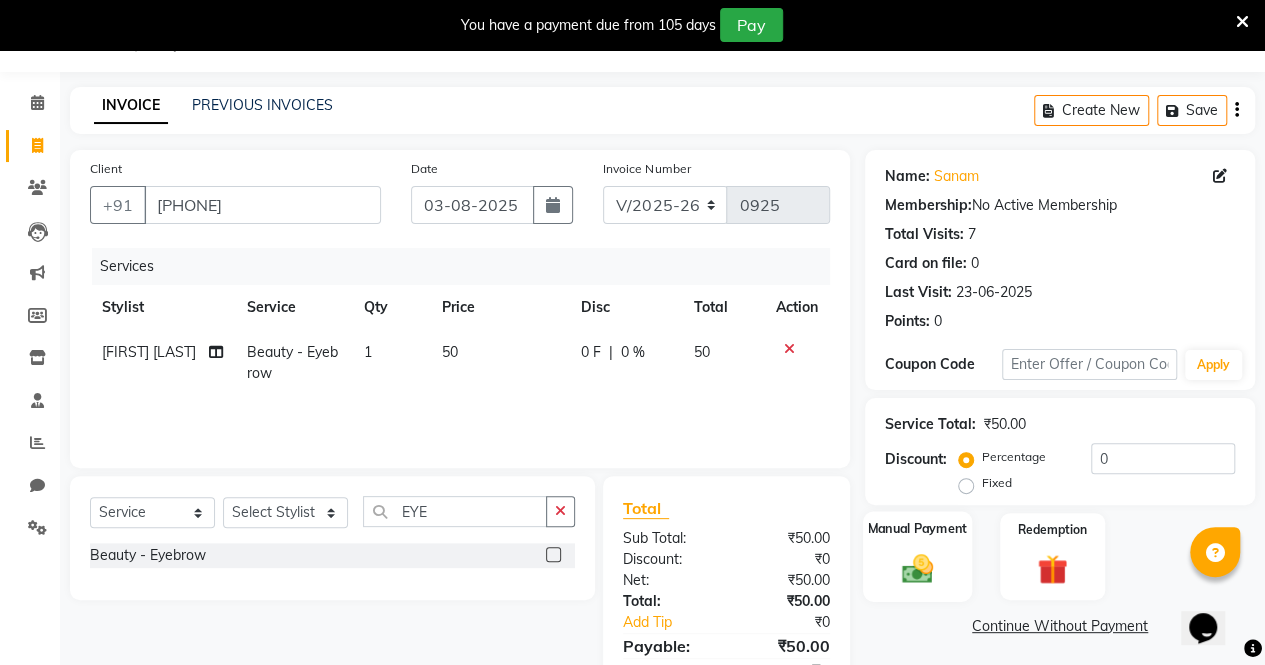 click on "Manual Payment" 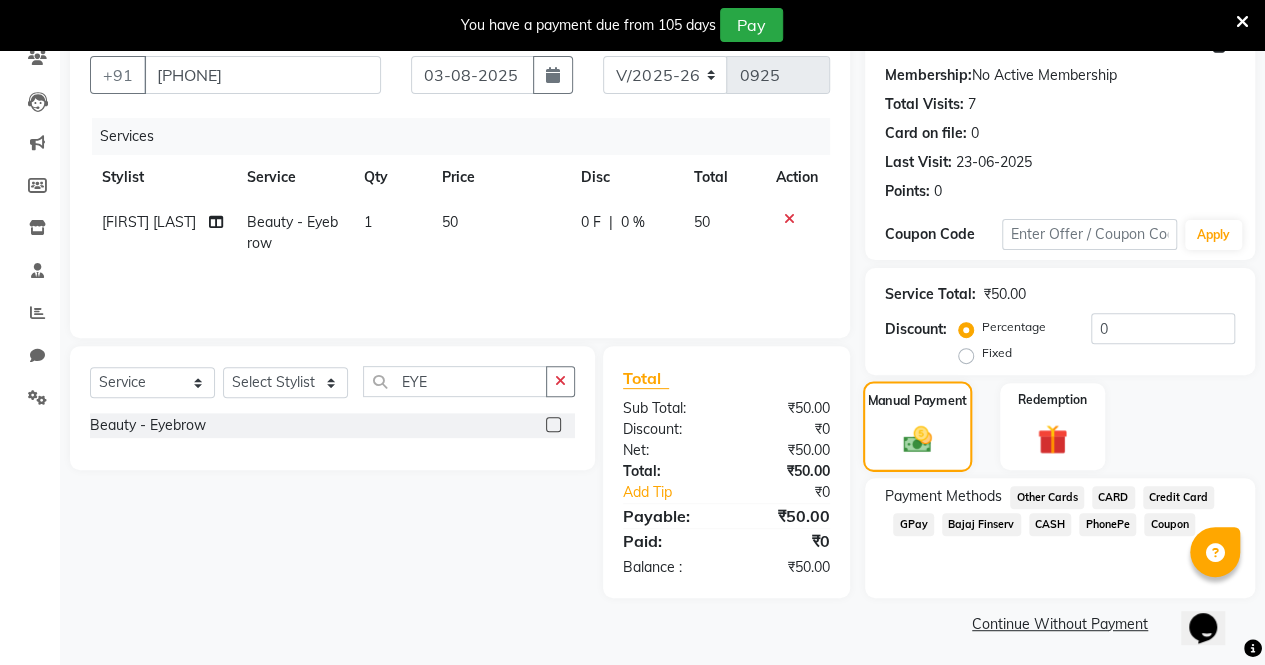 scroll, scrollTop: 182, scrollLeft: 0, axis: vertical 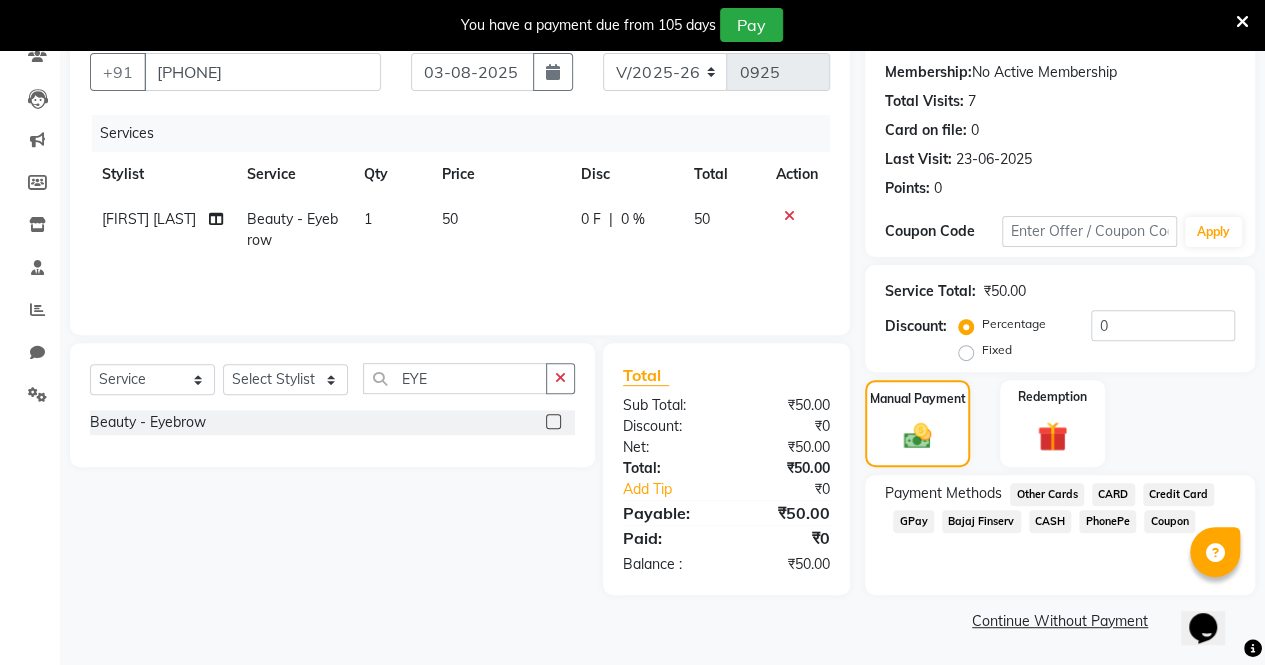click on "CASH" 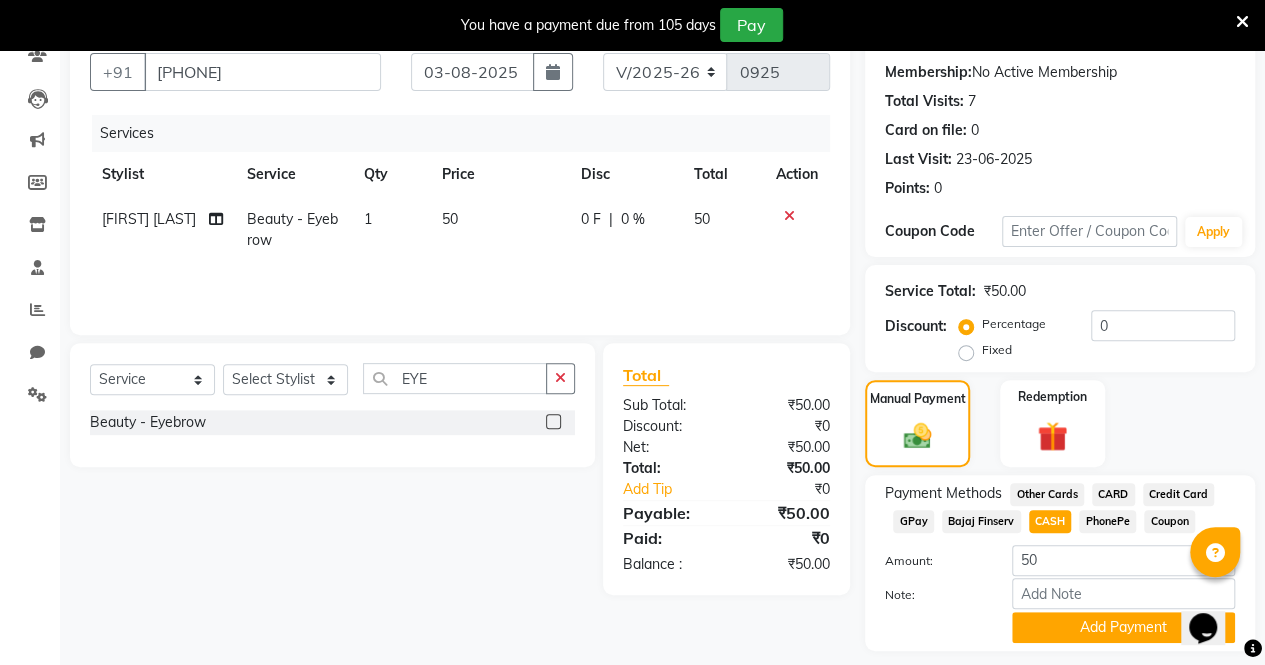 scroll, scrollTop: 238, scrollLeft: 0, axis: vertical 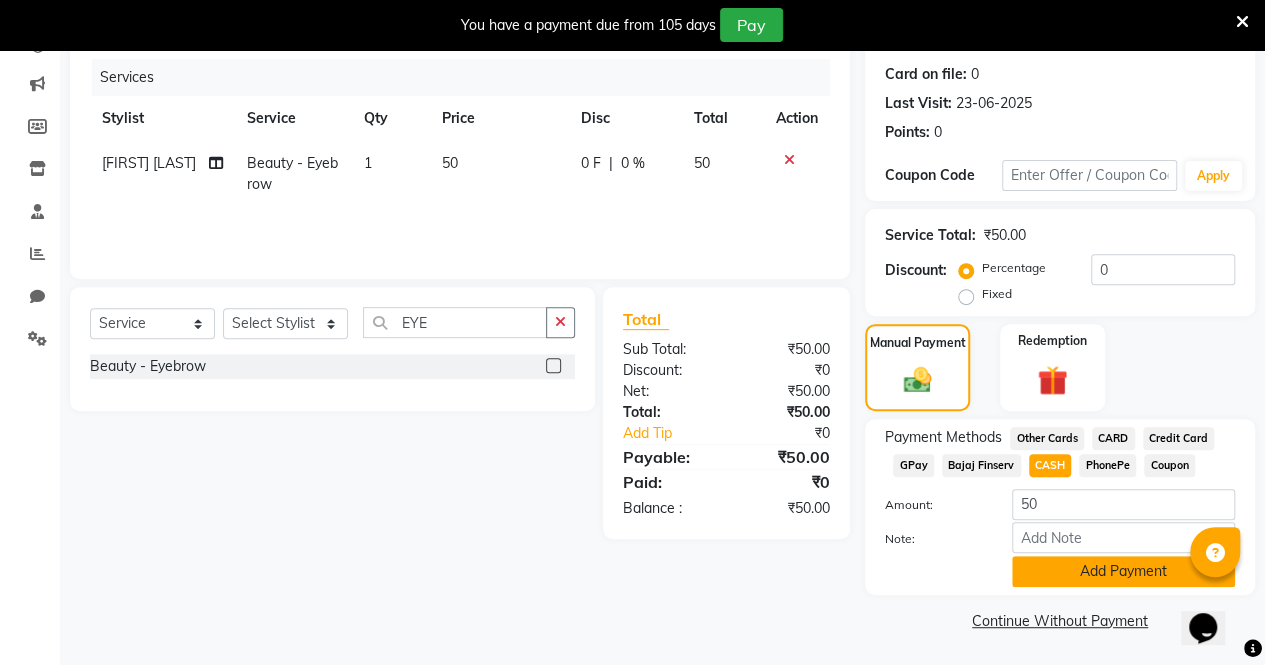 click on "Add Payment" 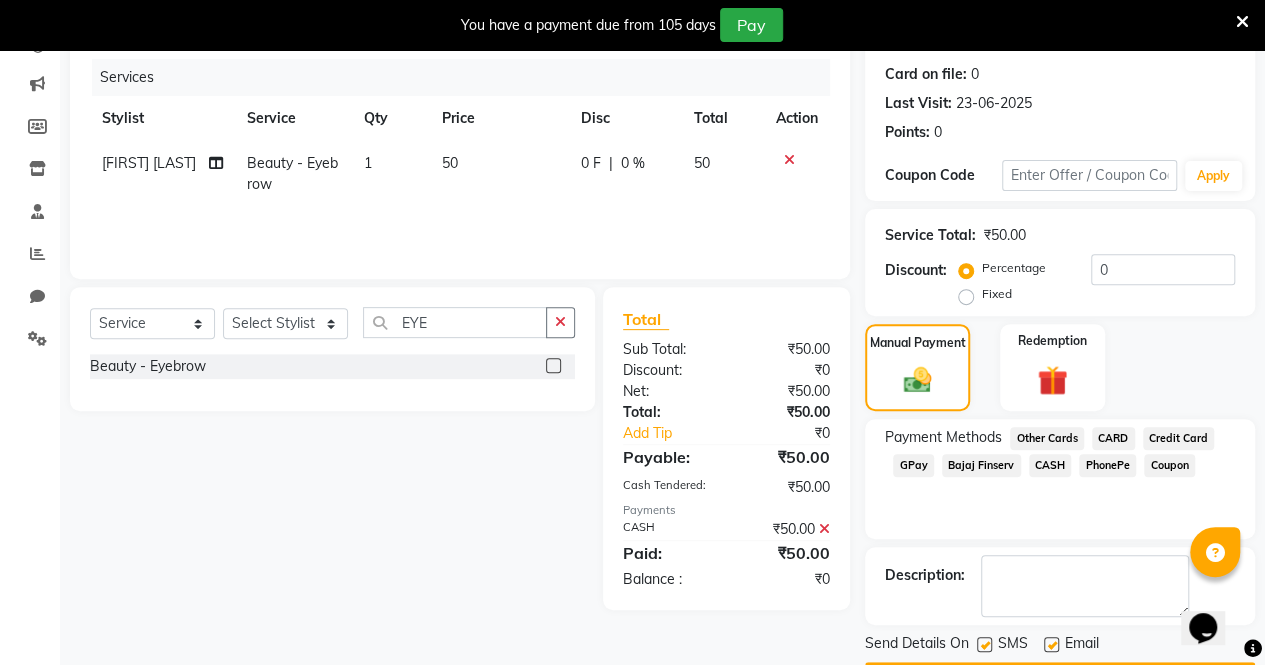 scroll, scrollTop: 294, scrollLeft: 0, axis: vertical 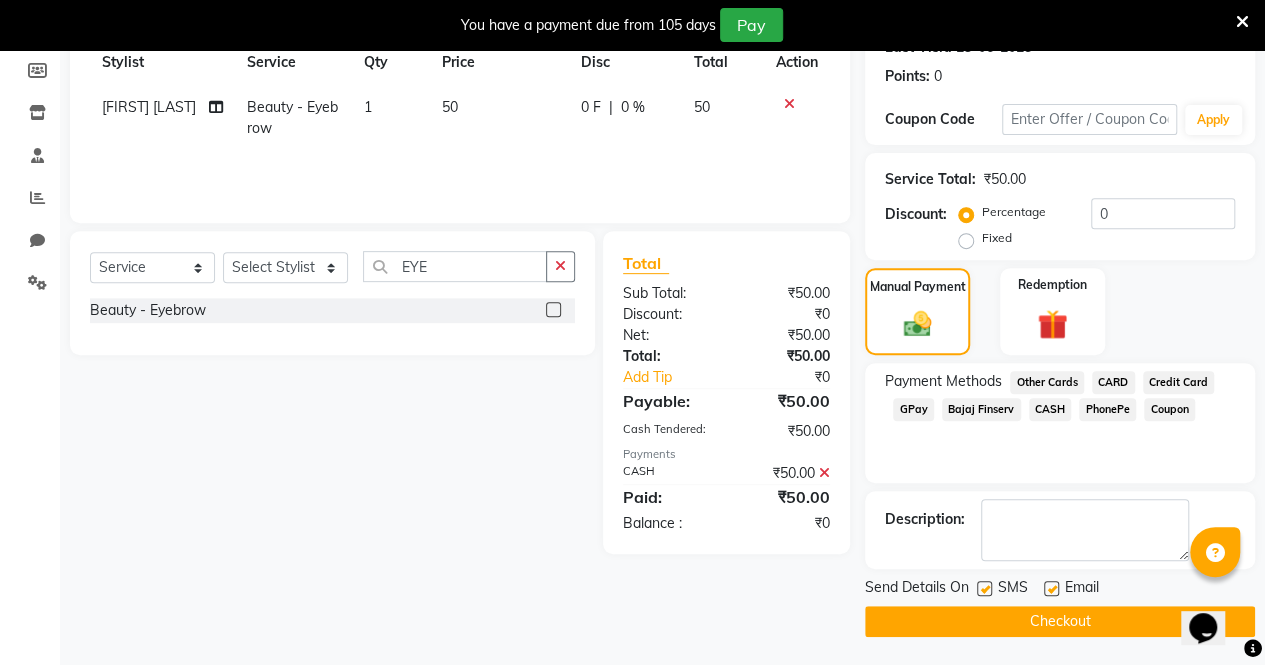 click 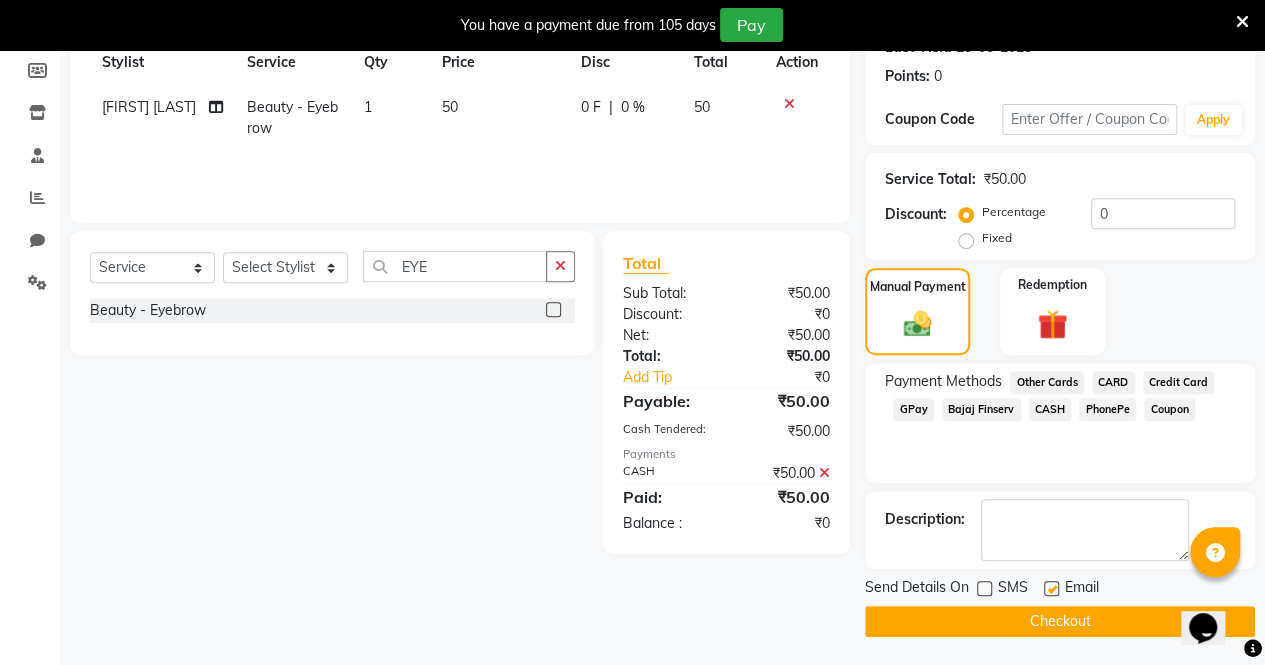 click 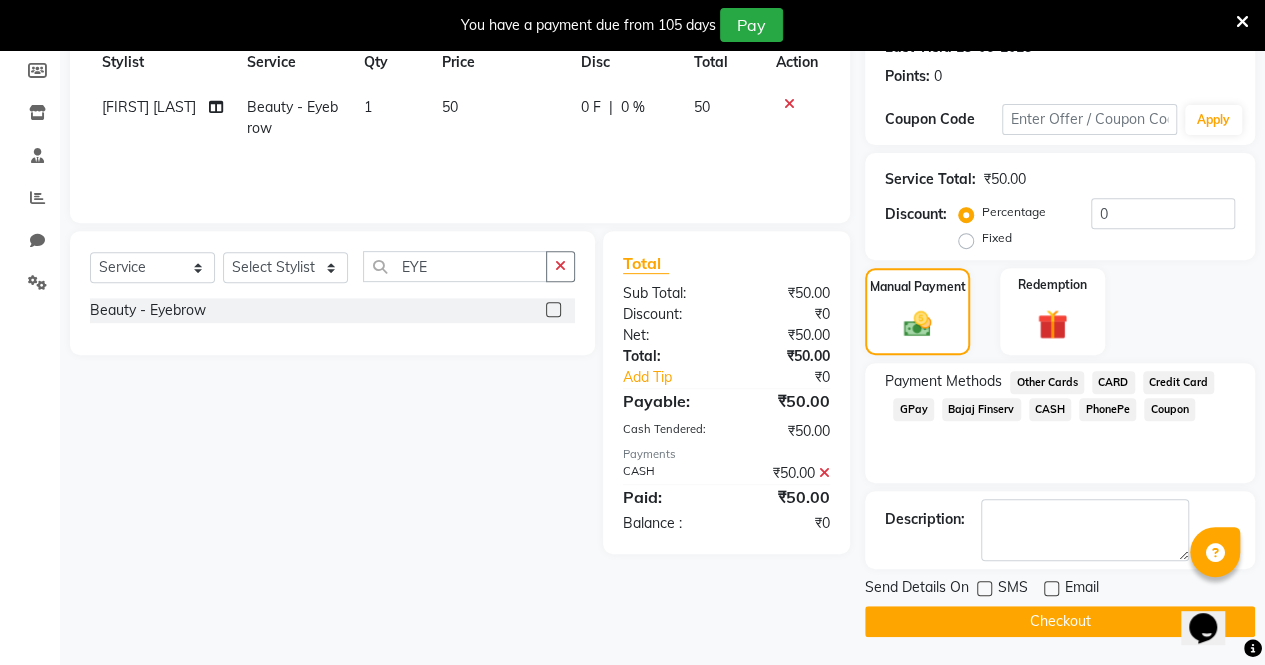 click on "Checkout" 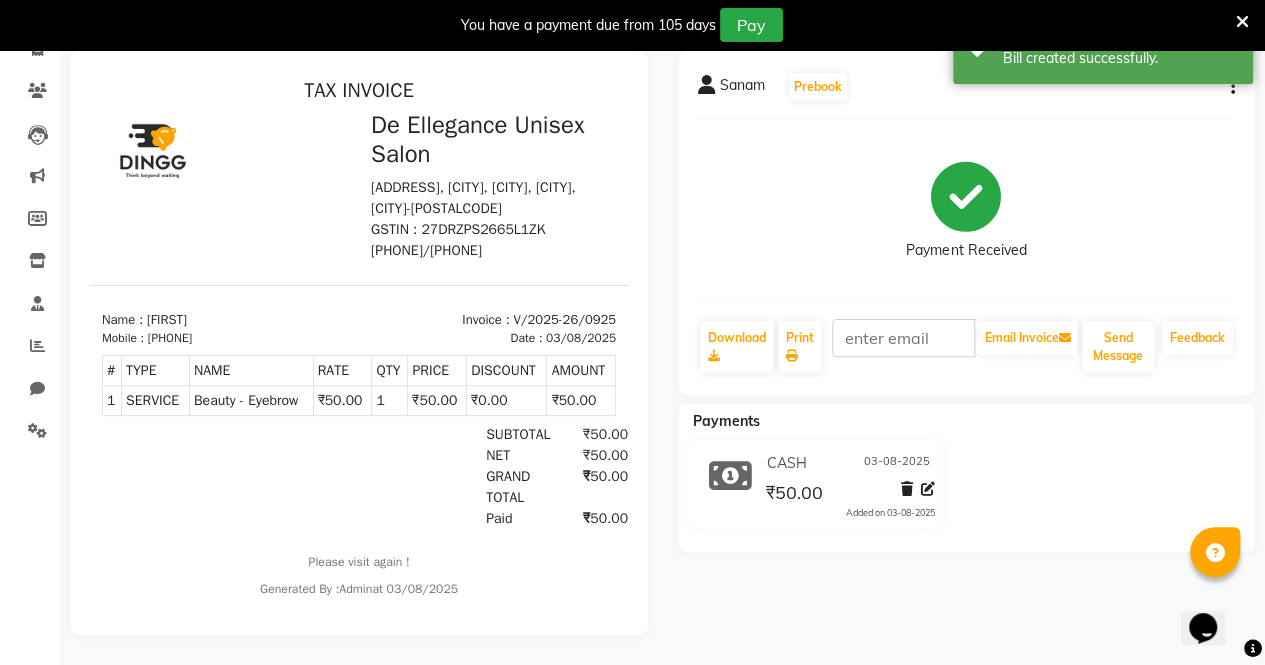 scroll, scrollTop: 0, scrollLeft: 0, axis: both 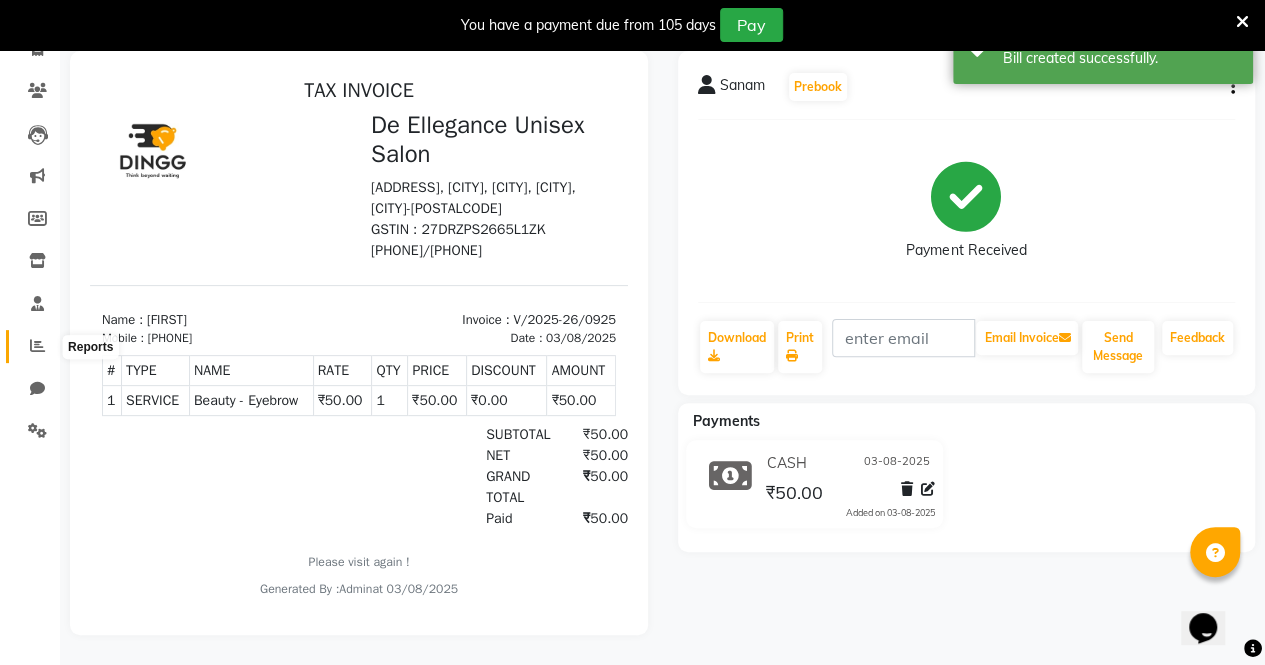 click 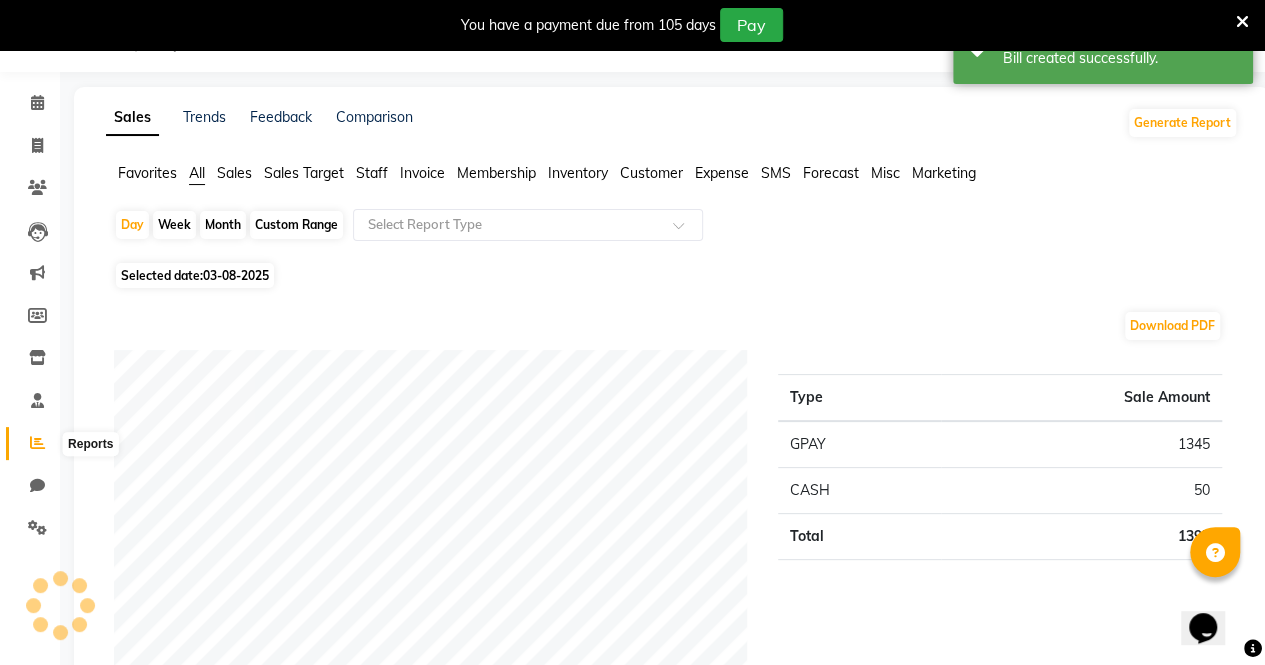 scroll, scrollTop: 160, scrollLeft: 0, axis: vertical 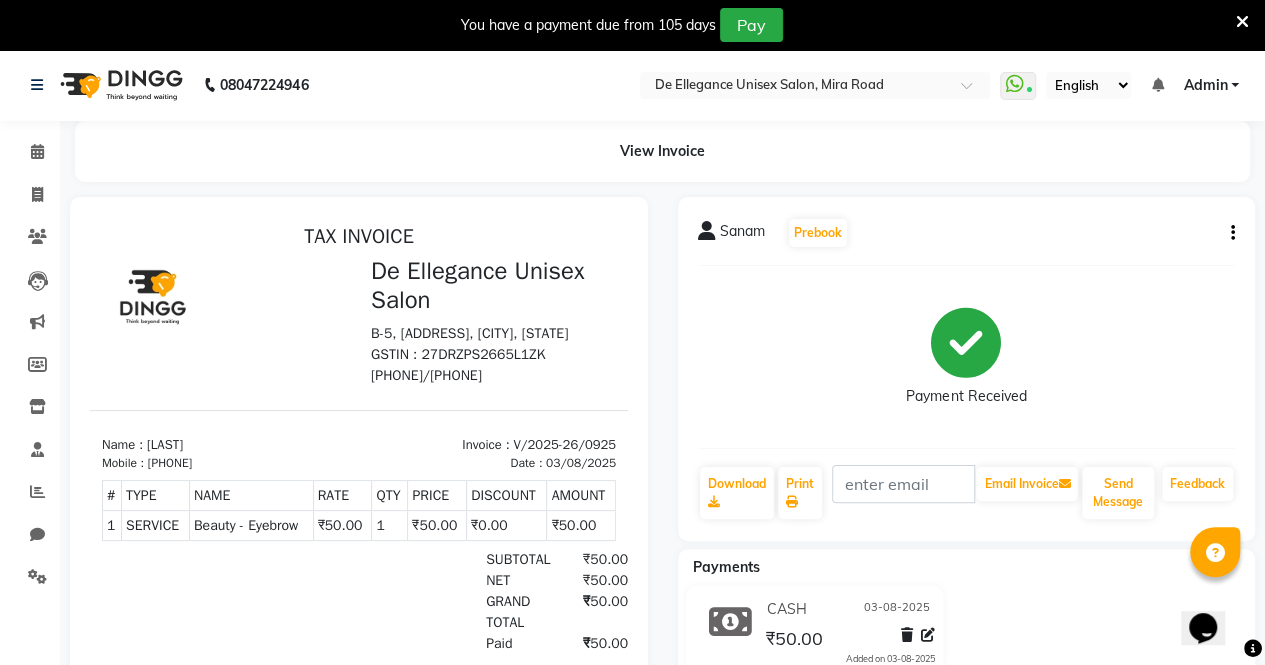 select on "7945" 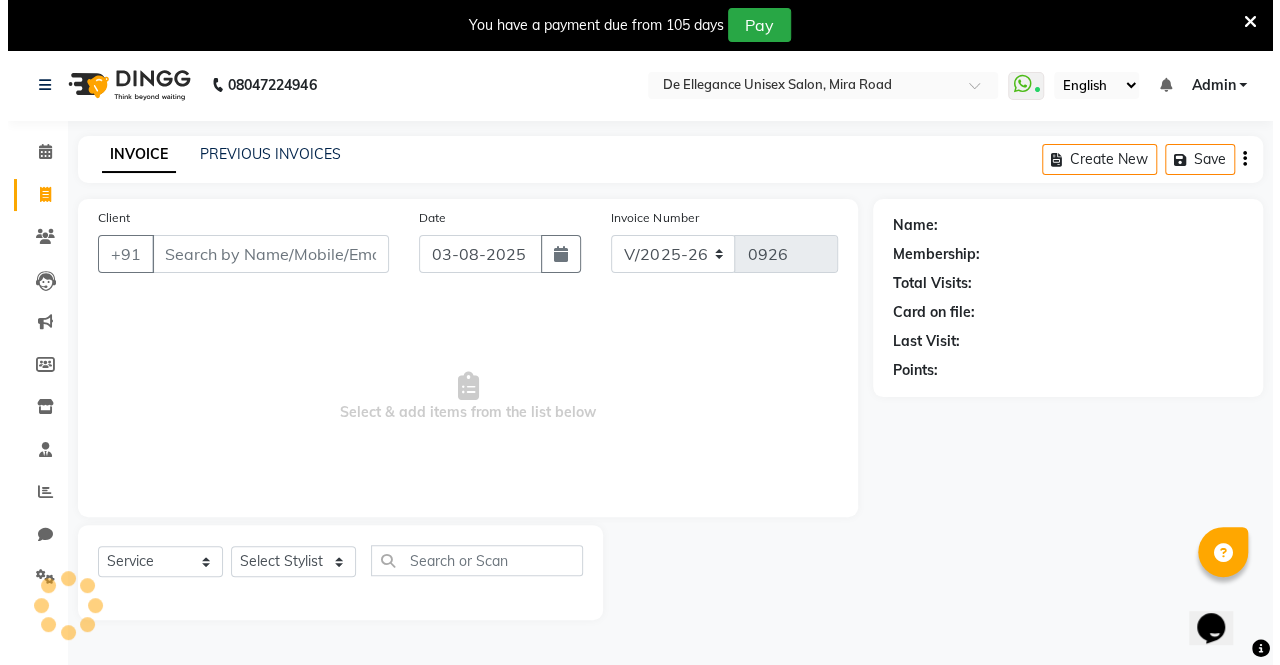 scroll, scrollTop: 49, scrollLeft: 0, axis: vertical 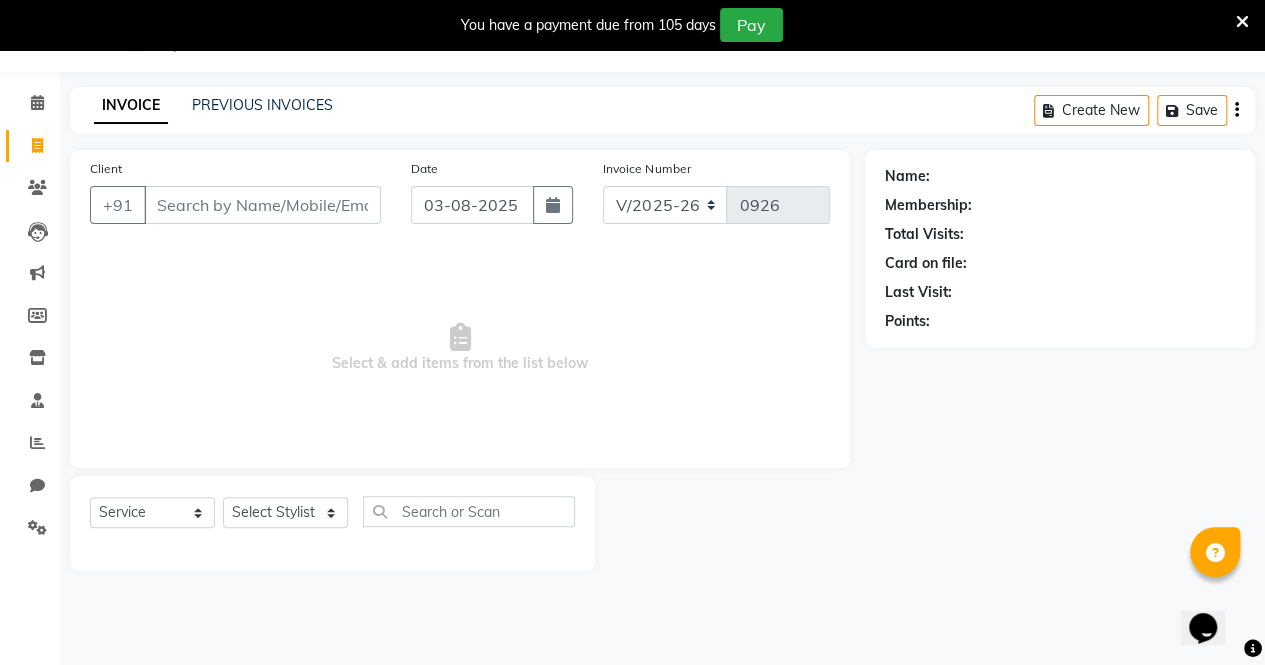 click on "Client" at bounding box center (262, 205) 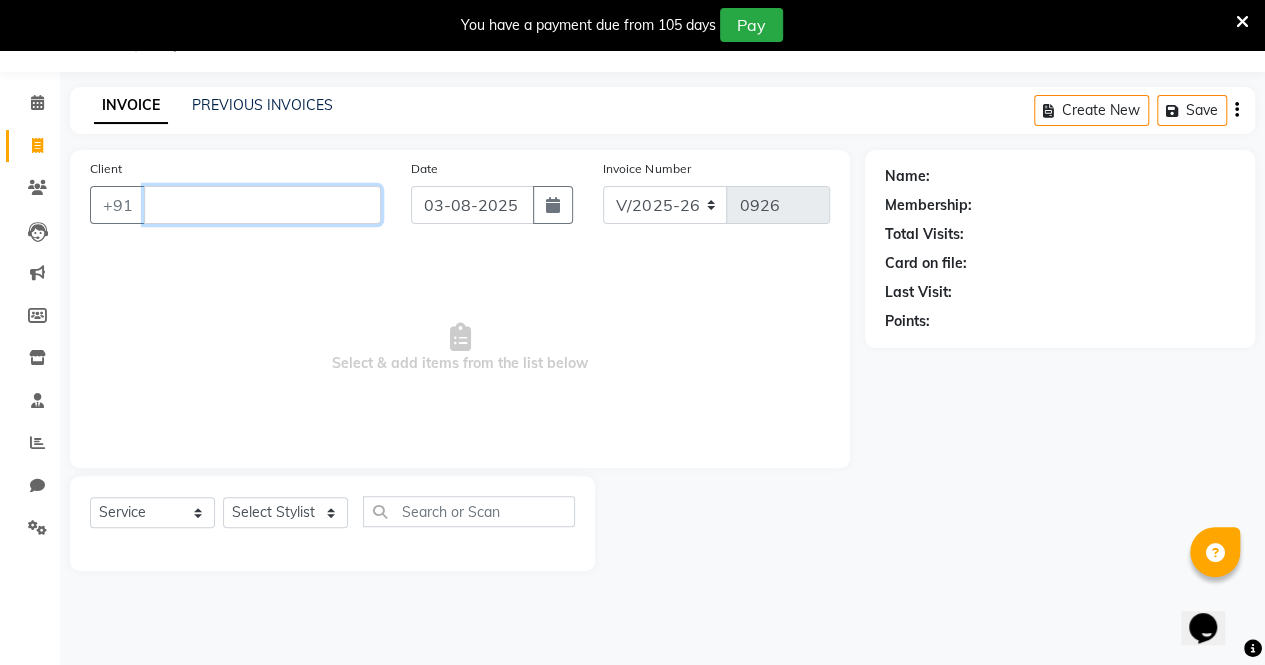 click on "Client" at bounding box center (262, 205) 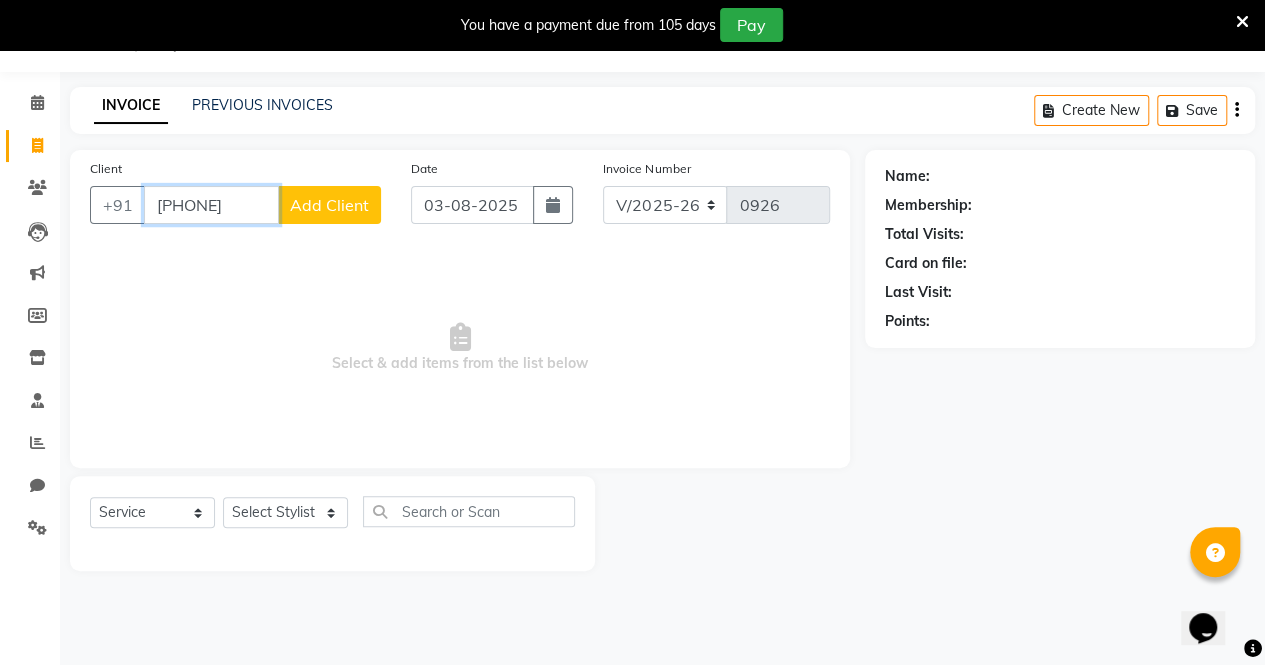 type on "[PHONE]" 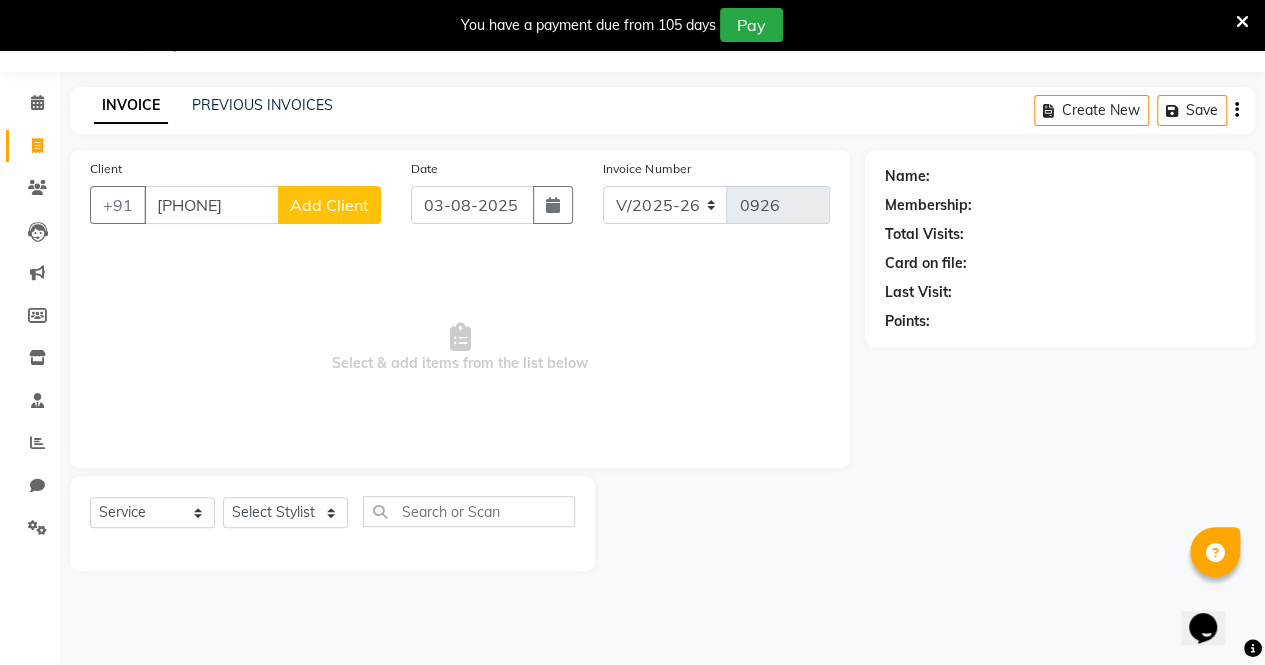 click on "Add Client" 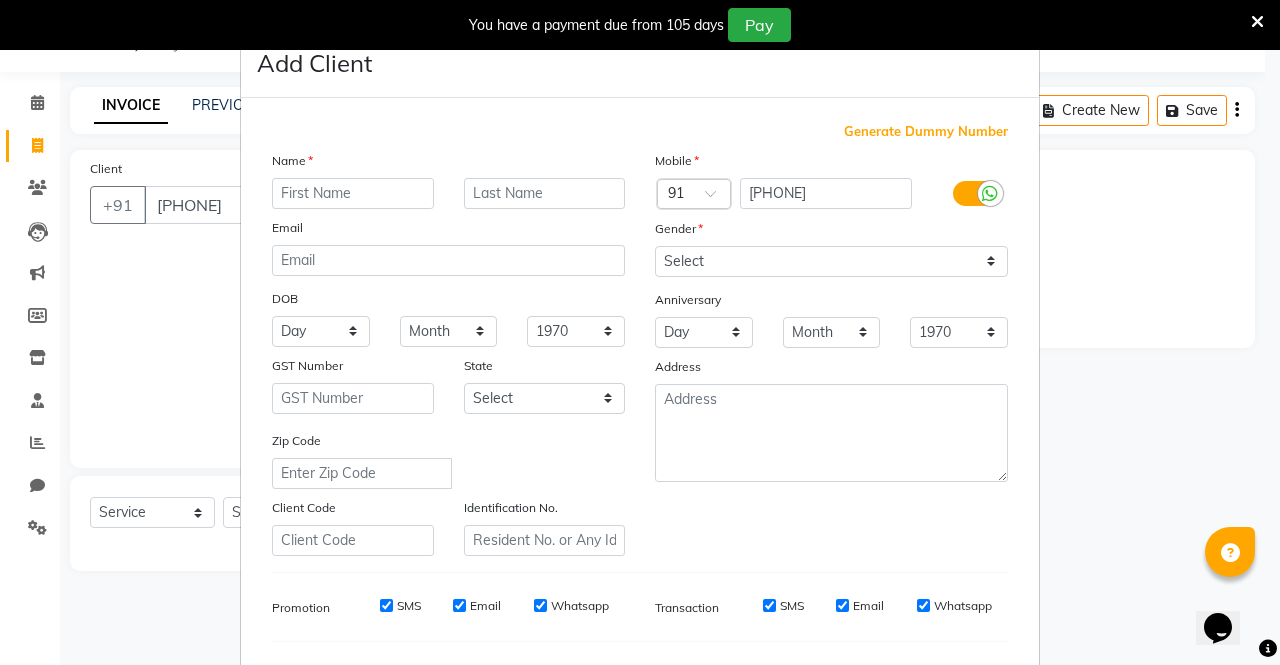 click at bounding box center (353, 193) 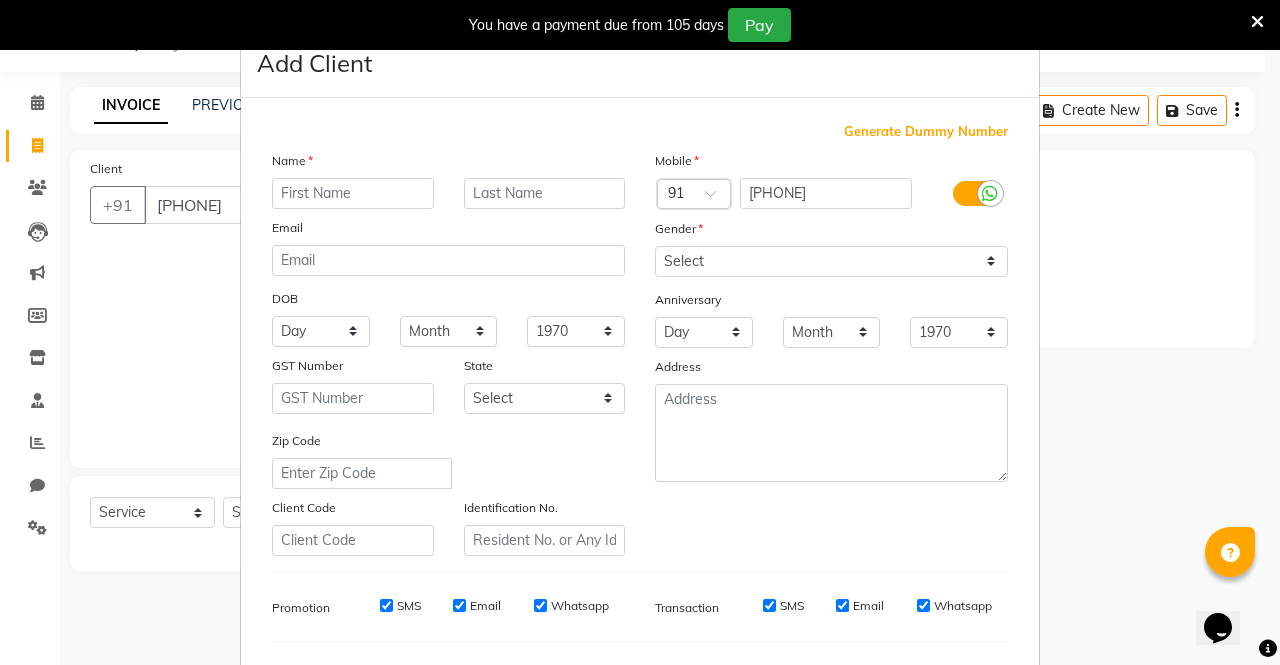 type on "p" 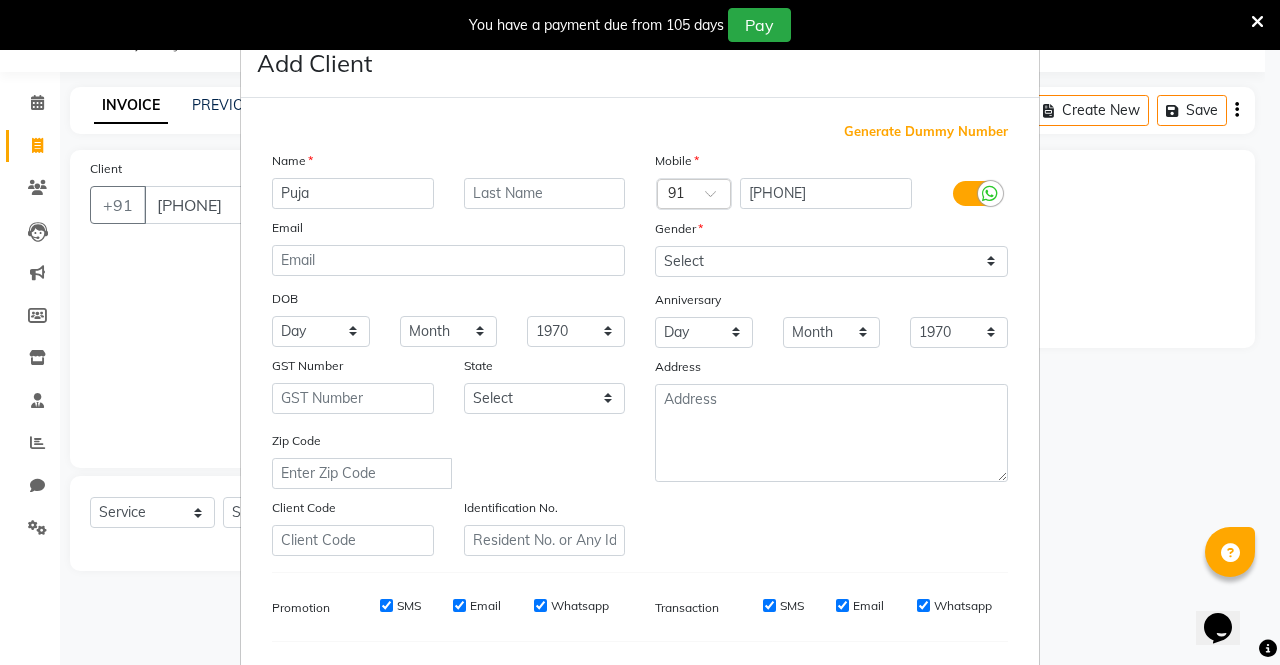 type on "Puja" 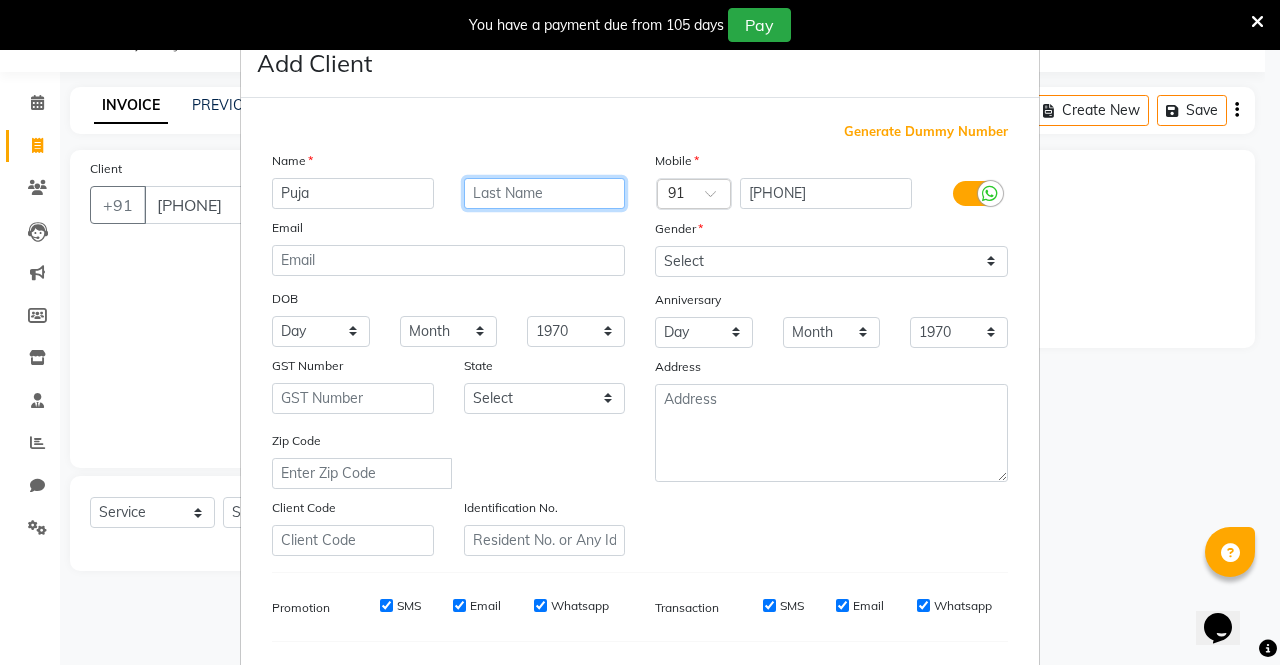click at bounding box center (545, 193) 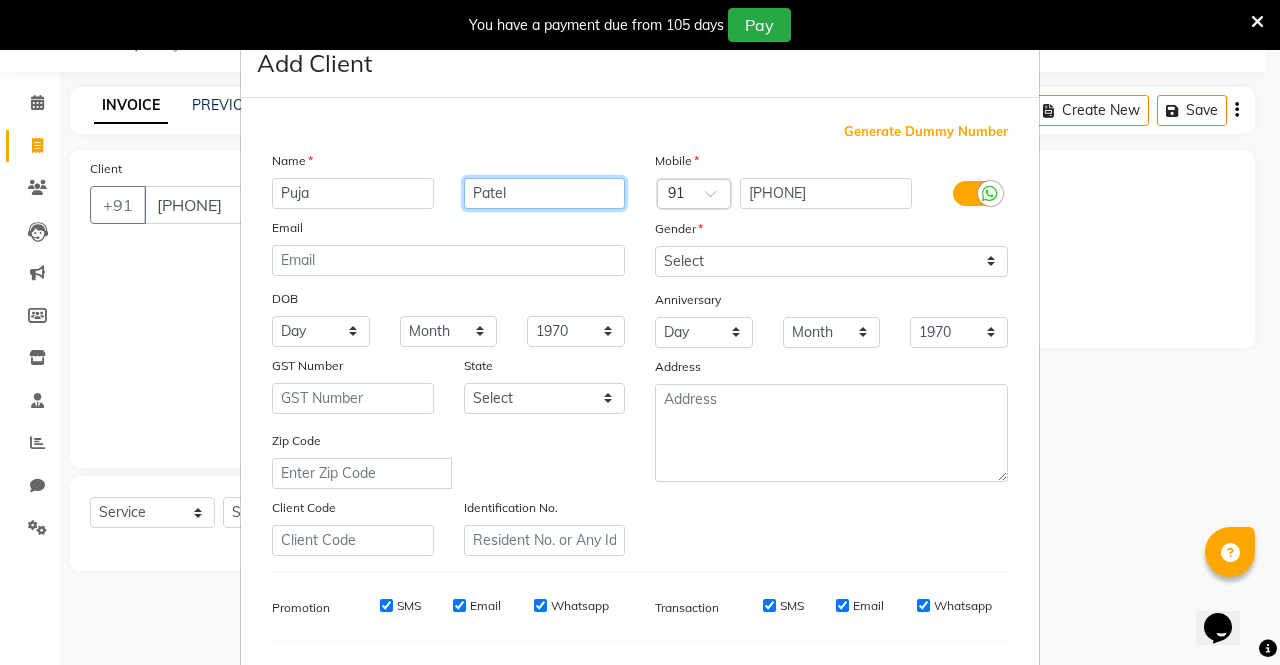 type on "Patel" 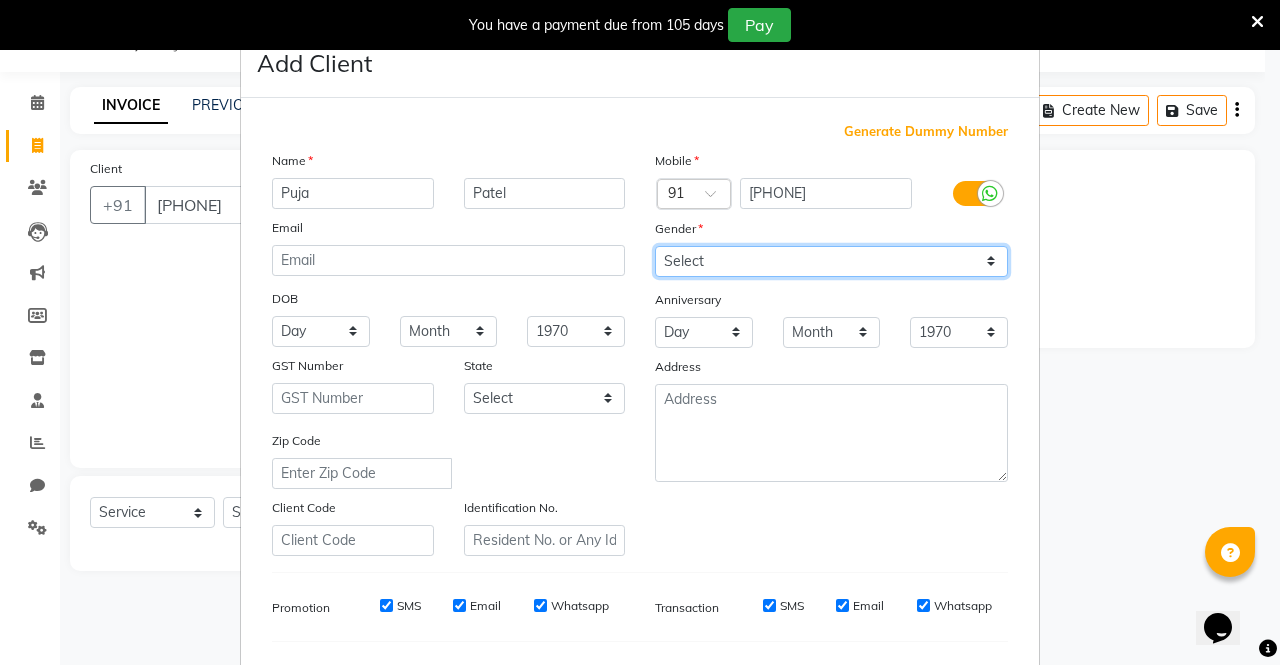 click on "Select Male Female Other Prefer Not To Say" at bounding box center [831, 261] 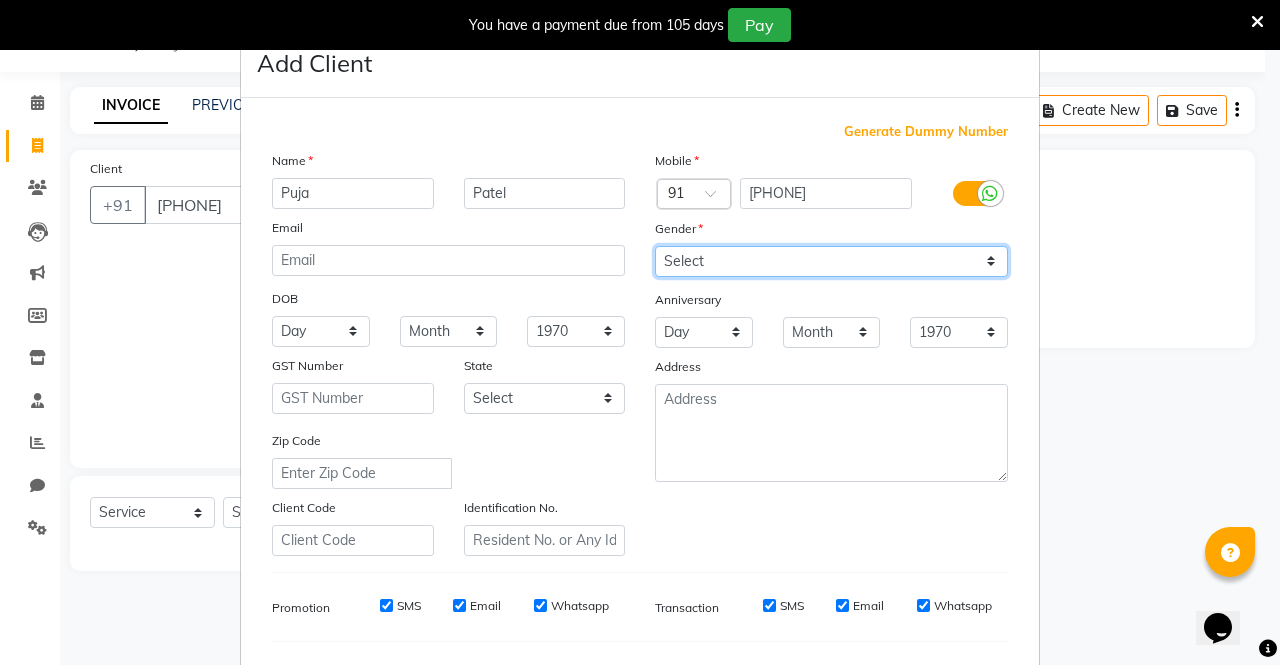 select on "female" 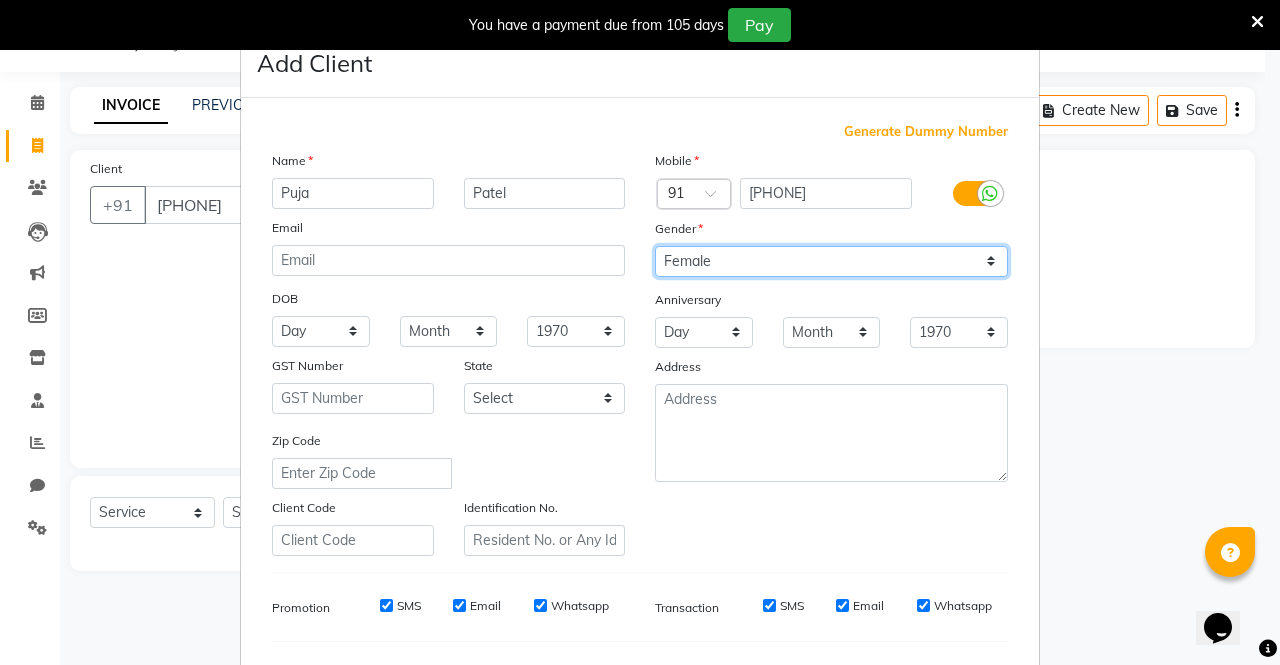 click on "Select Male Female Other Prefer Not To Say" at bounding box center (831, 261) 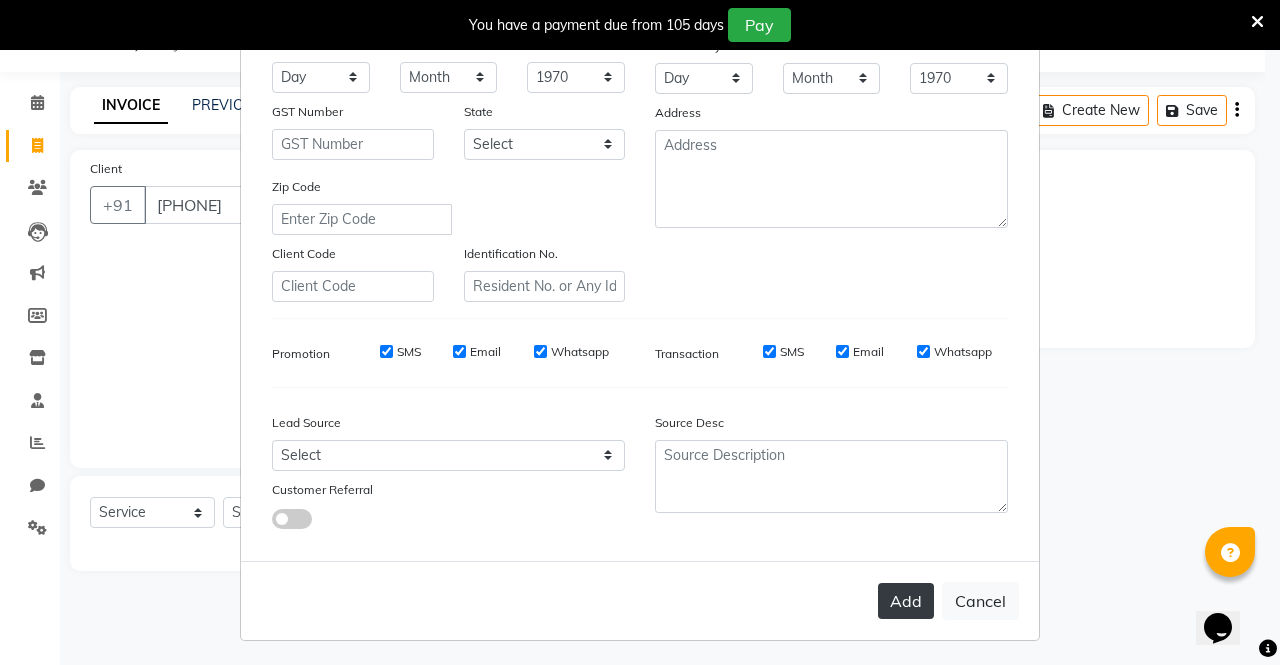click on "Add" at bounding box center [906, 601] 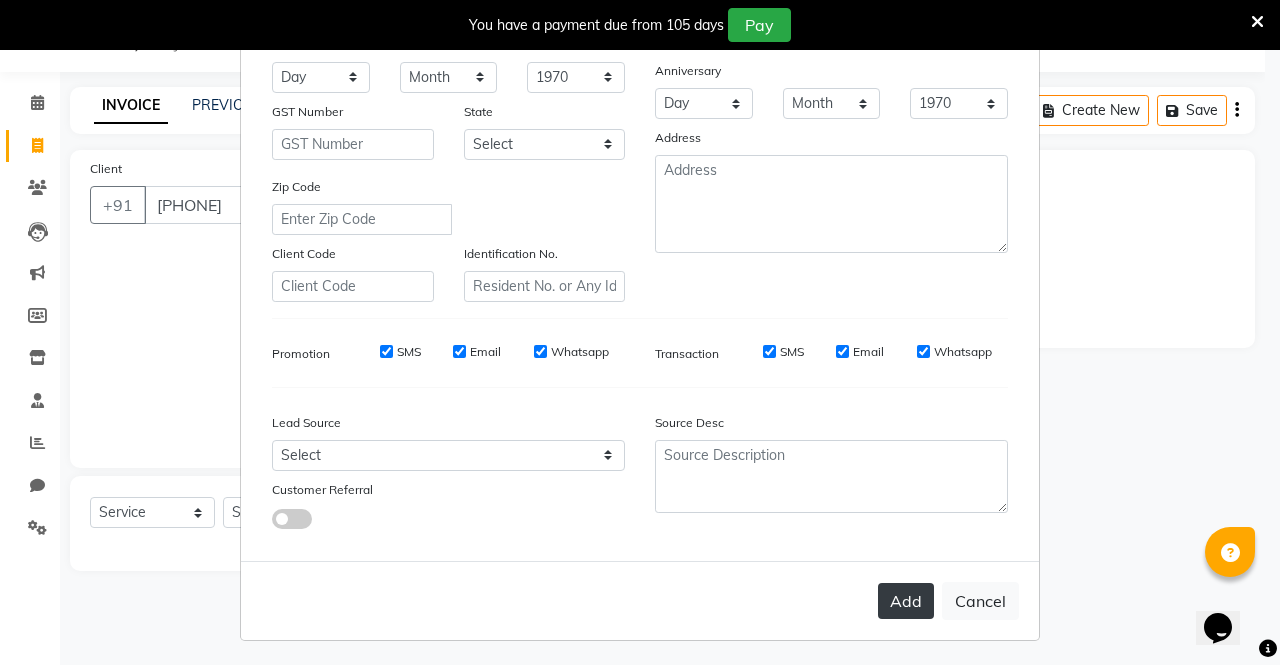 scroll, scrollTop: 0, scrollLeft: 0, axis: both 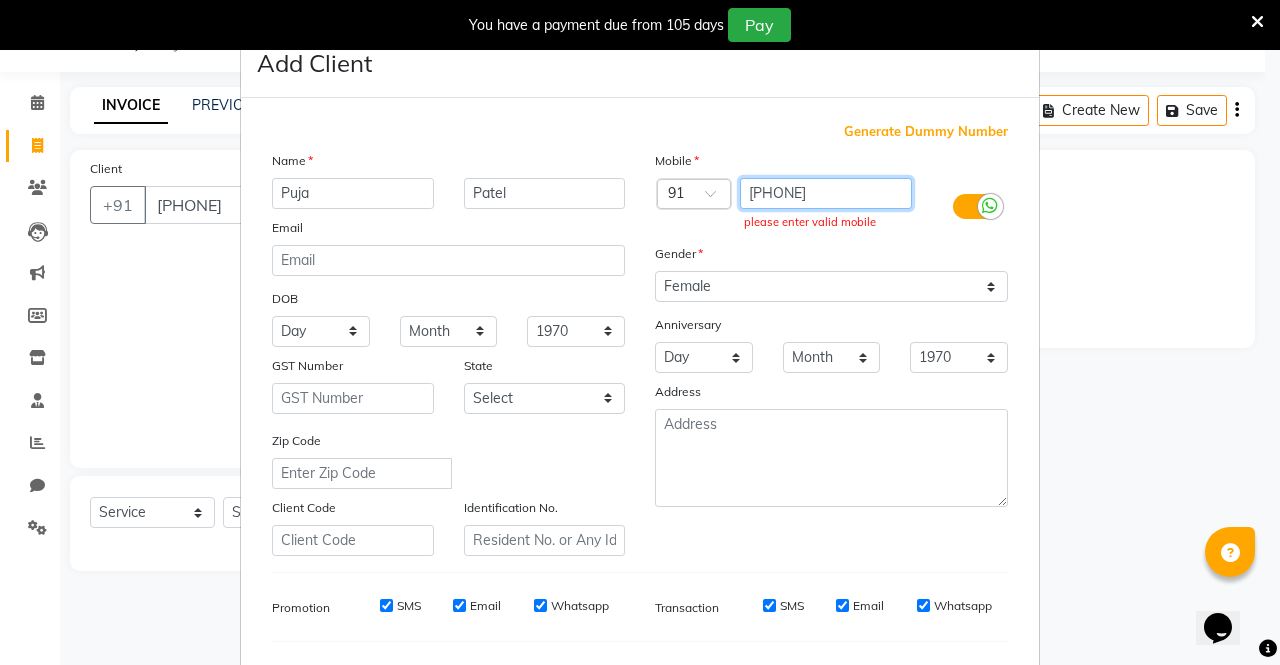 click on "[PHONE]" at bounding box center [826, 193] 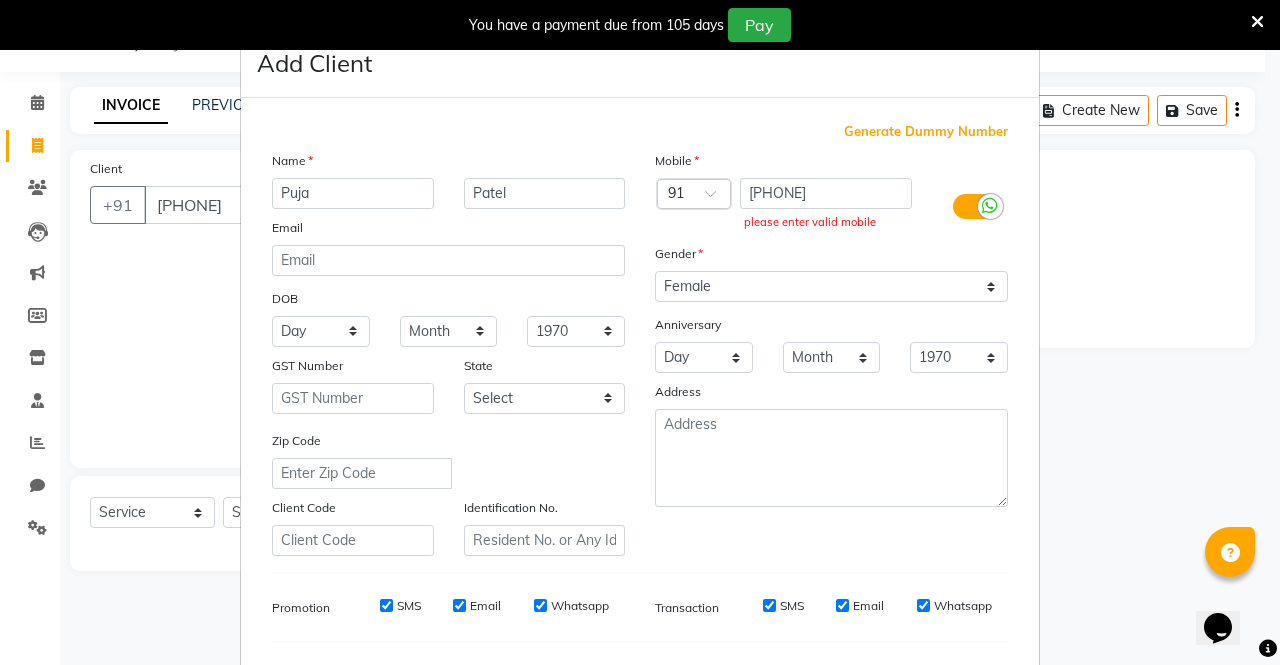 click on "Generate Dummy Number" at bounding box center [926, 132] 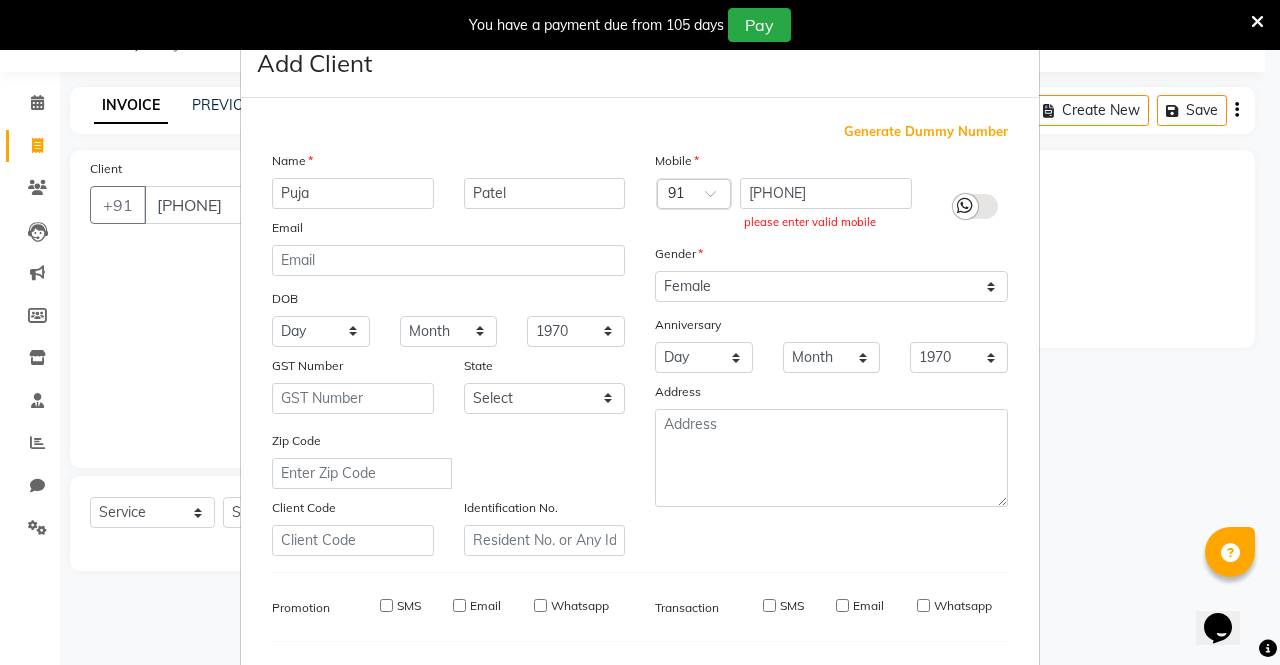 type on "[NUMBER]" 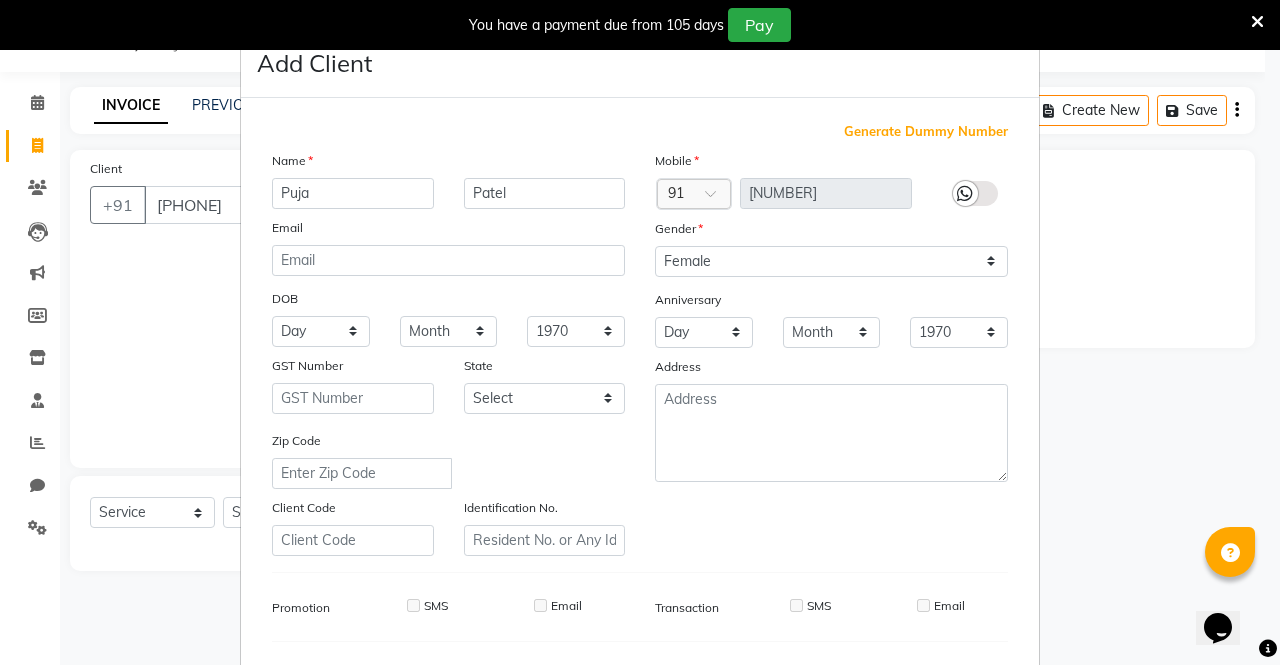 click on "Generate Dummy Number" at bounding box center [926, 132] 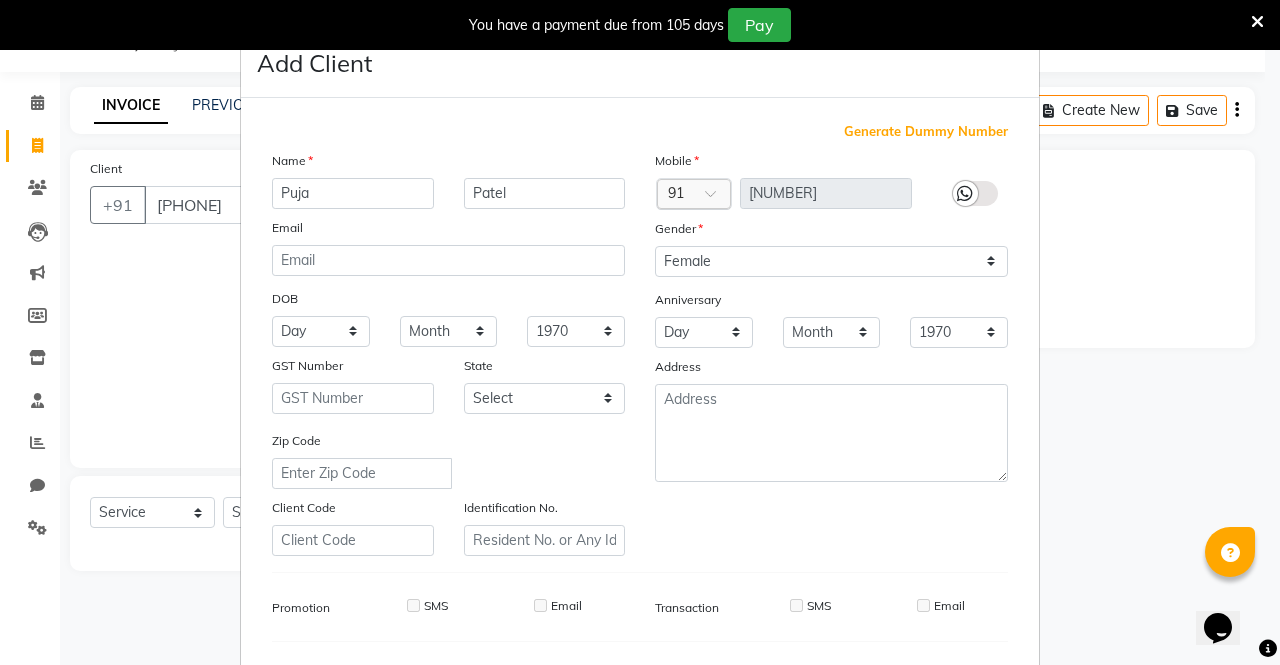 click at bounding box center (717, 199) 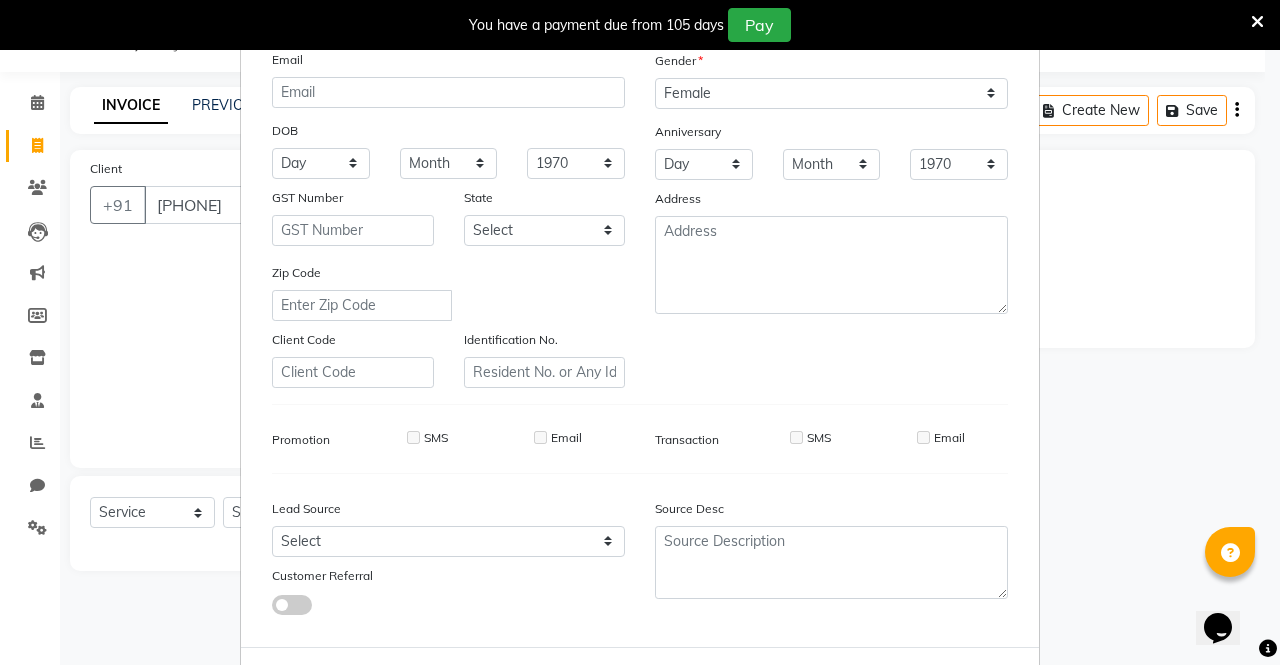 scroll, scrollTop: 254, scrollLeft: 0, axis: vertical 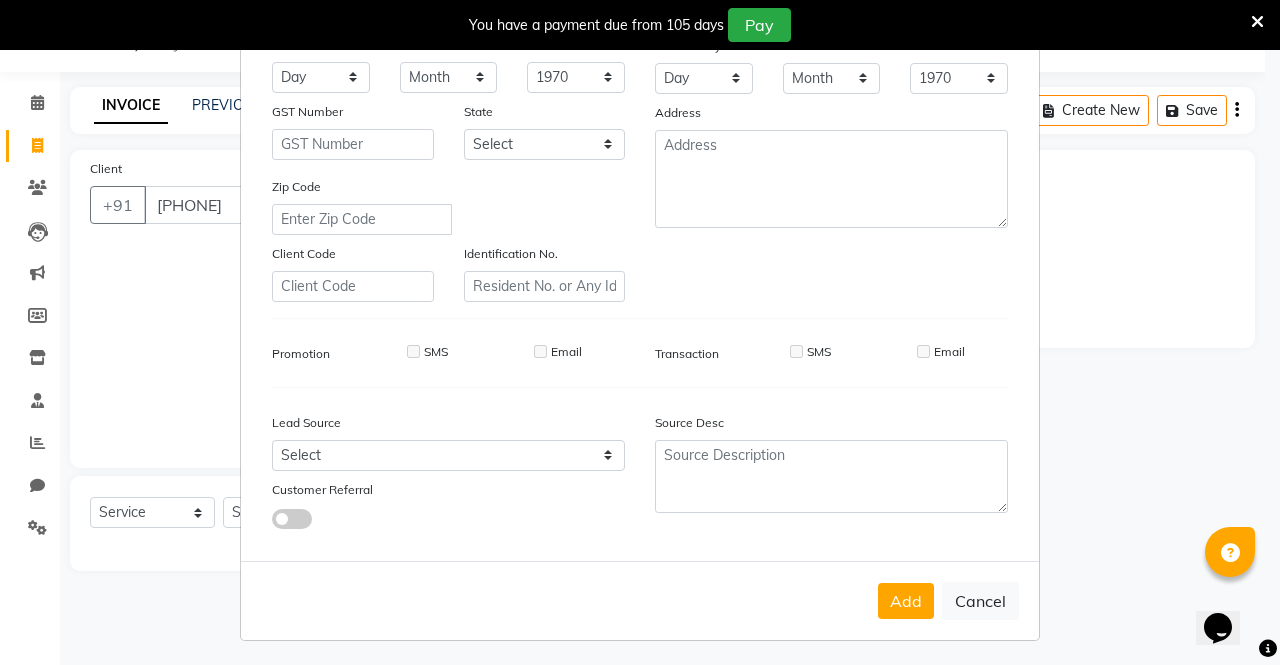click on "Add   Cancel" at bounding box center [640, 600] 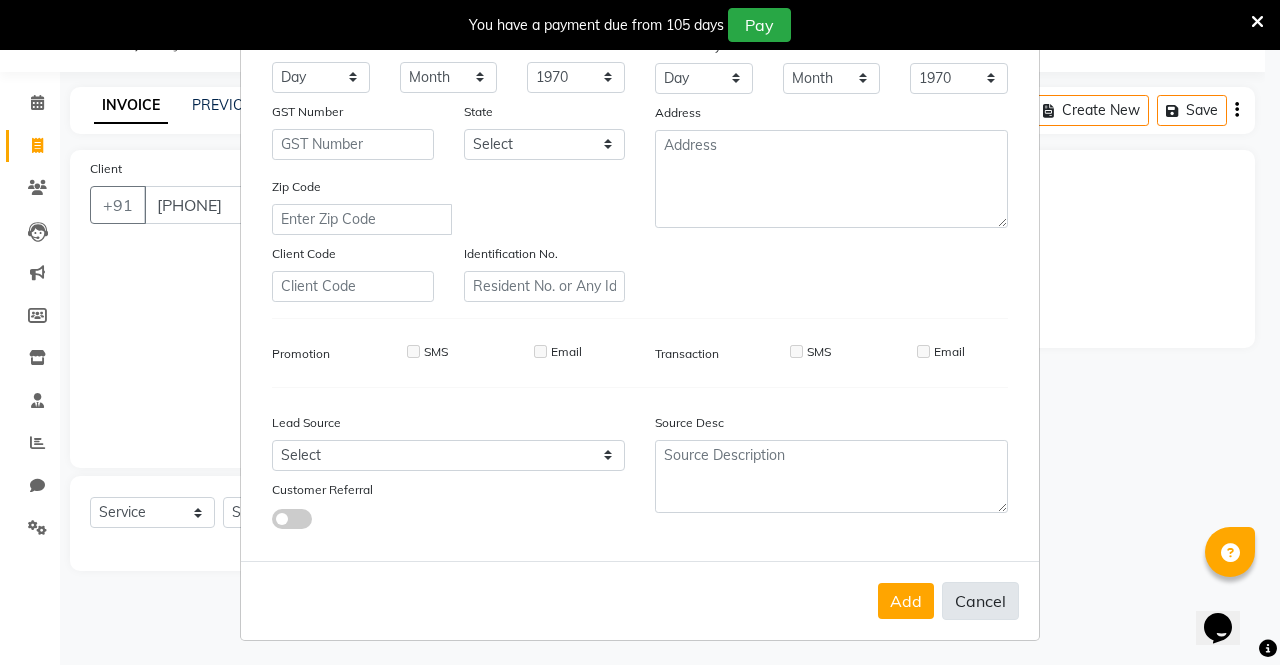 click on "Cancel" at bounding box center [980, 601] 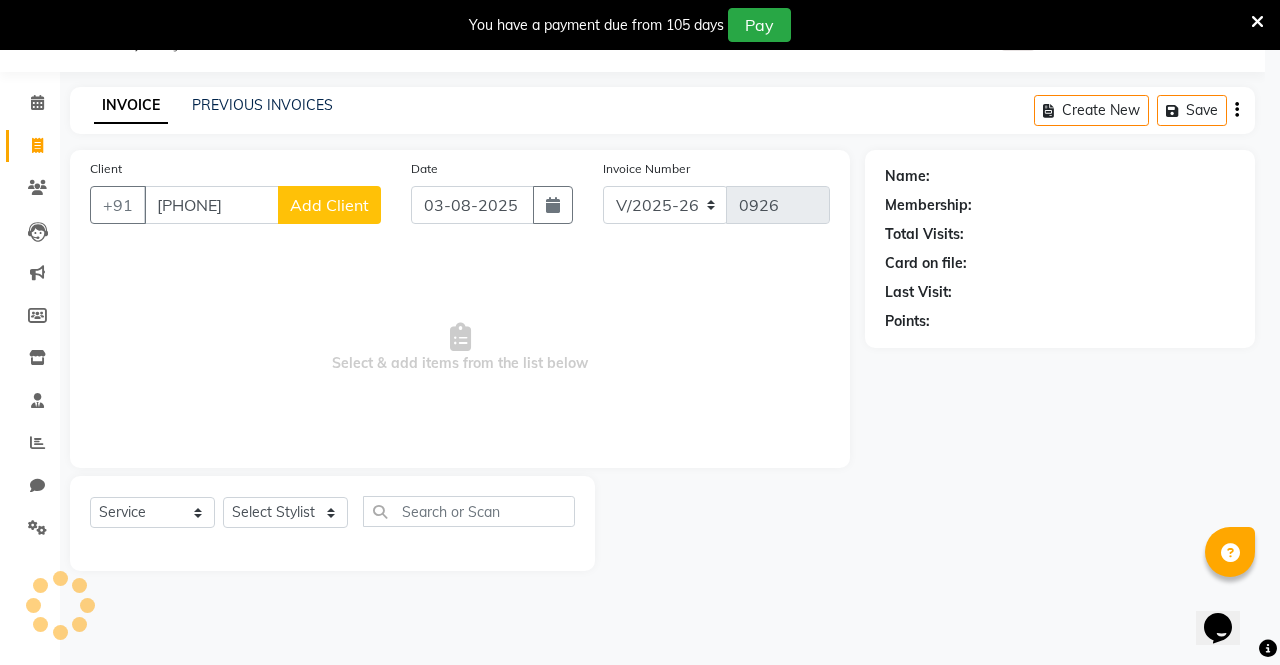 type 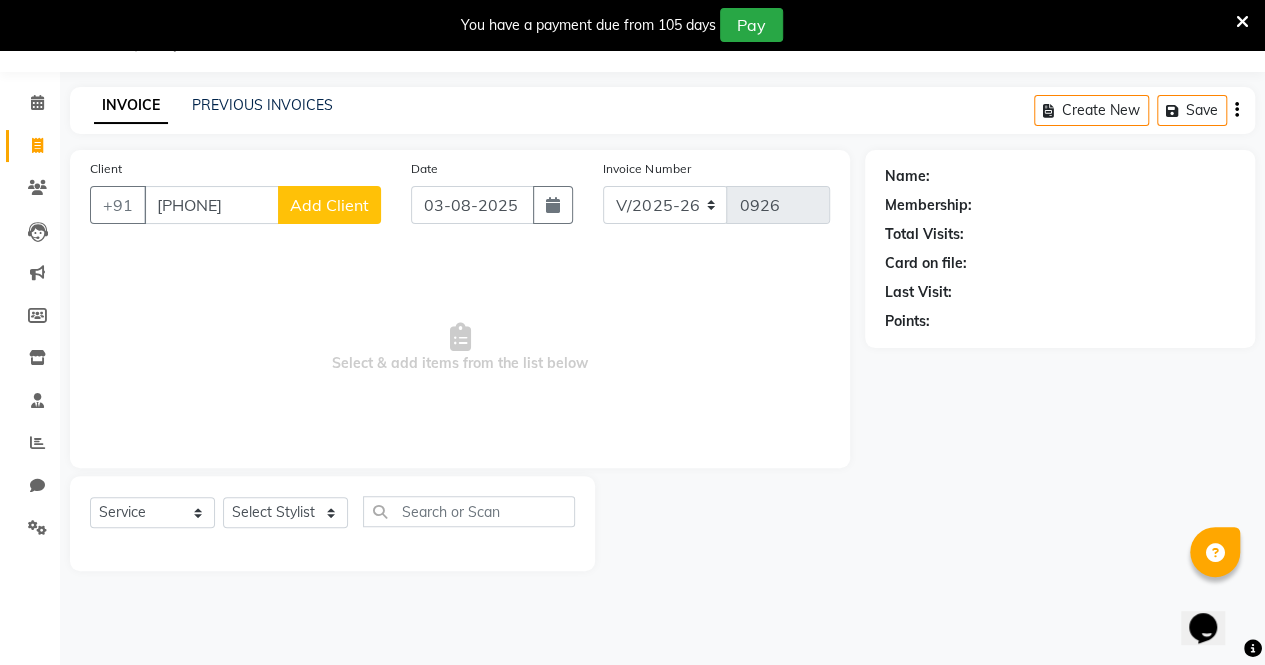 click on "Add Client" 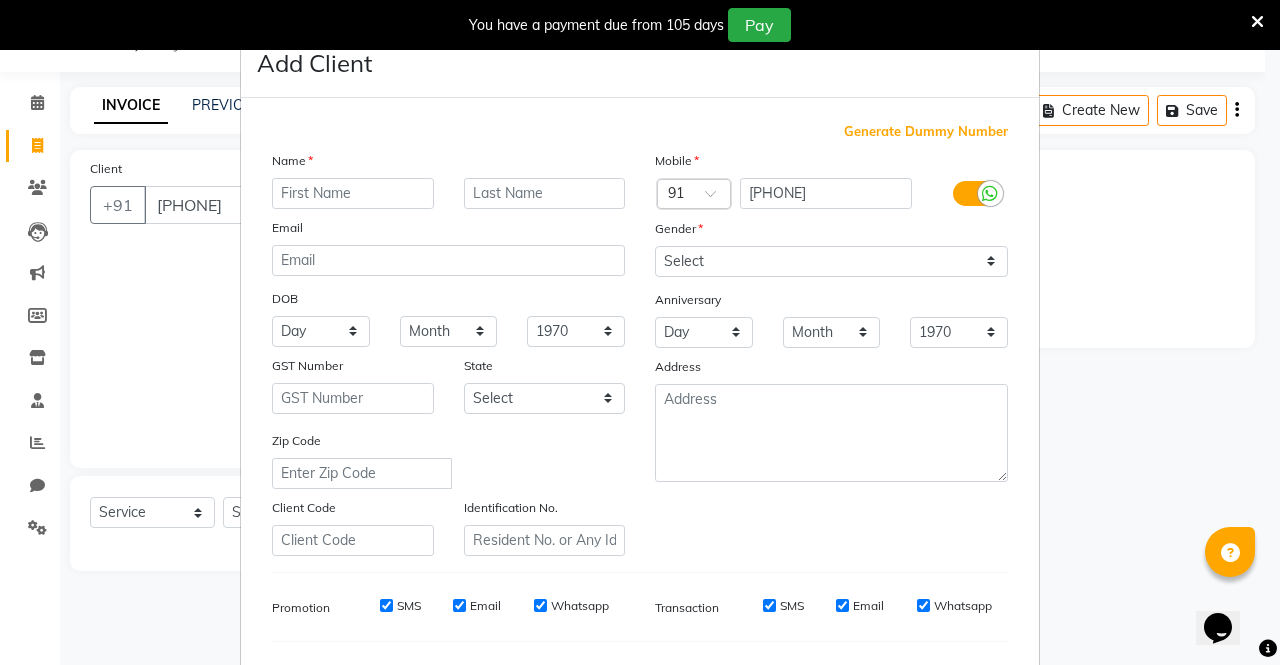 click at bounding box center [353, 193] 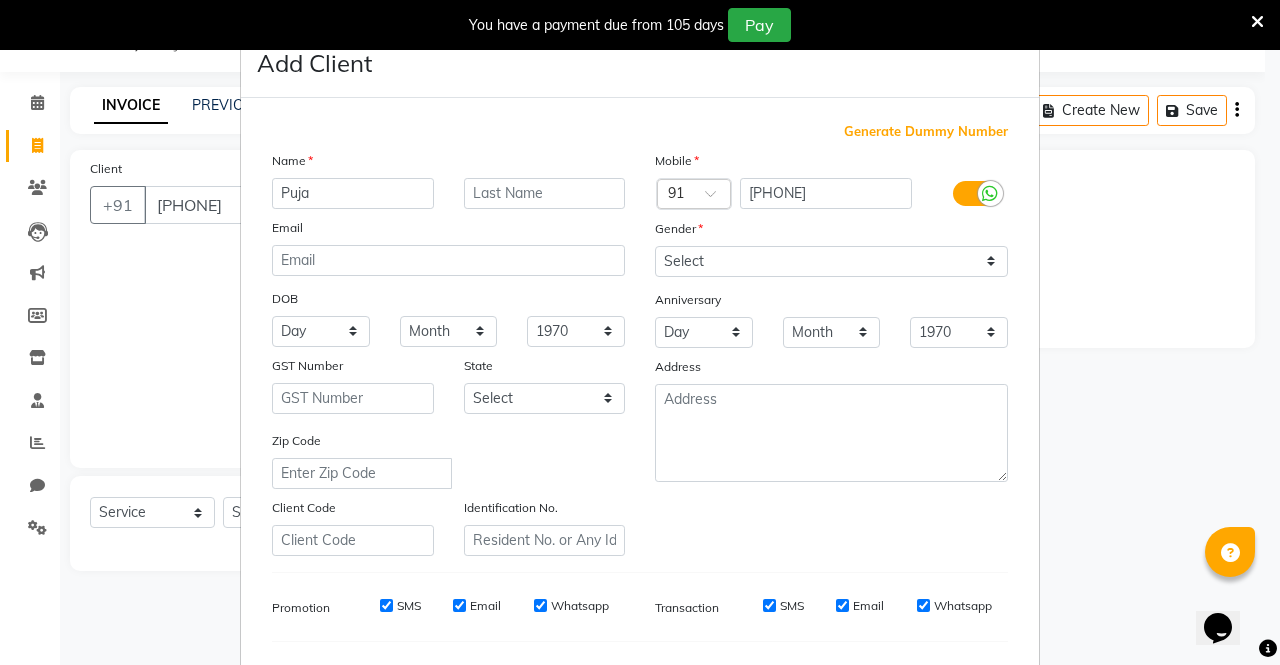 type on "Puja" 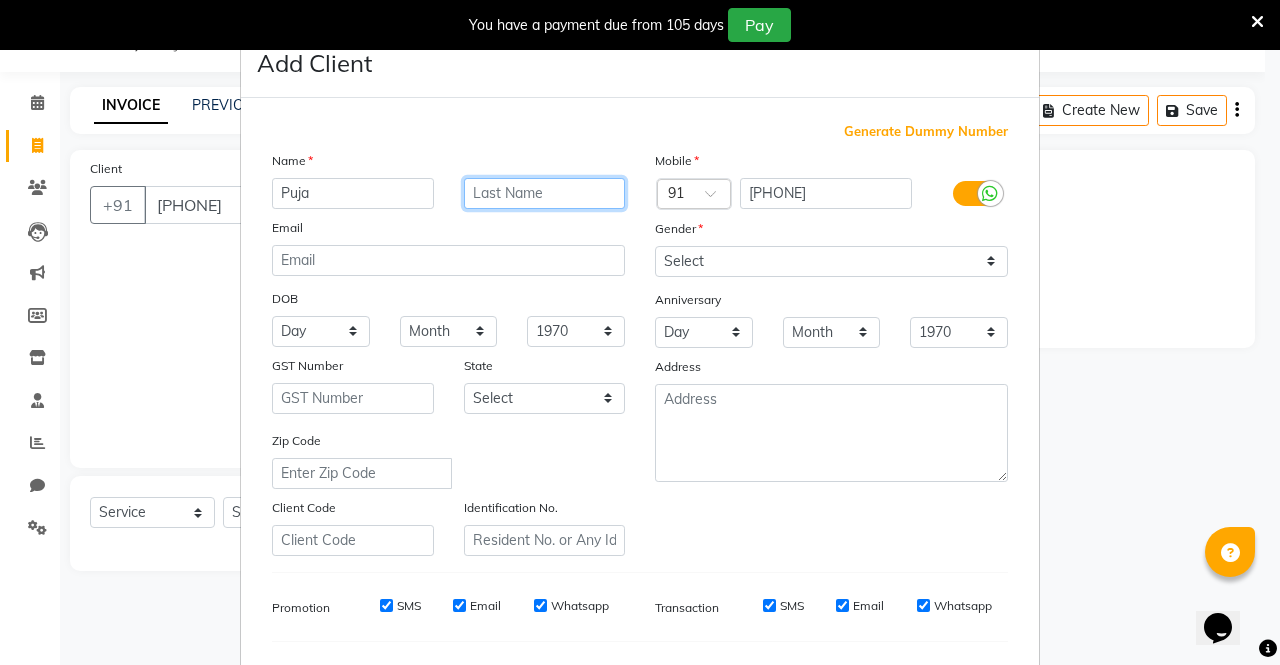 click at bounding box center [545, 193] 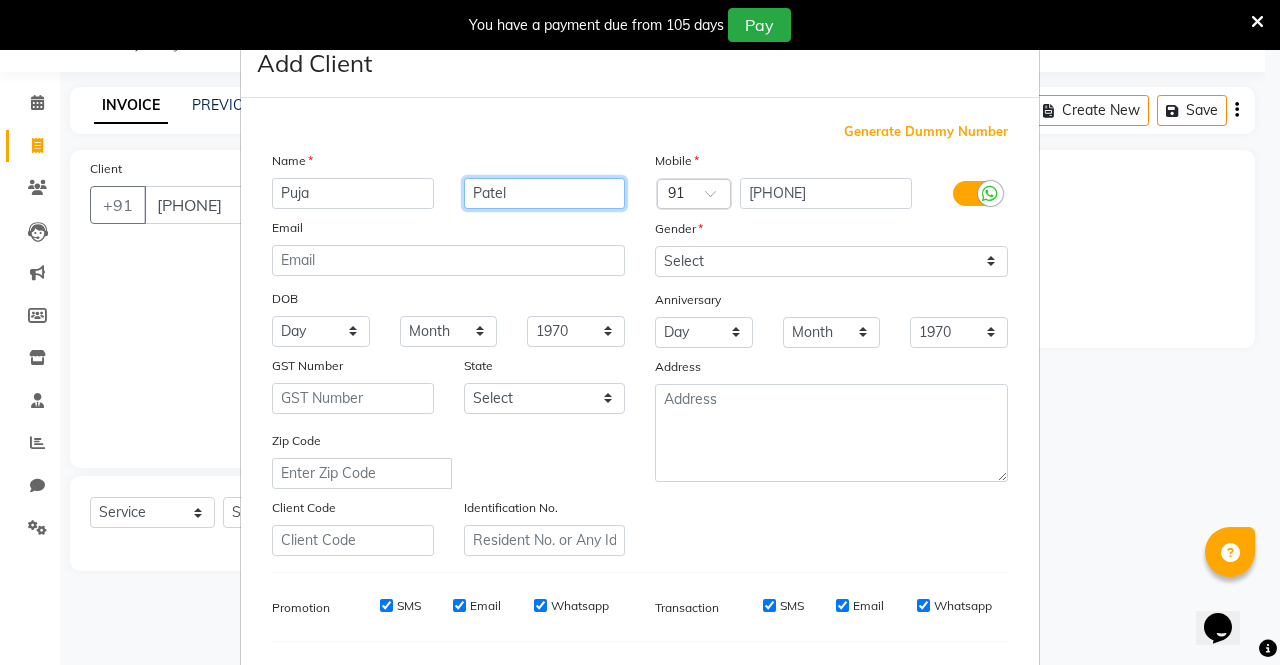 type on "Patel" 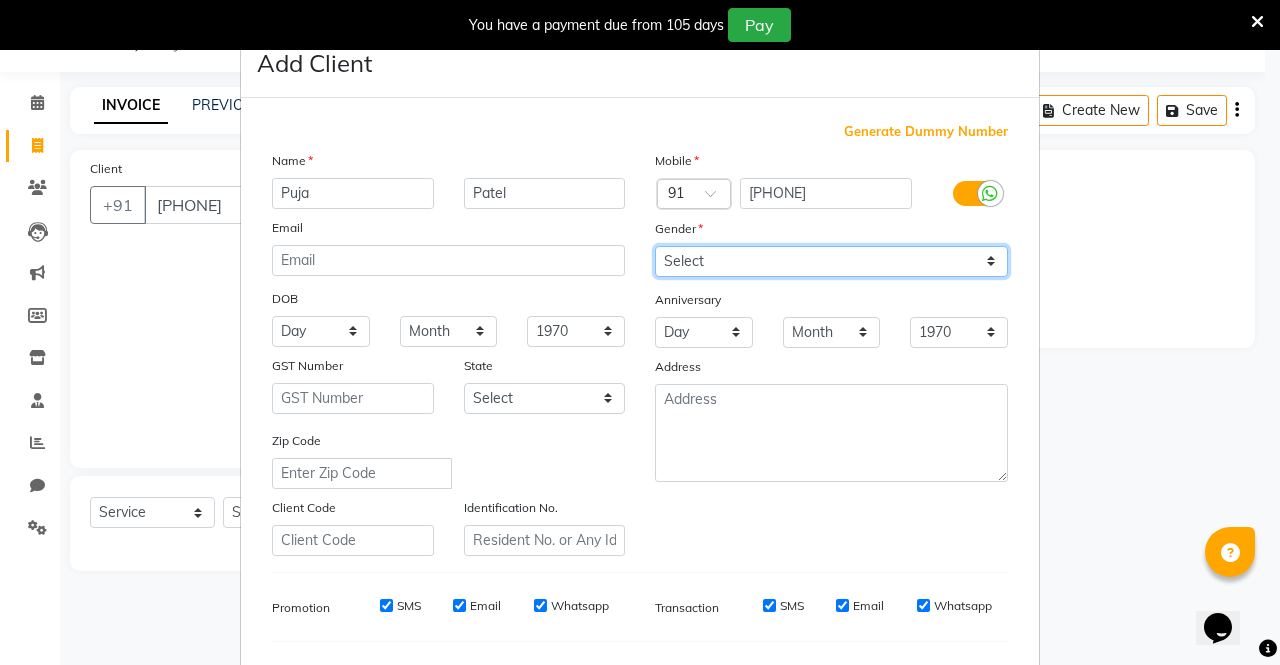 click on "Select Male Female Other Prefer Not To Say" at bounding box center (831, 261) 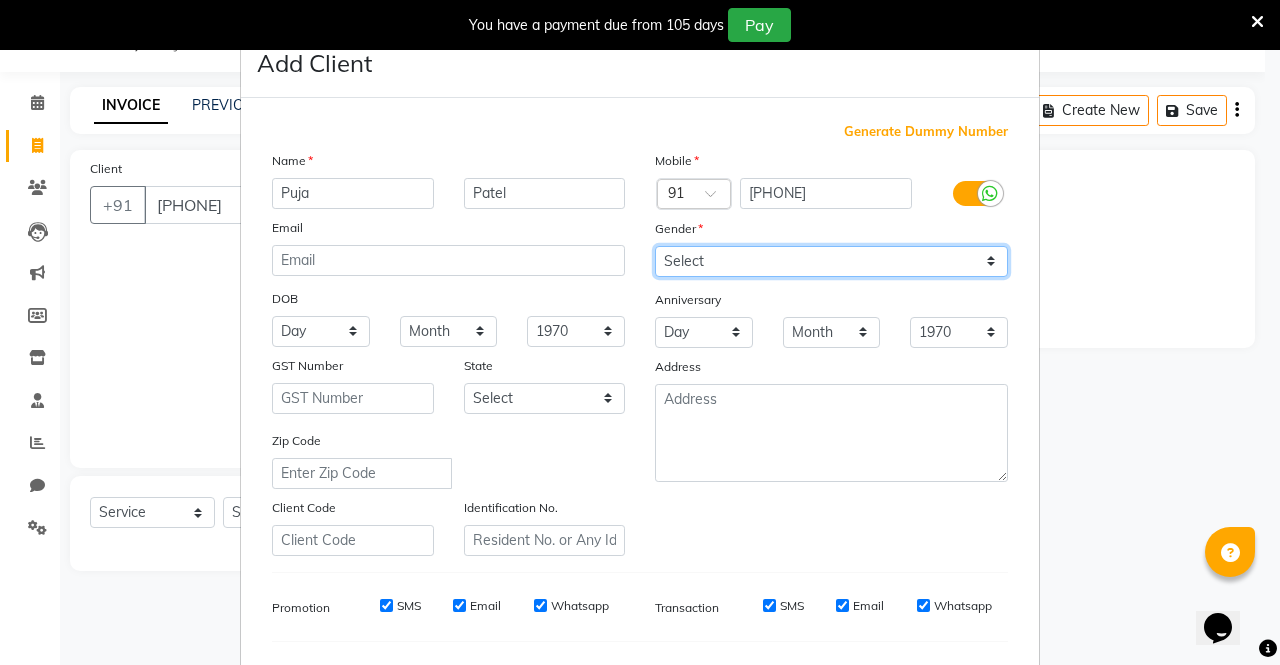 select on "female" 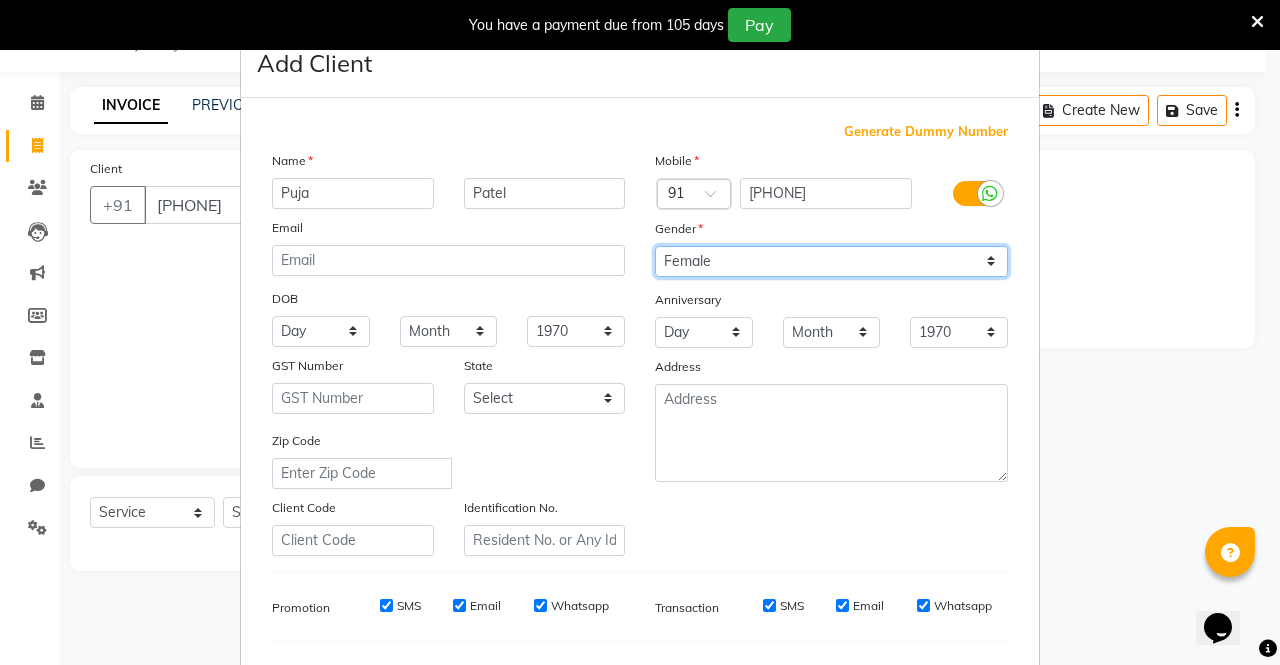 click on "Select Male Female Other Prefer Not To Say" at bounding box center [831, 261] 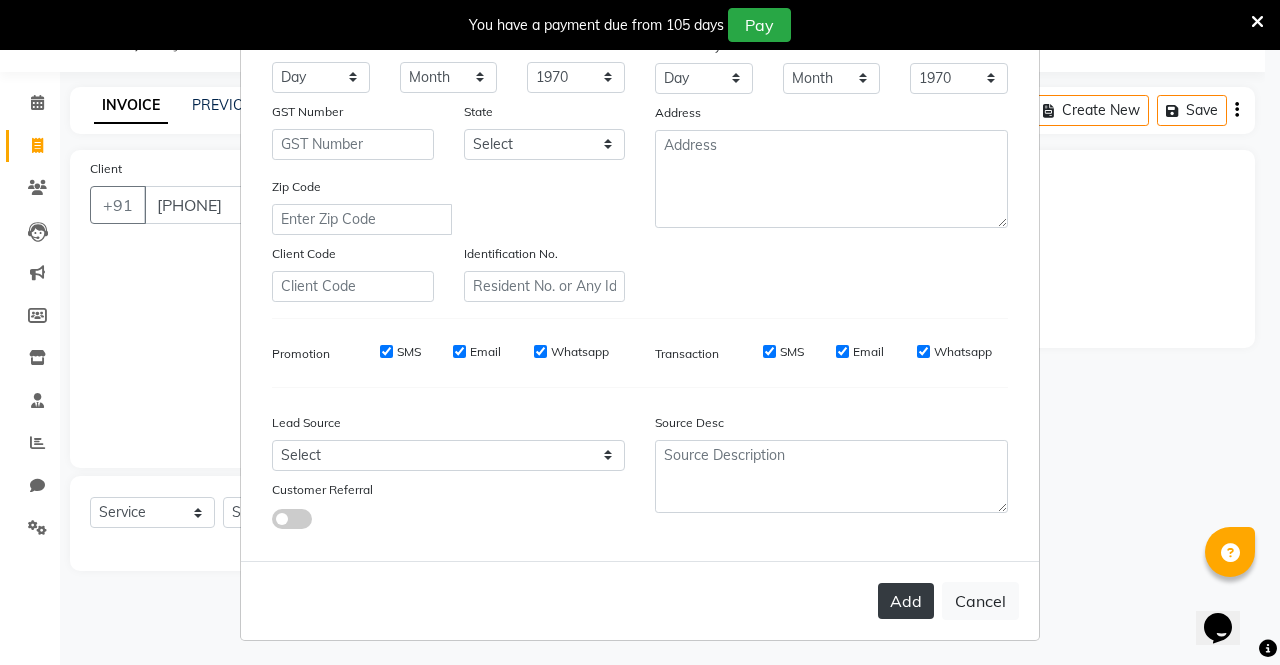 click on "Add" at bounding box center (906, 601) 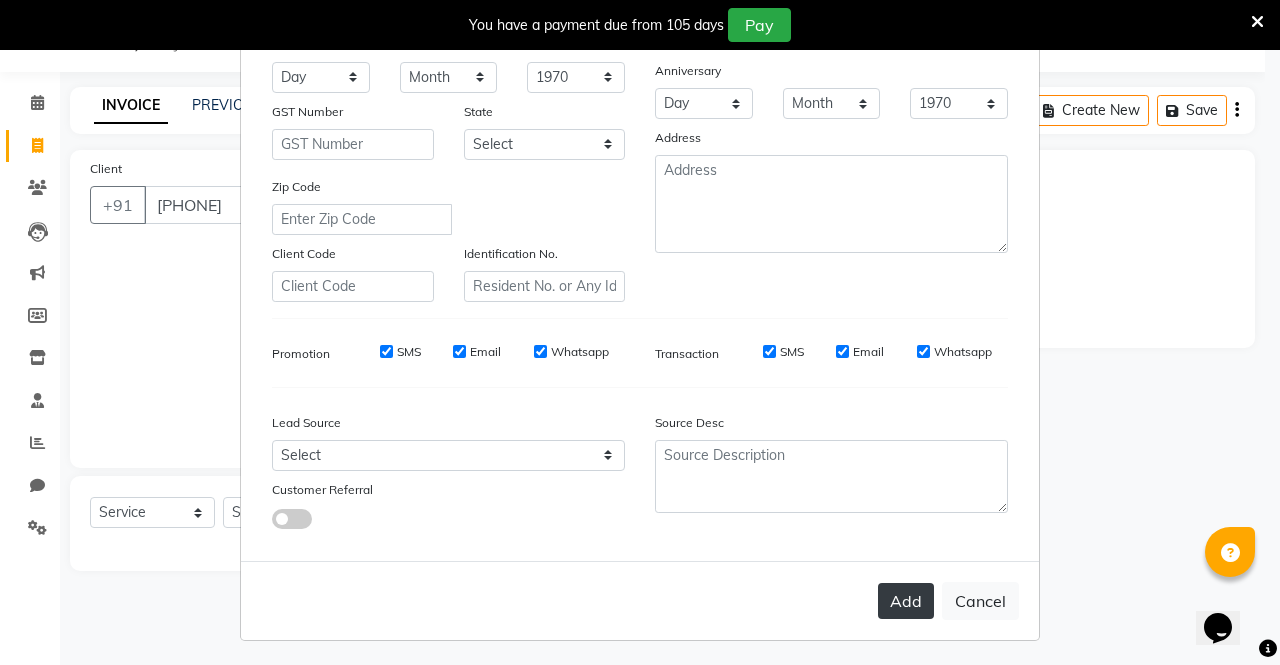 scroll, scrollTop: 0, scrollLeft: 0, axis: both 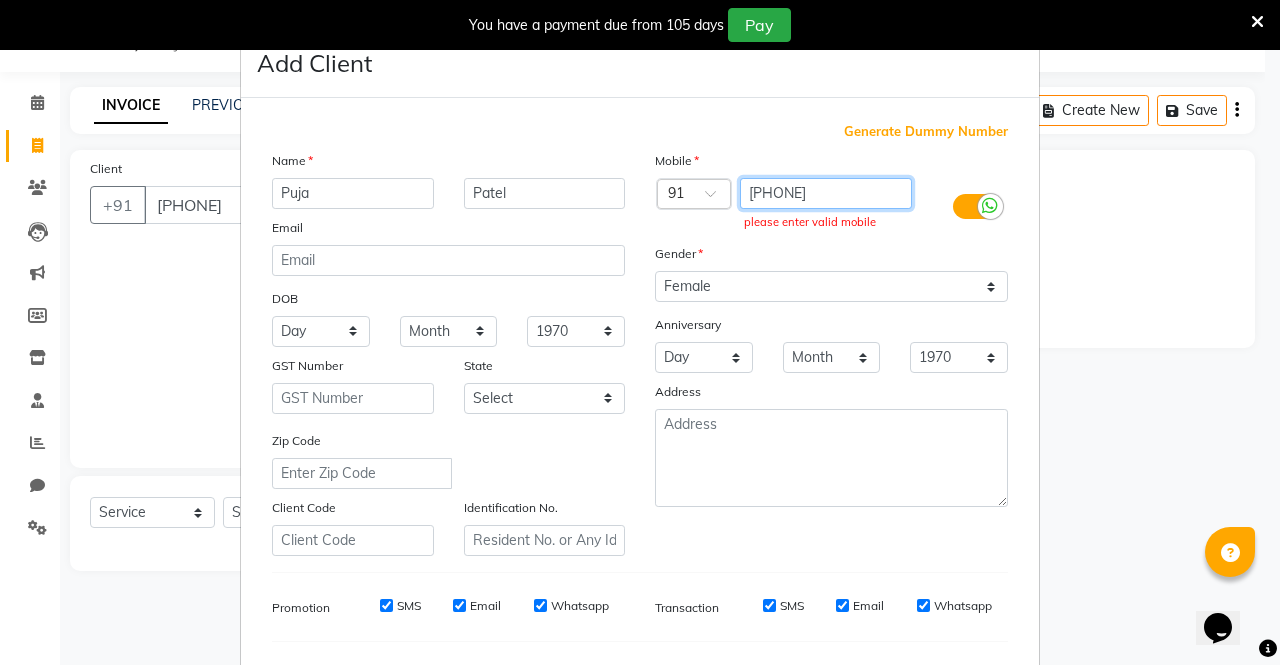 click on "[PHONE]" at bounding box center [826, 193] 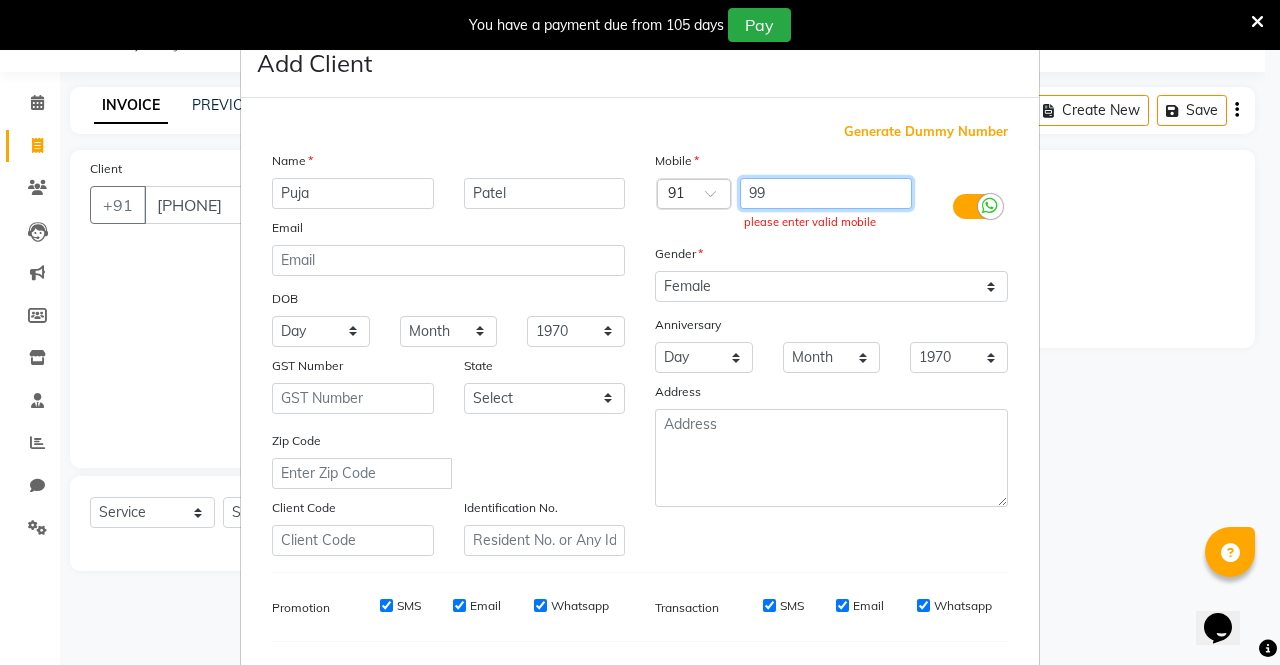 type on "9" 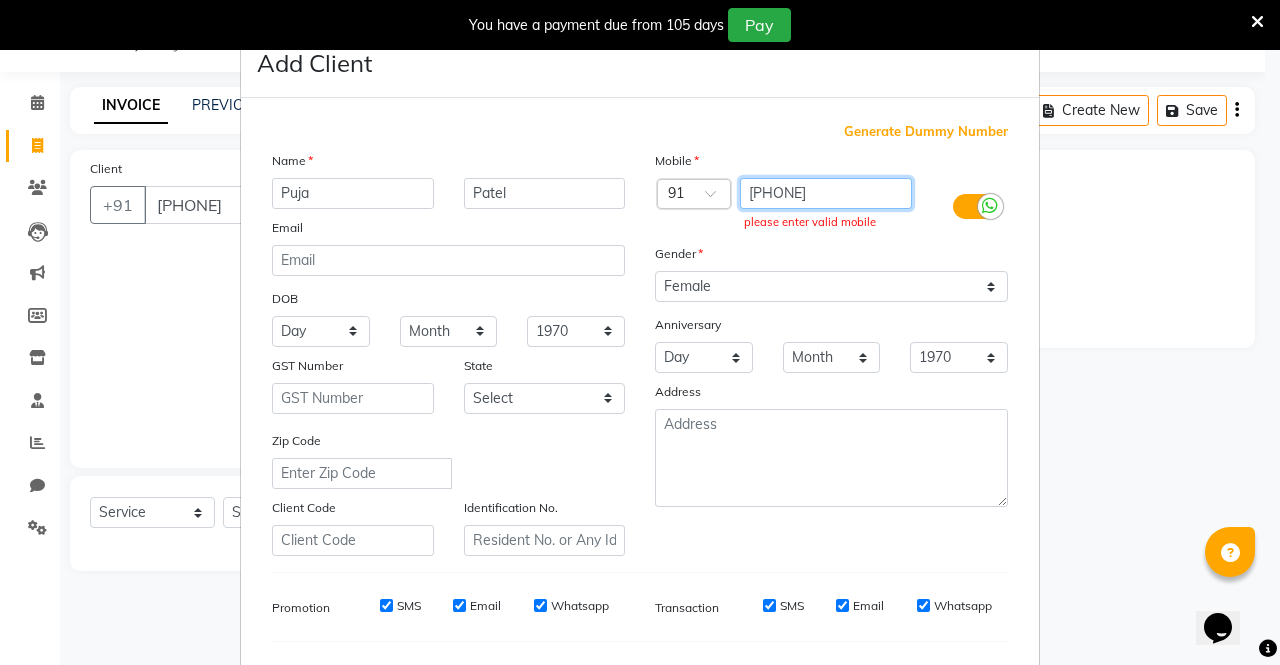 scroll, scrollTop: 254, scrollLeft: 0, axis: vertical 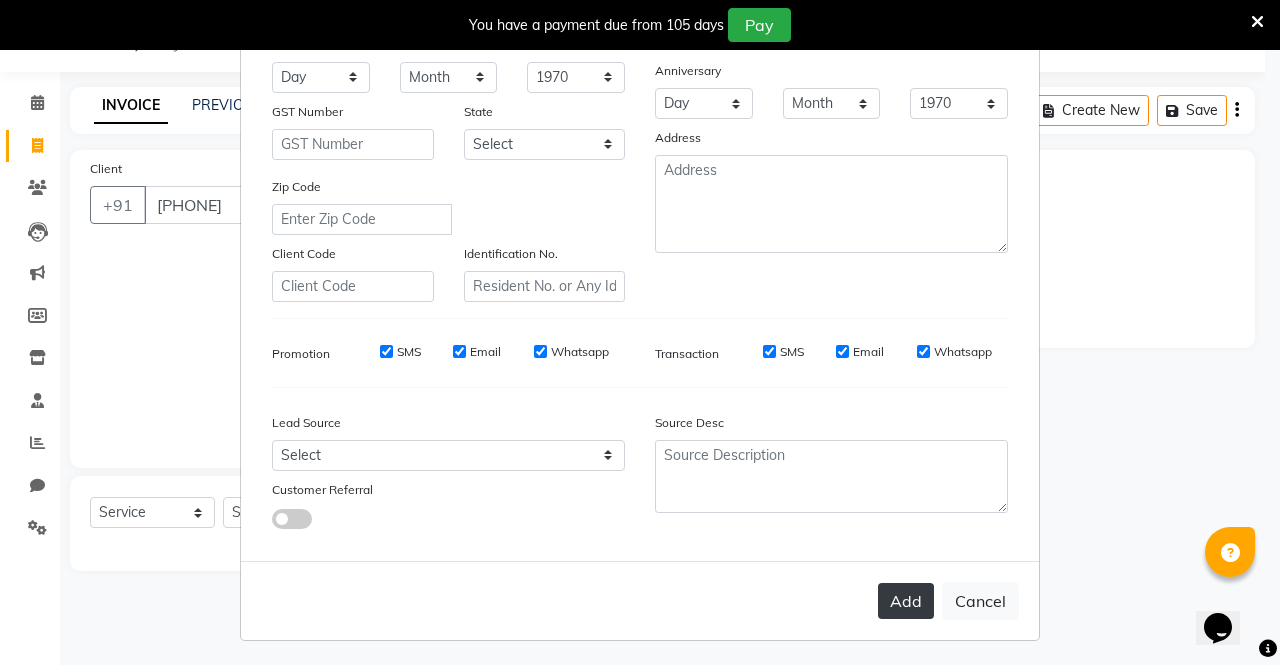click on "Add" at bounding box center [906, 601] 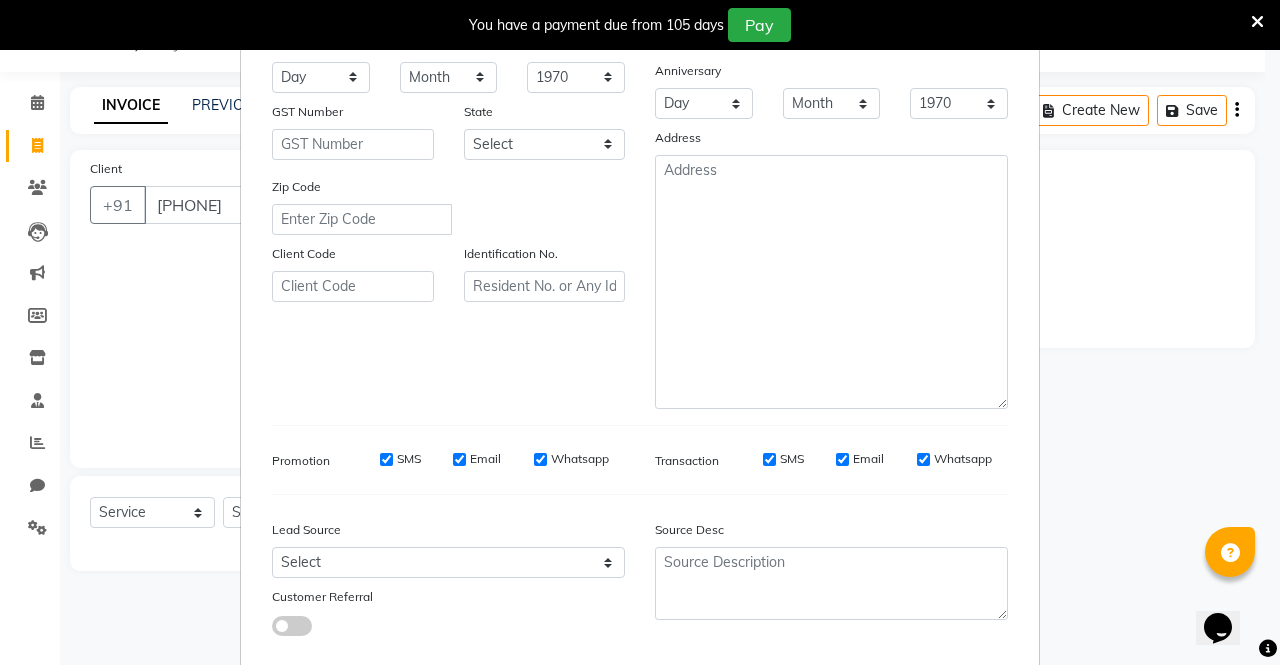 scroll, scrollTop: 0, scrollLeft: 0, axis: both 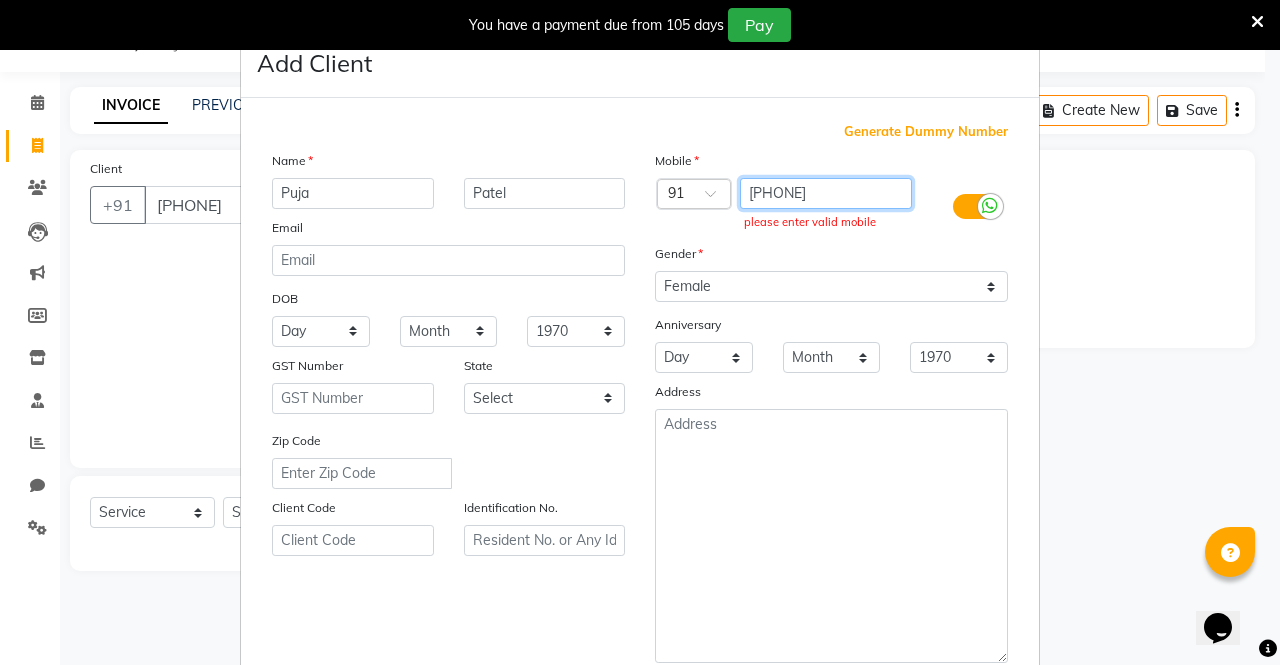 click on "[PHONE]" at bounding box center (826, 193) 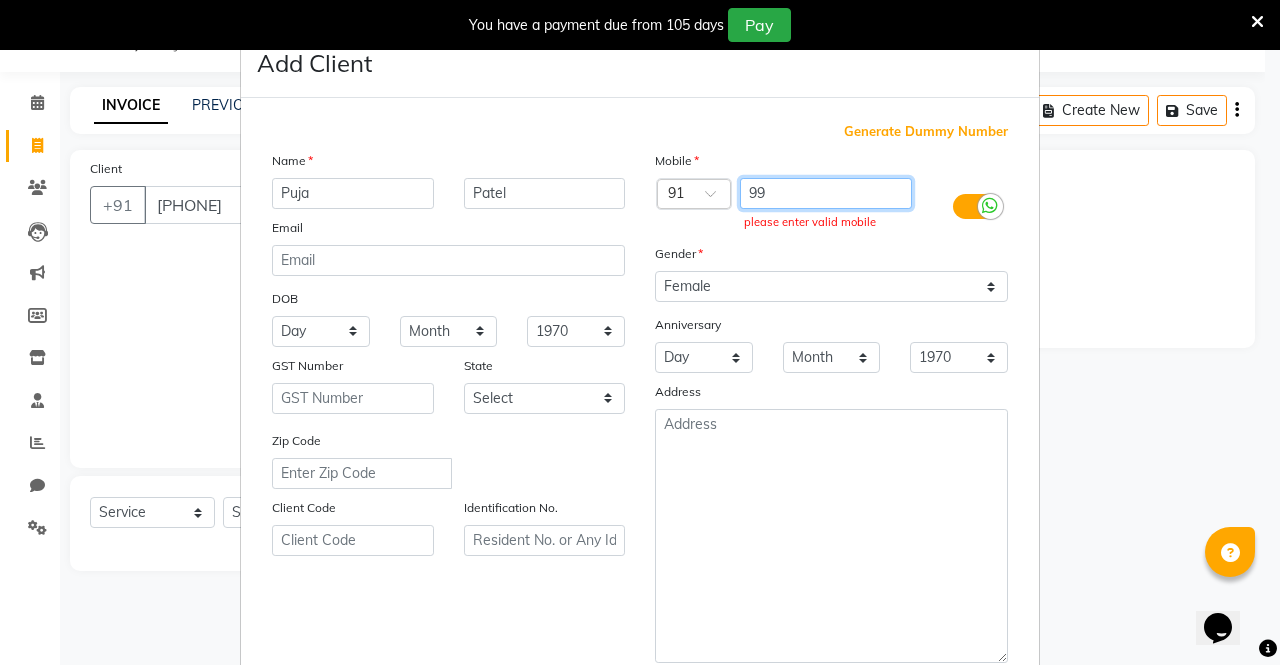 type on "9" 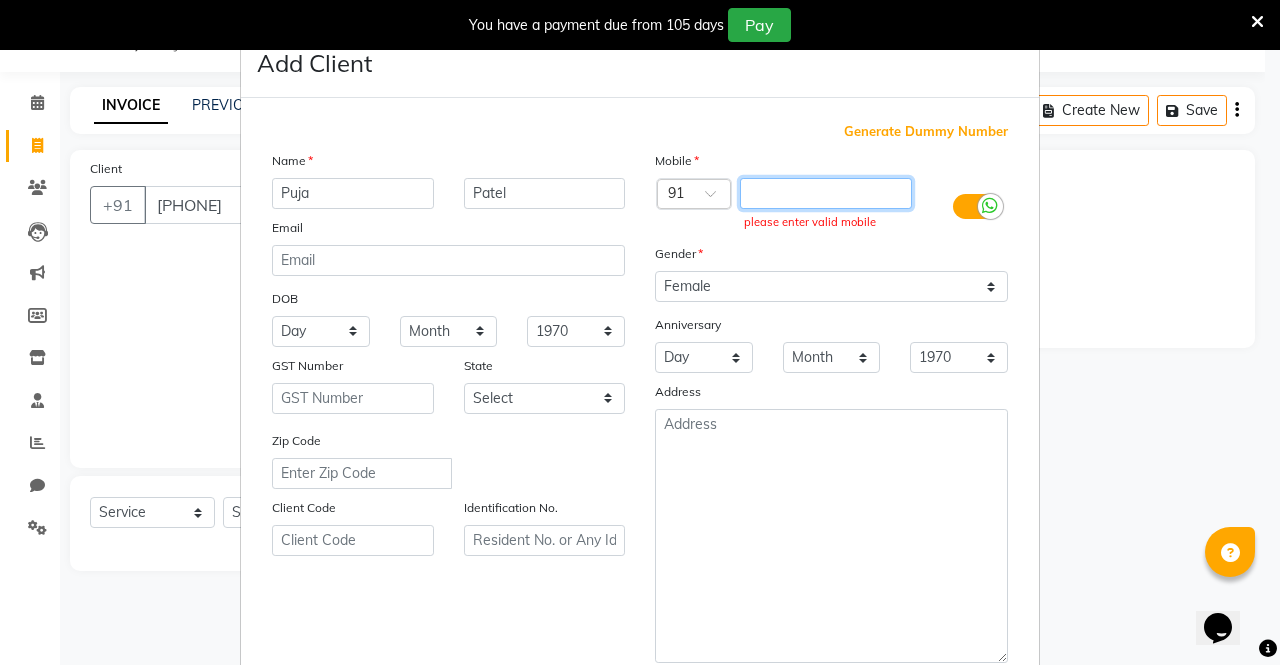 click at bounding box center (826, 193) 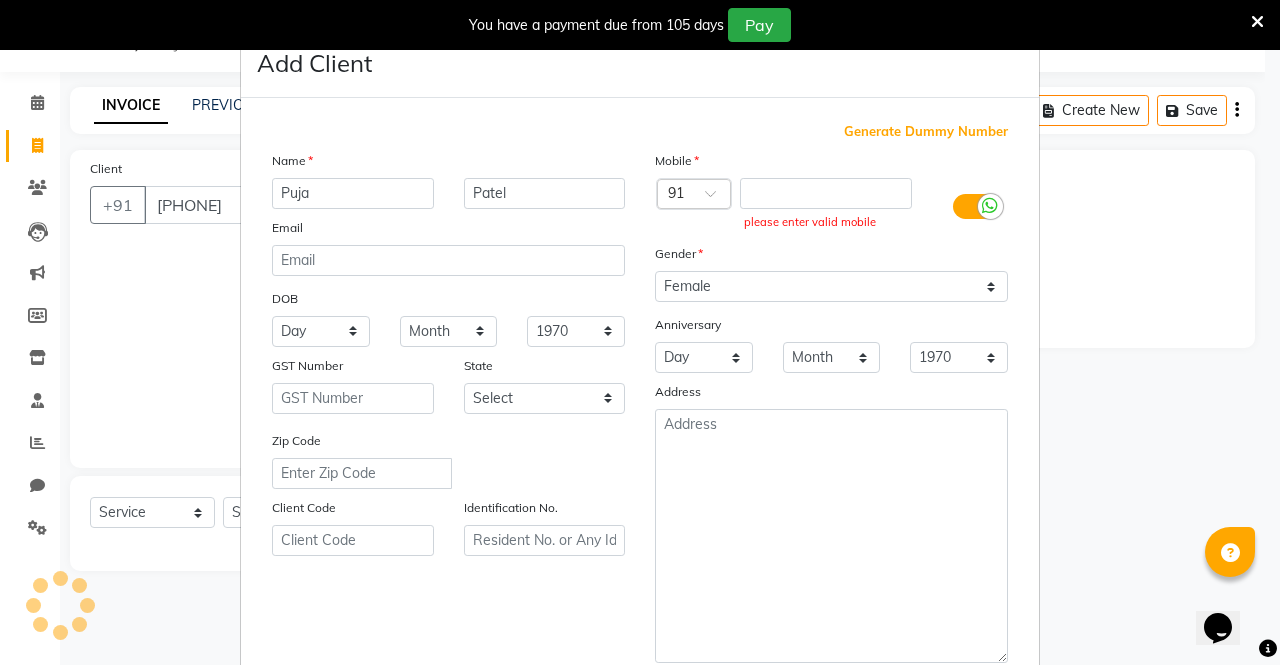 click on "Gender" at bounding box center [831, 257] 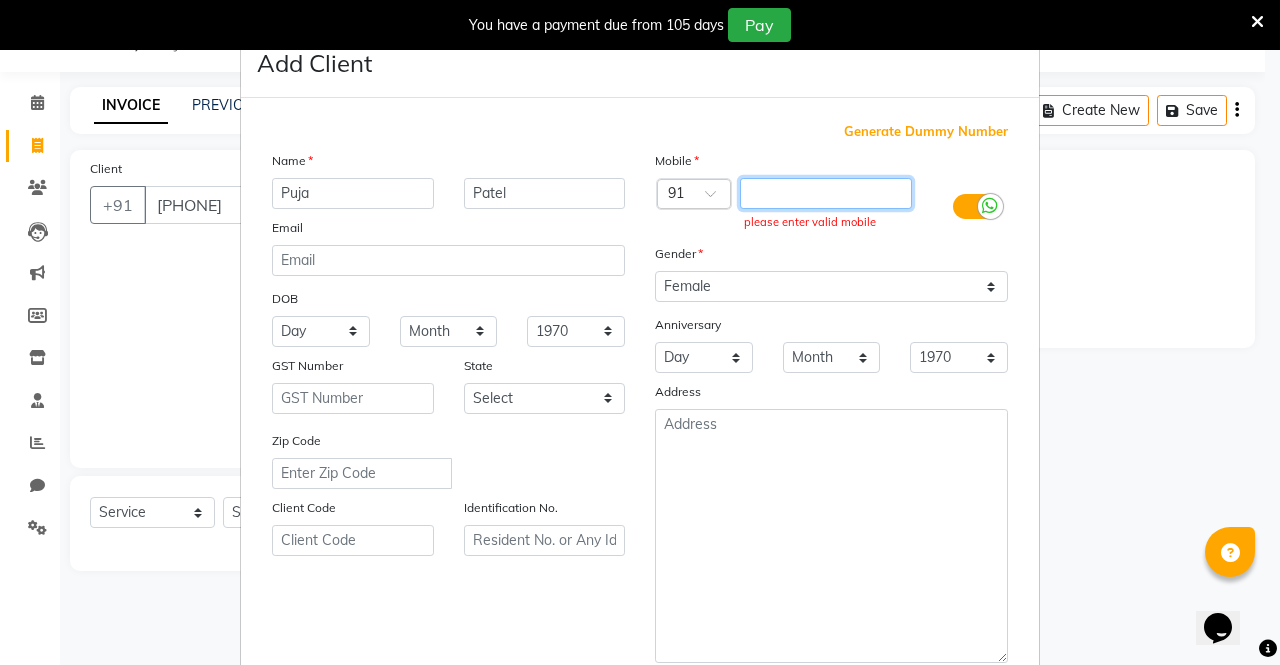 click at bounding box center (826, 193) 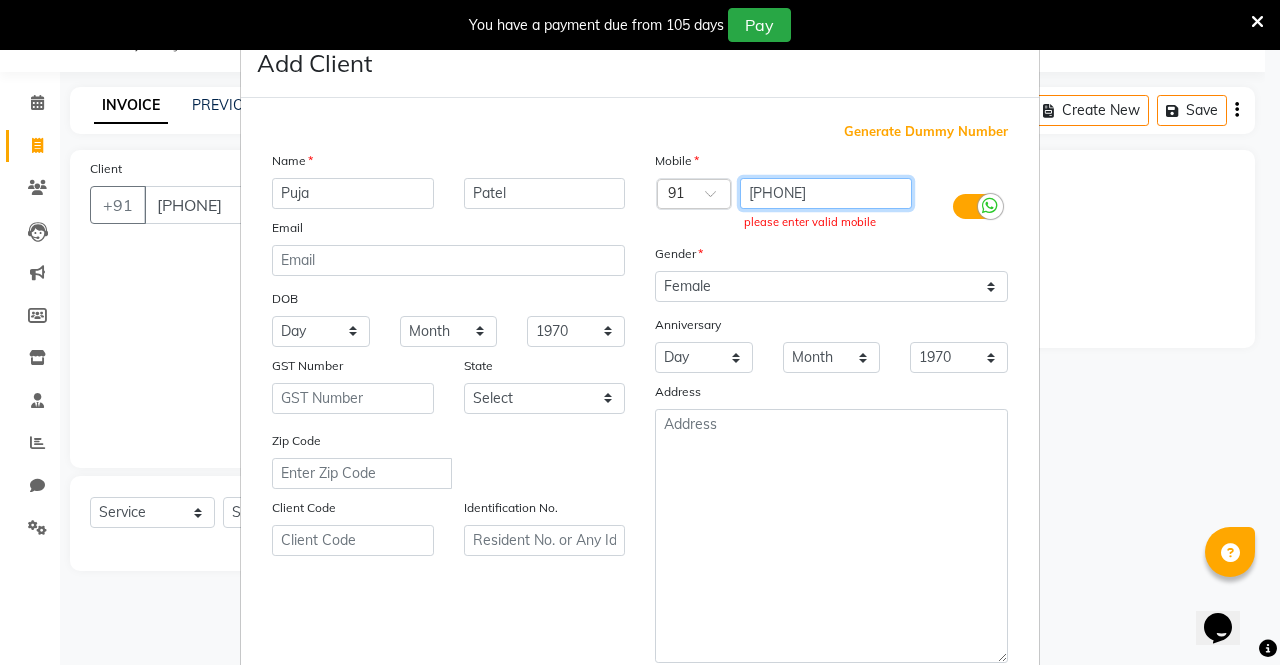 scroll, scrollTop: 362, scrollLeft: 0, axis: vertical 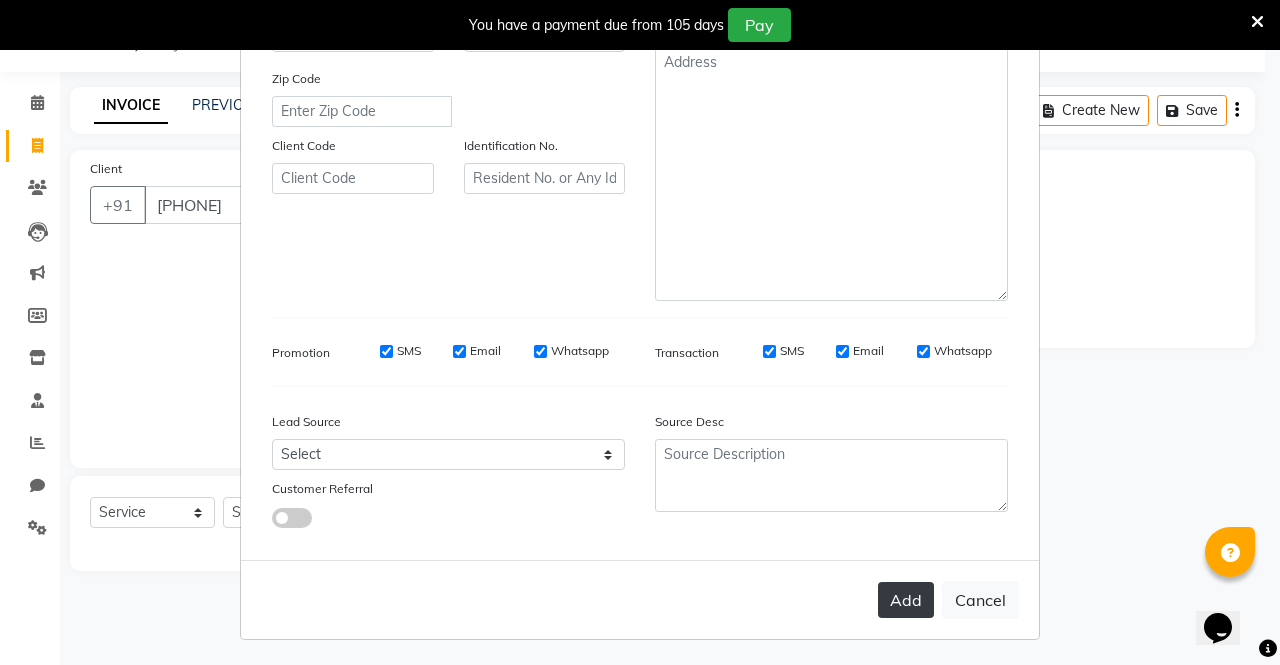 type on "[PHONE]" 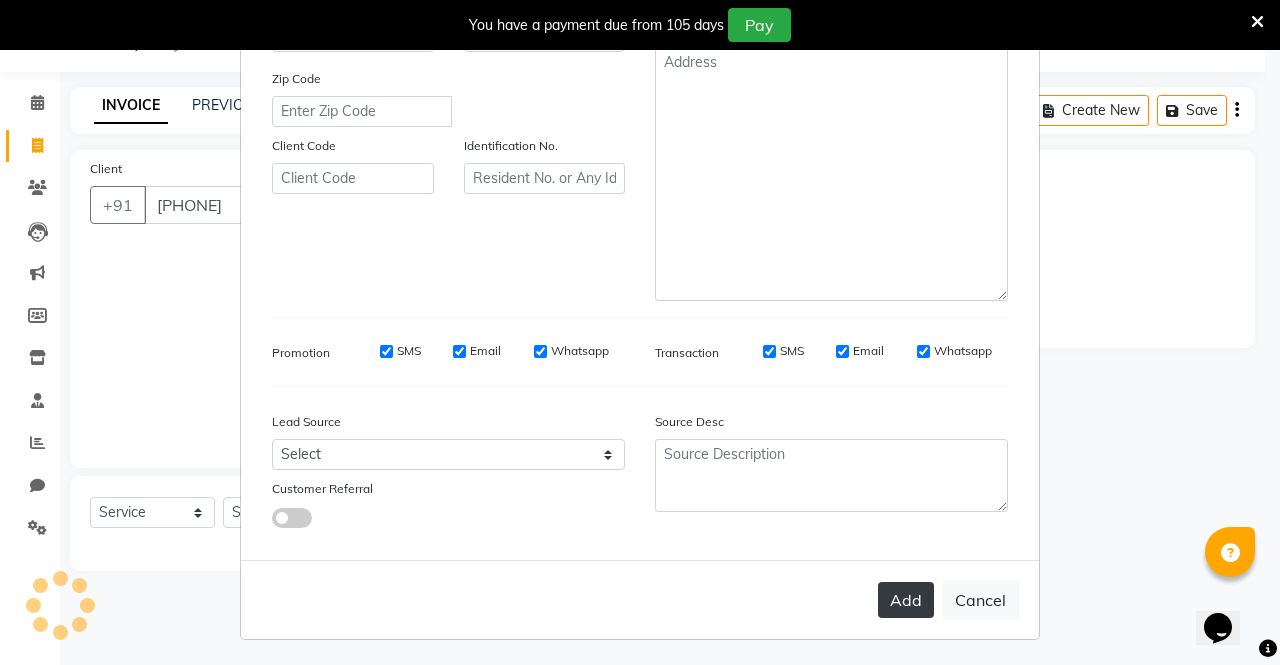 click on "Add" at bounding box center [906, 600] 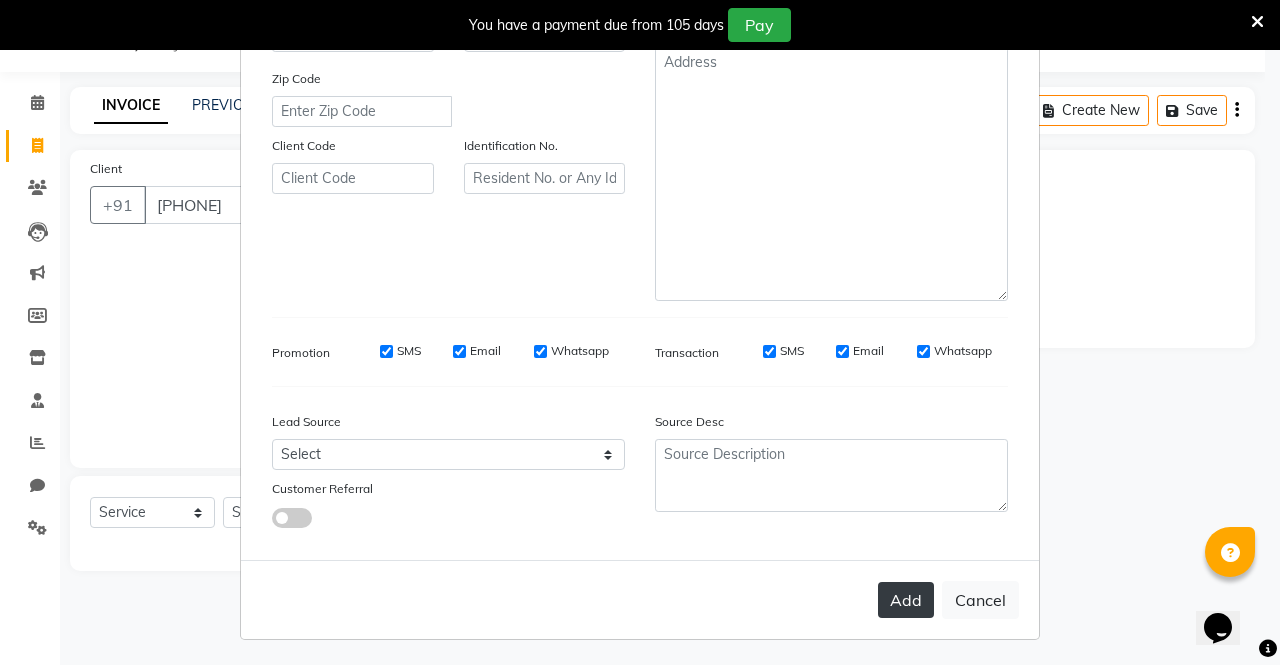 click on "Add" at bounding box center (906, 600) 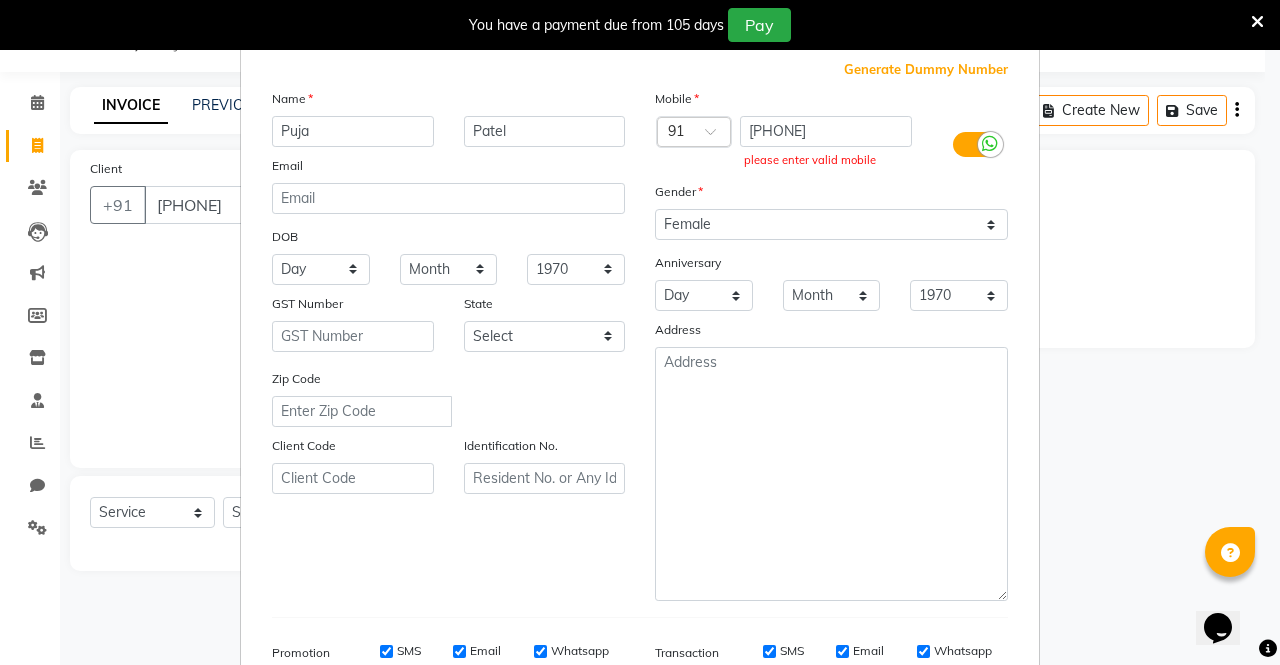 scroll, scrollTop: 0, scrollLeft: 0, axis: both 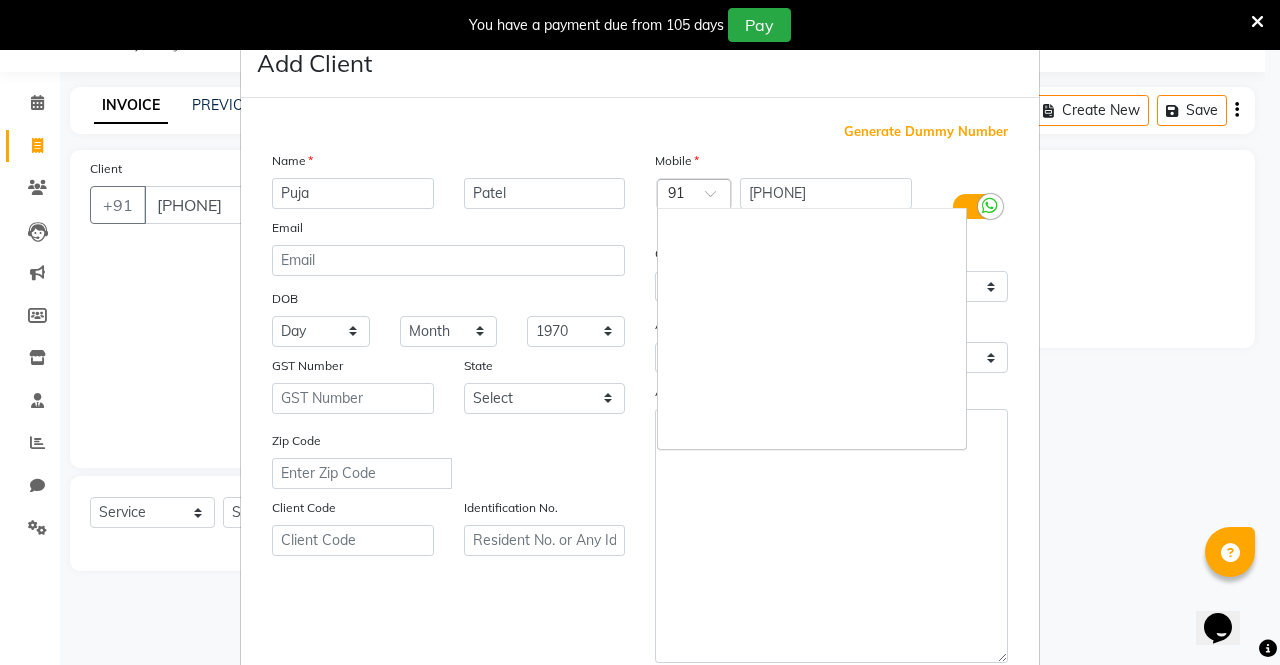 click at bounding box center [717, 199] 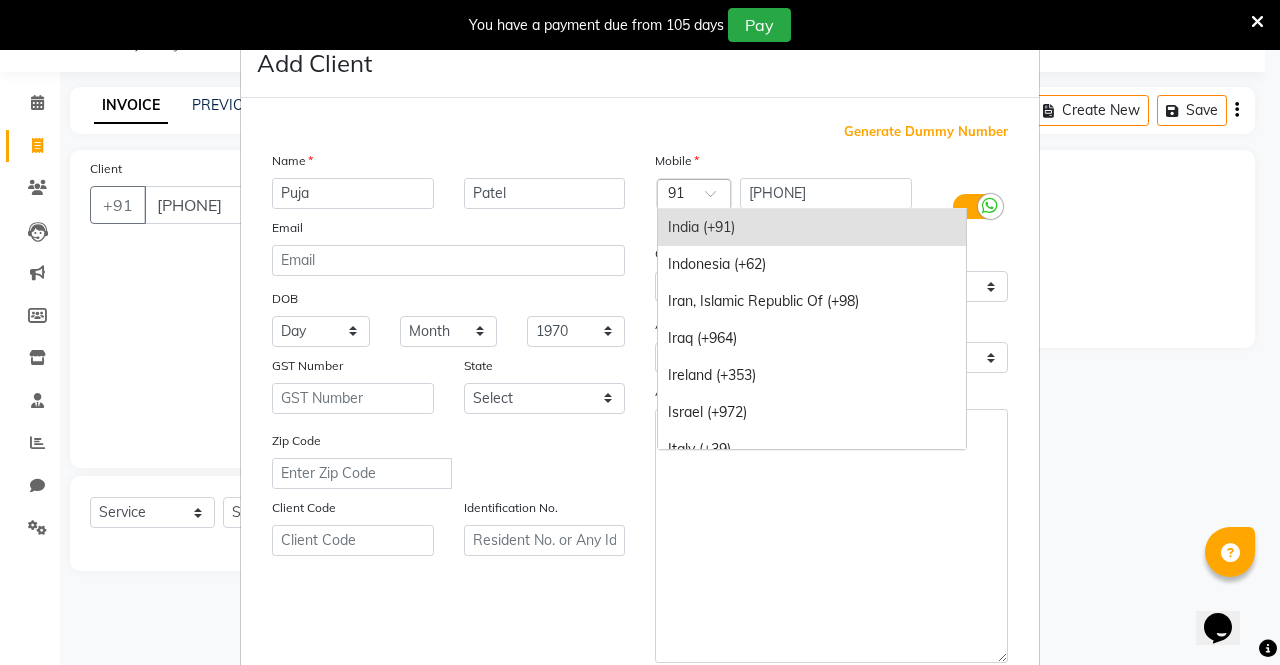 click on "India (+91)" at bounding box center (812, 227) 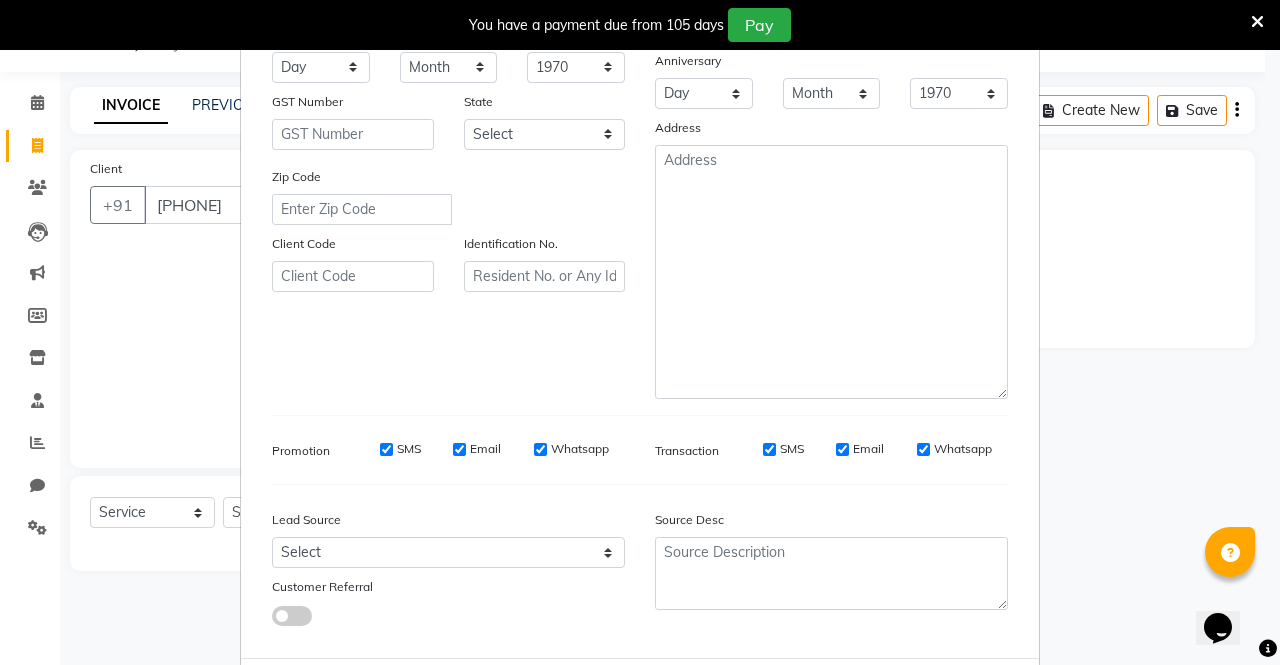 scroll, scrollTop: 362, scrollLeft: 0, axis: vertical 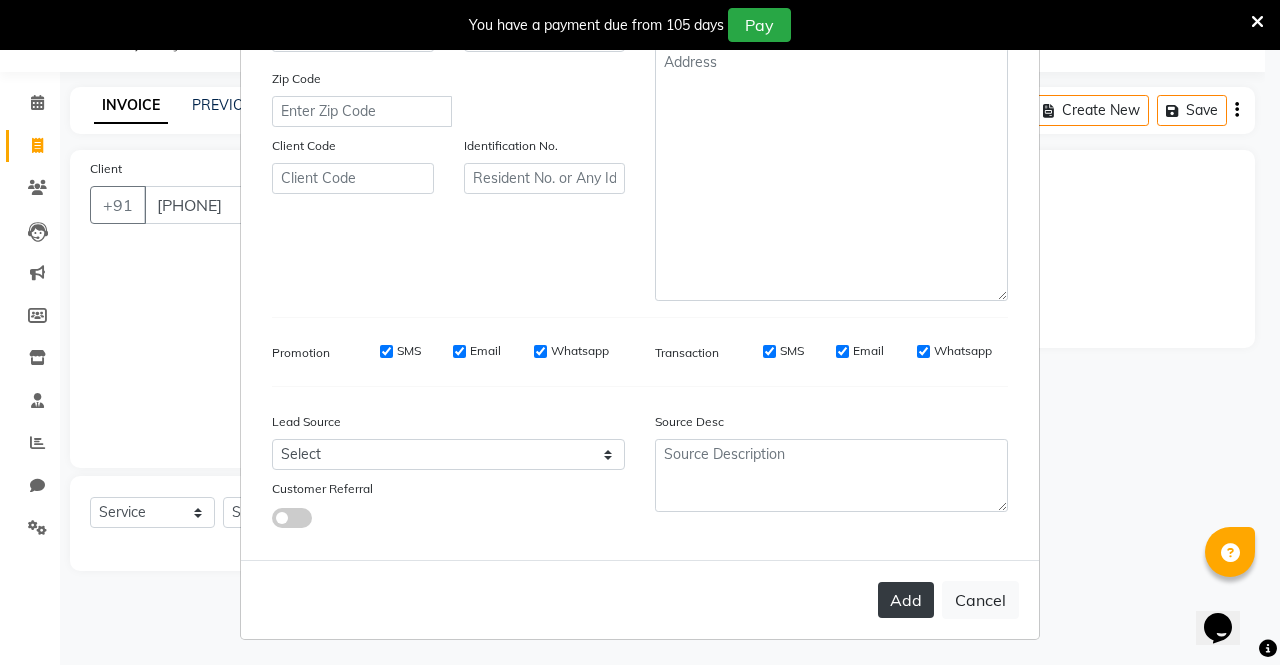 click on "Add" at bounding box center (906, 600) 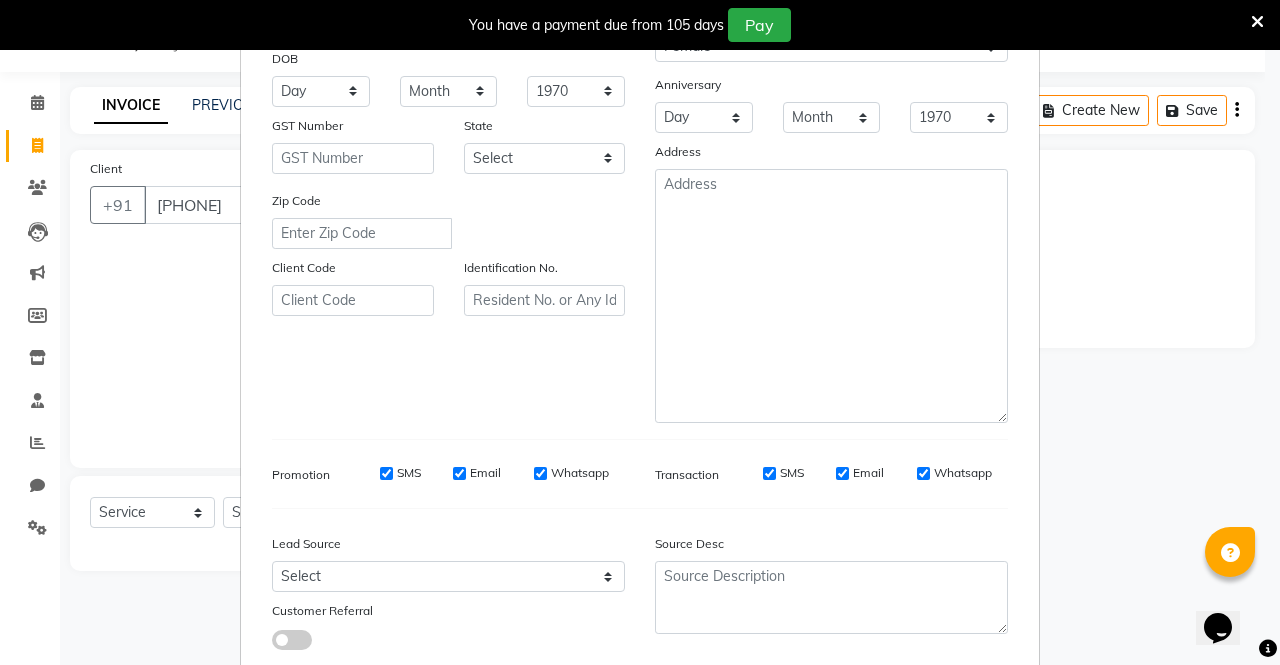 scroll, scrollTop: 362, scrollLeft: 0, axis: vertical 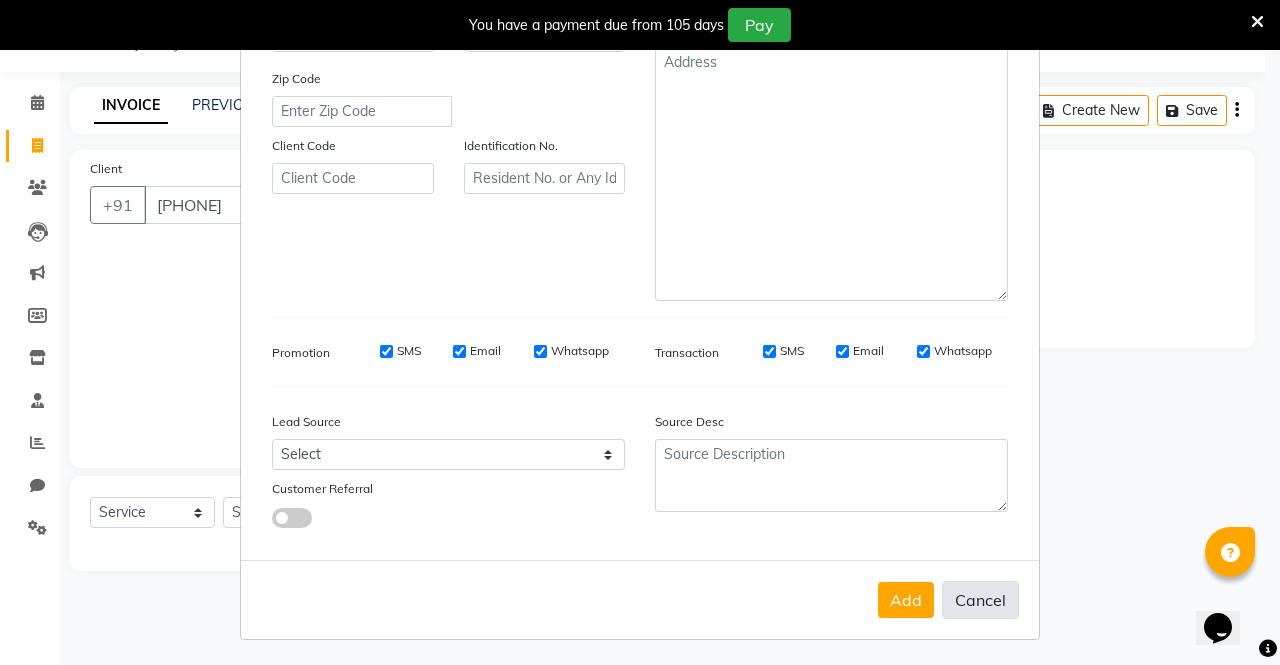 click on "Cancel" at bounding box center [980, 600] 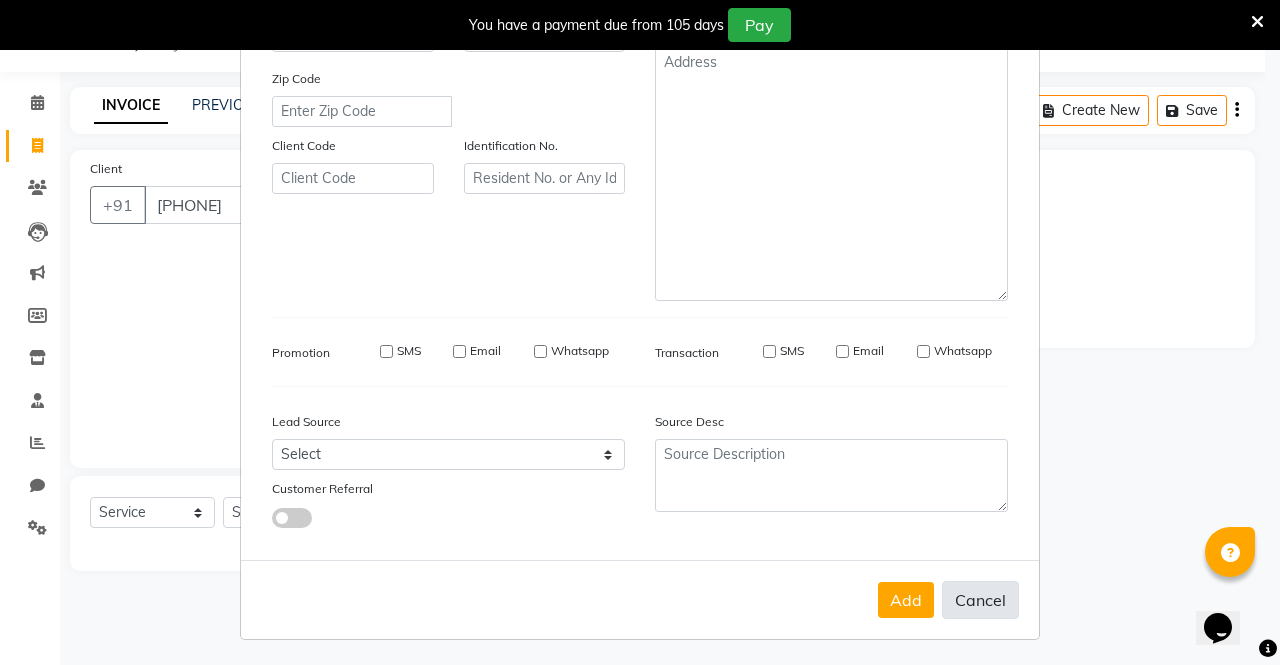 type 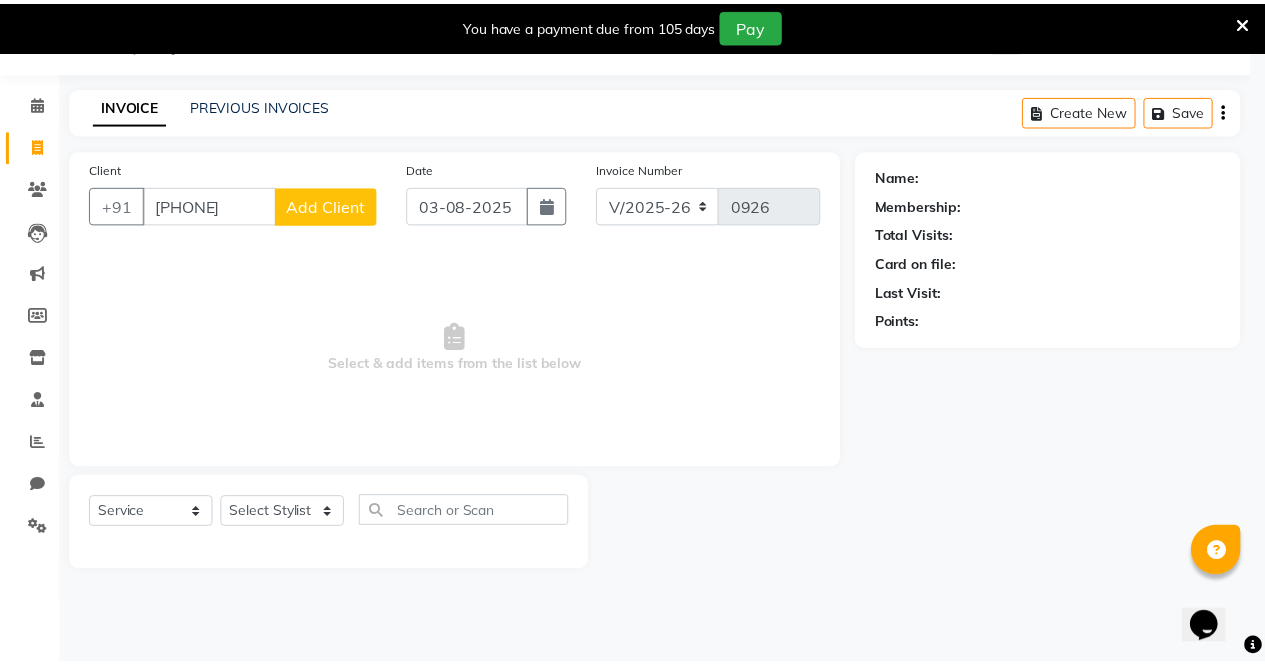 scroll, scrollTop: 356, scrollLeft: 0, axis: vertical 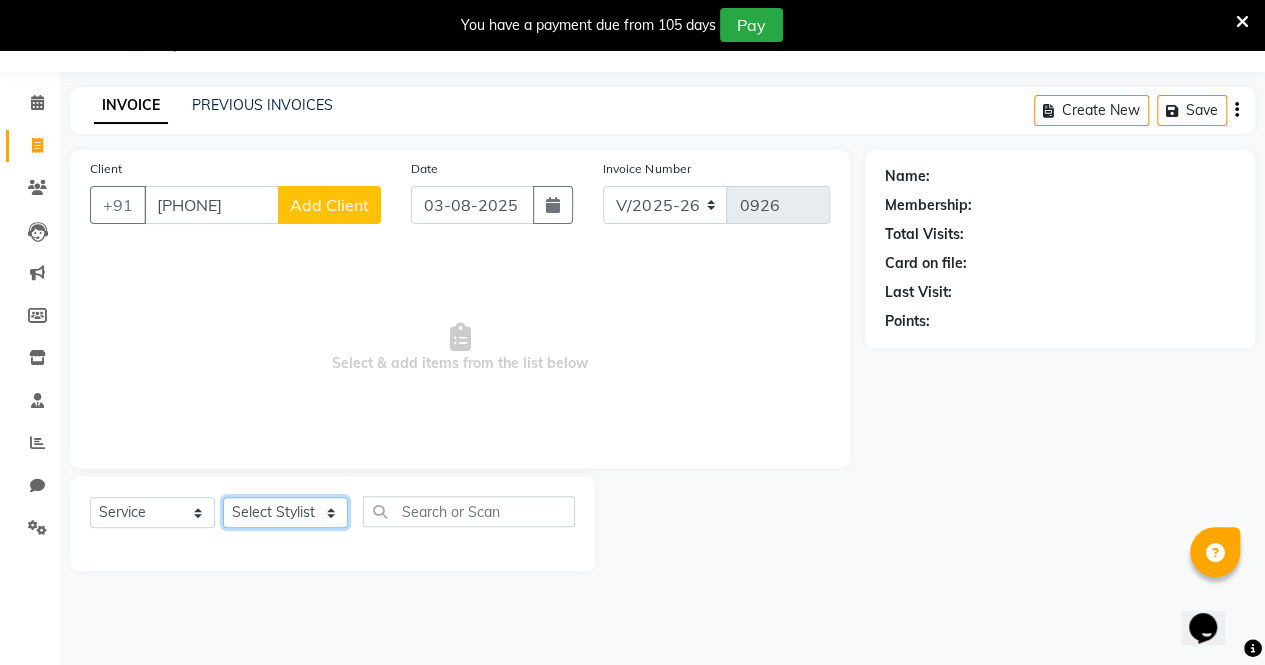 click on "Select Stylist [LAST] [LAST] [FIRST] [LAST] [FIRST] [LAST] [LAST] [LAST]" 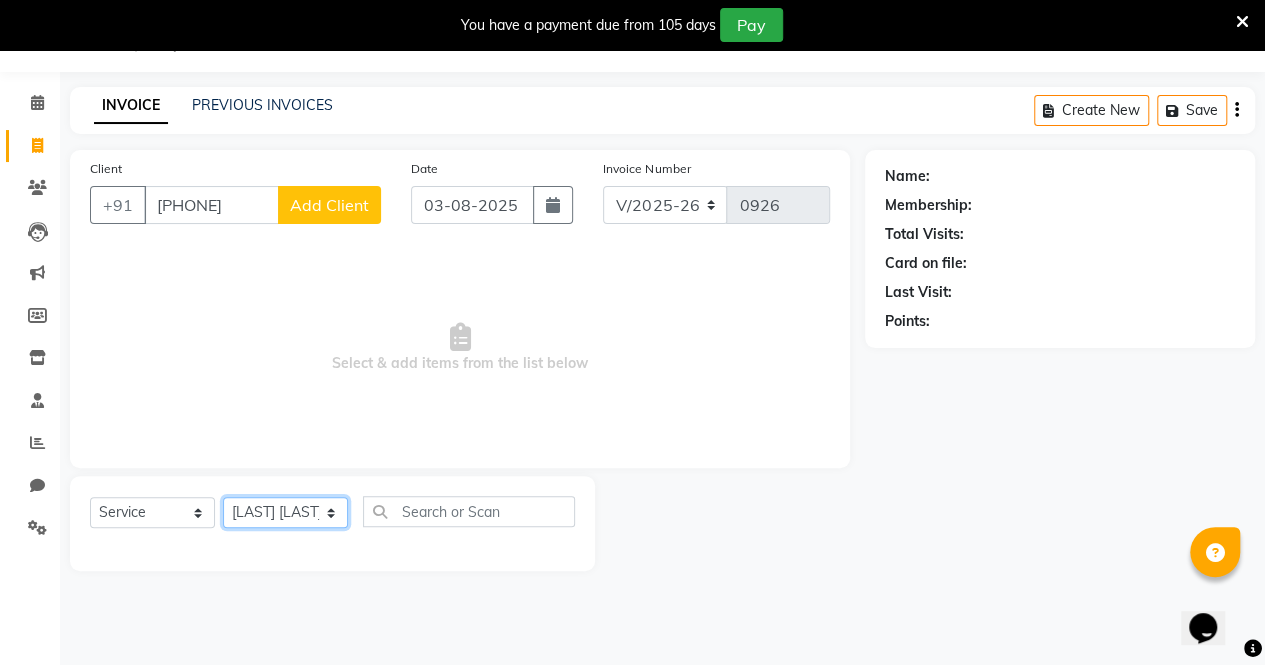 click on "Select Stylist [LAST] [LAST] [FIRST] [LAST] [FIRST] [LAST] [LAST] [LAST]" 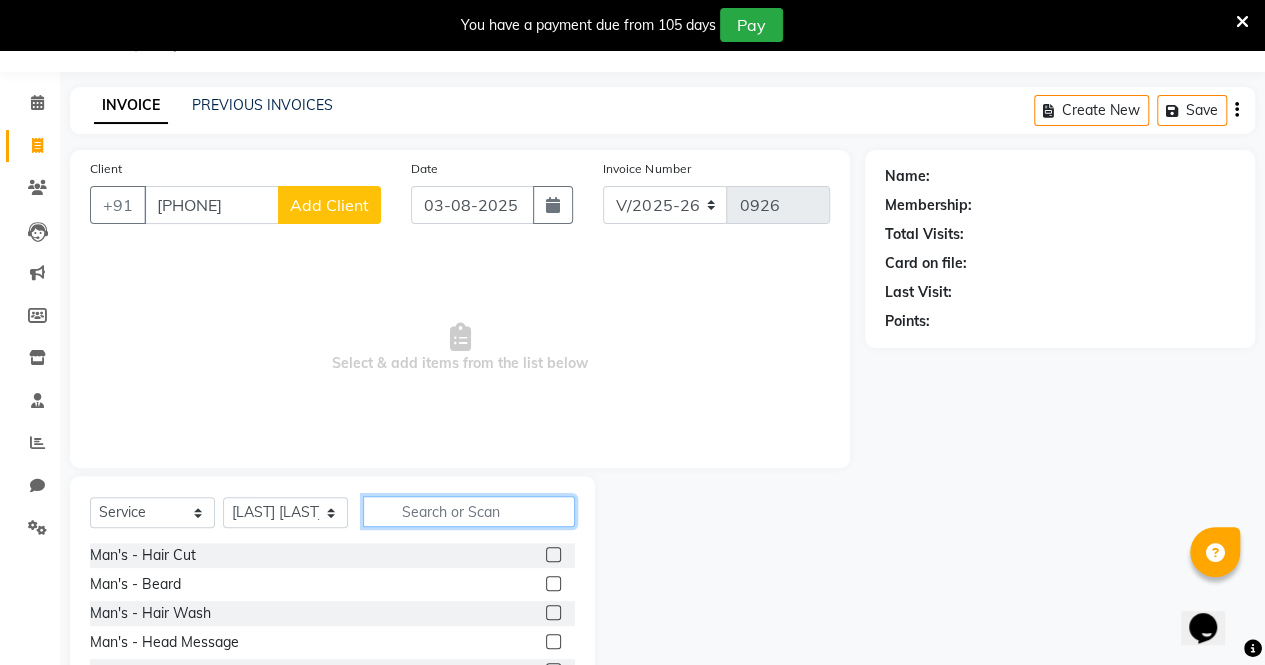click 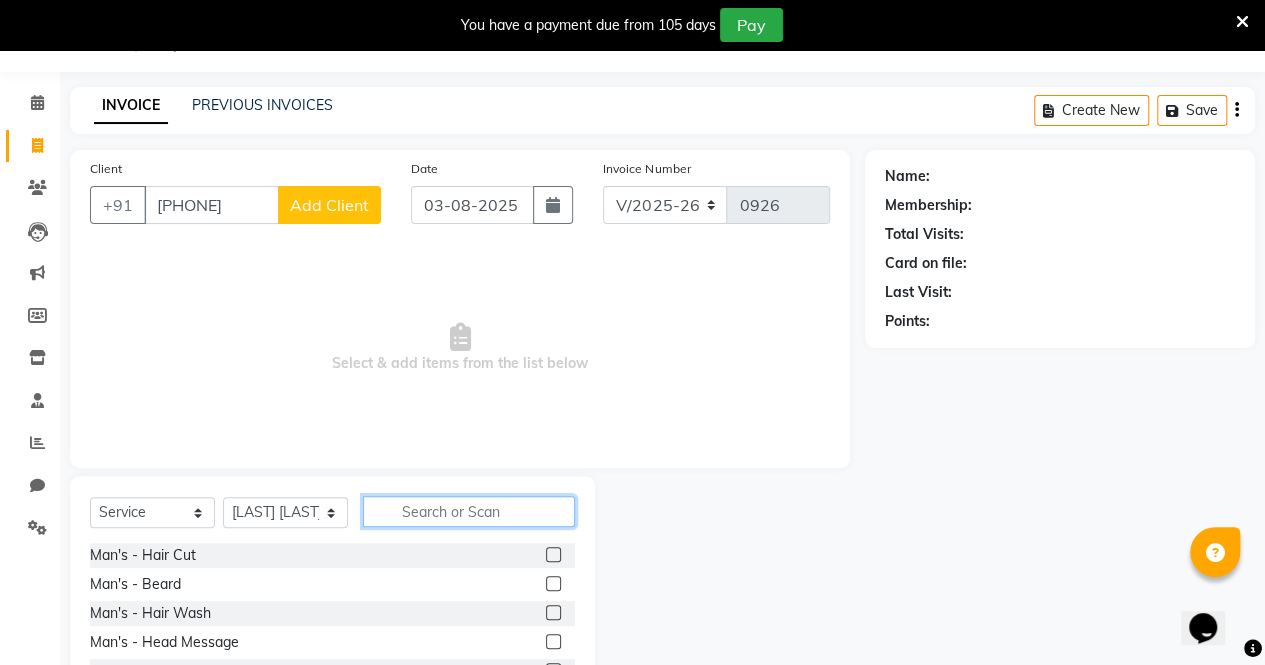 type on "t" 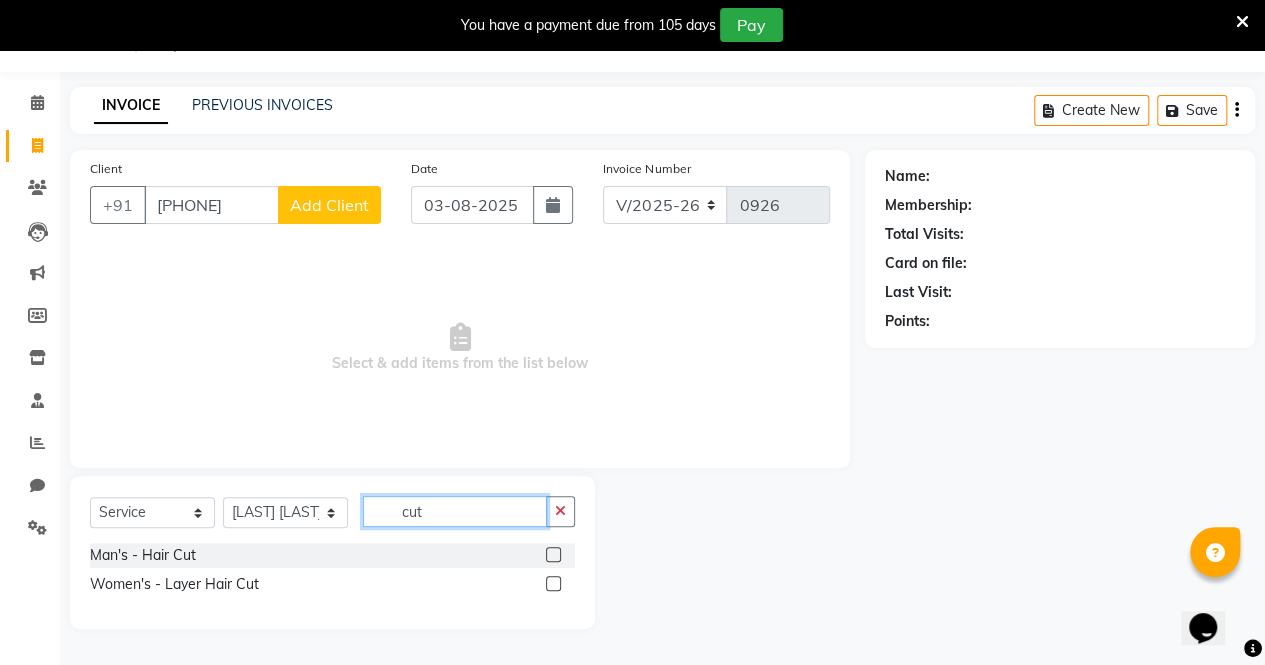 type on "cut" 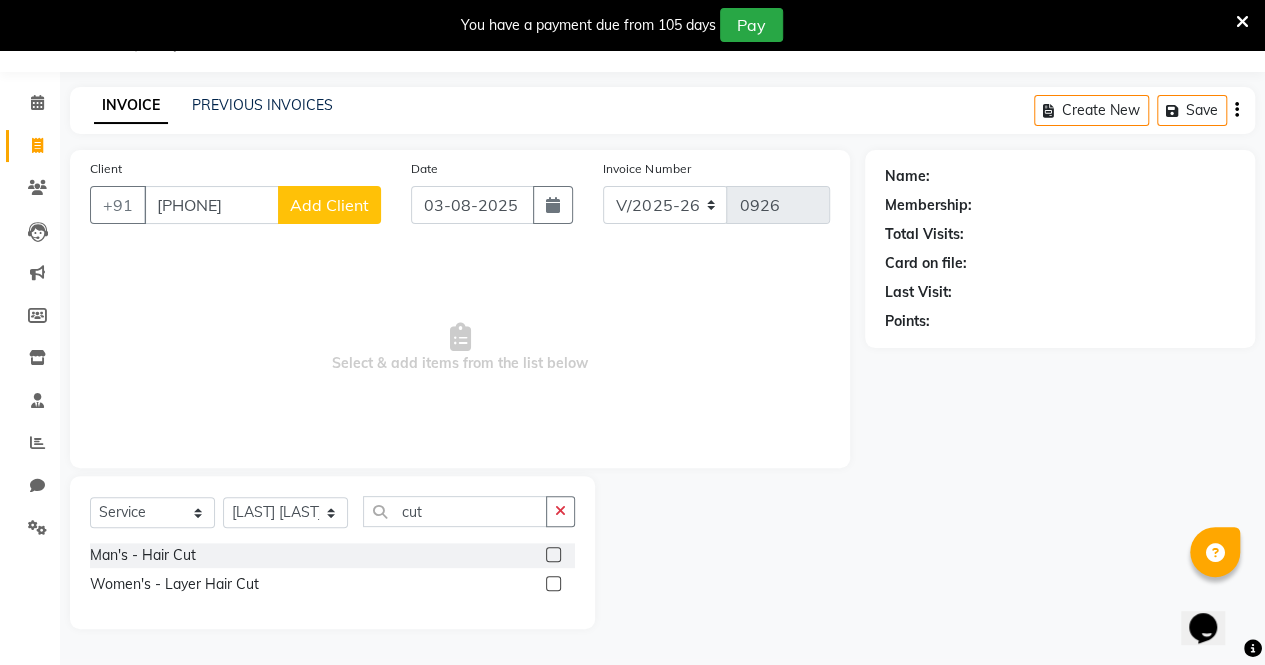 click 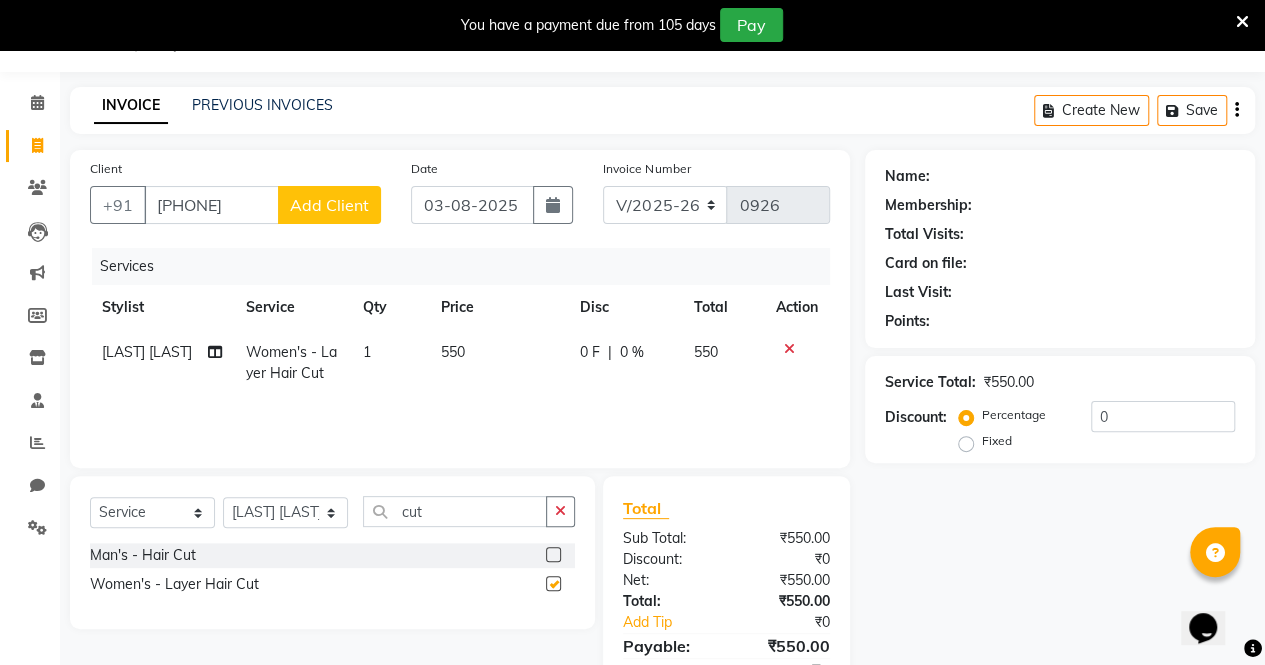 checkbox on "false" 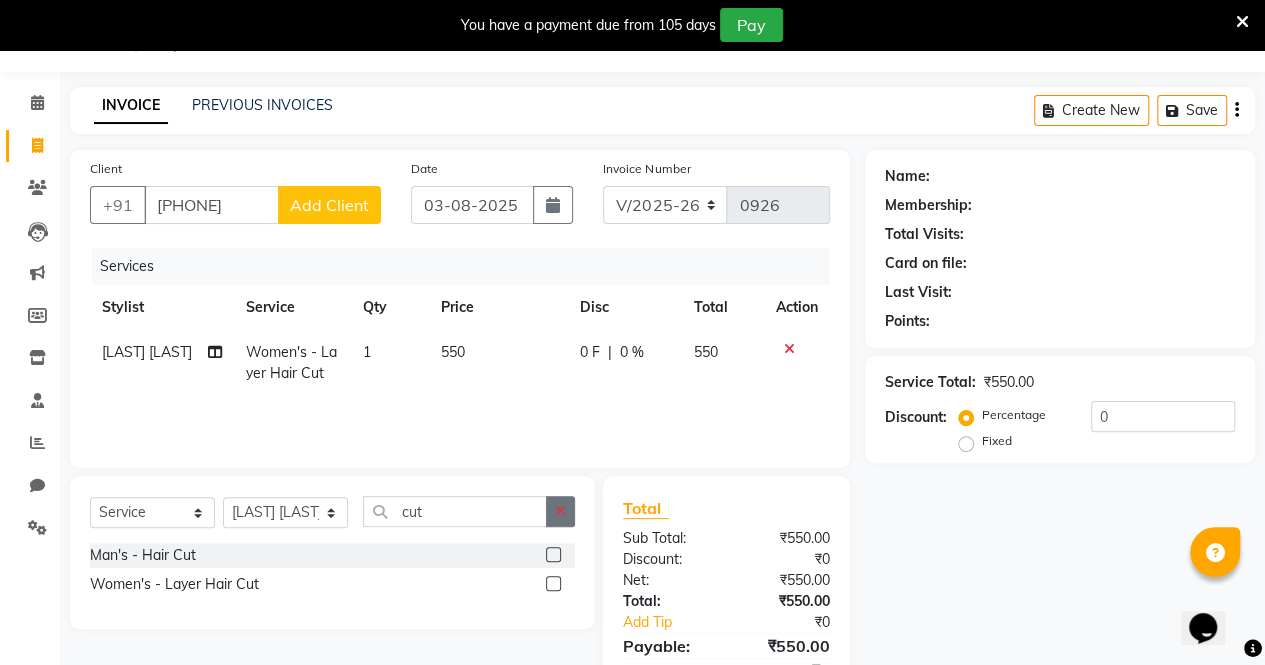 click 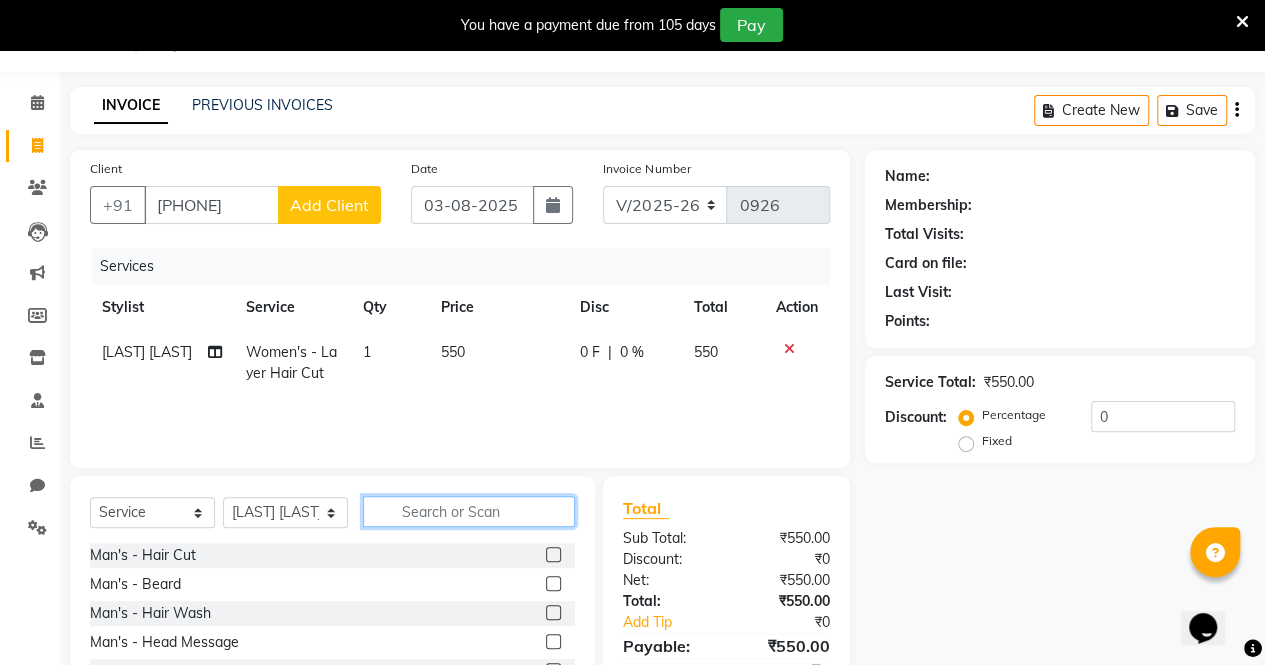 click 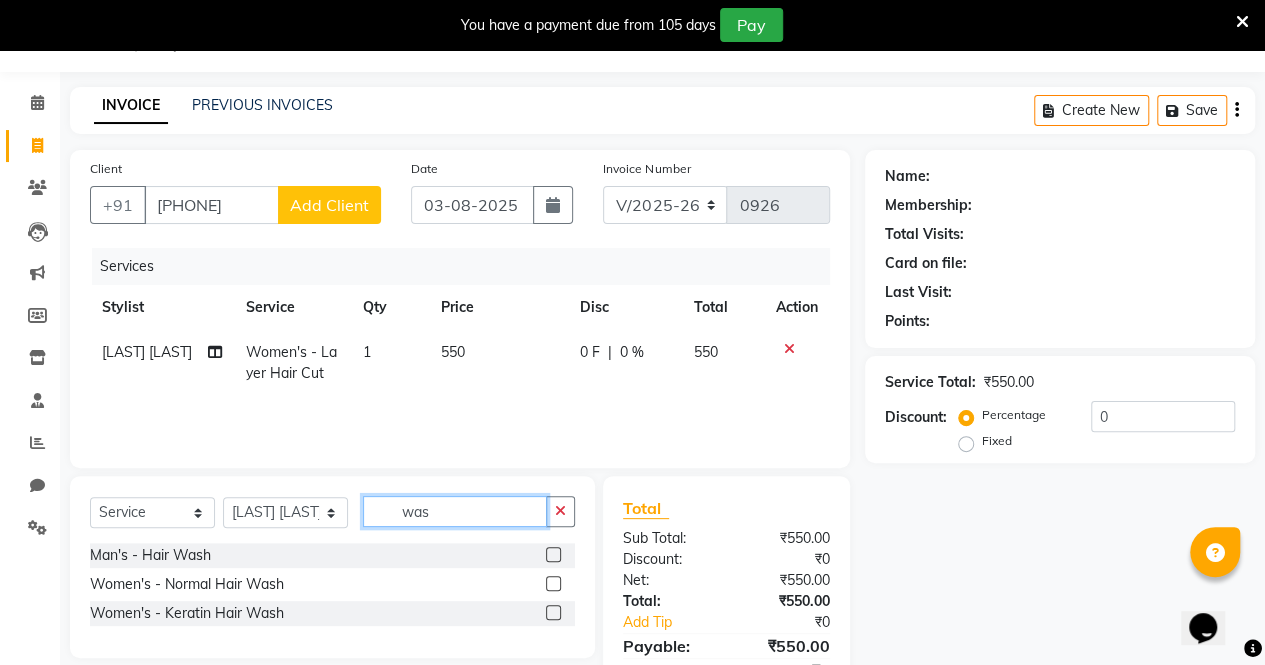 type on "was" 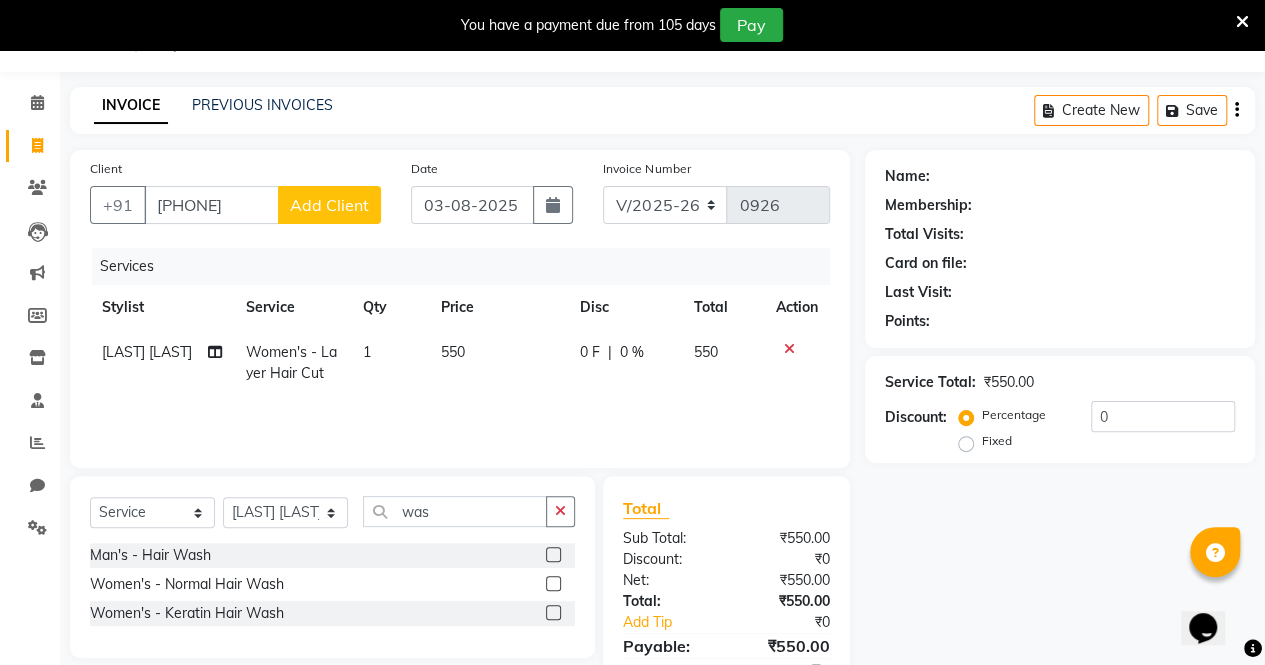 click 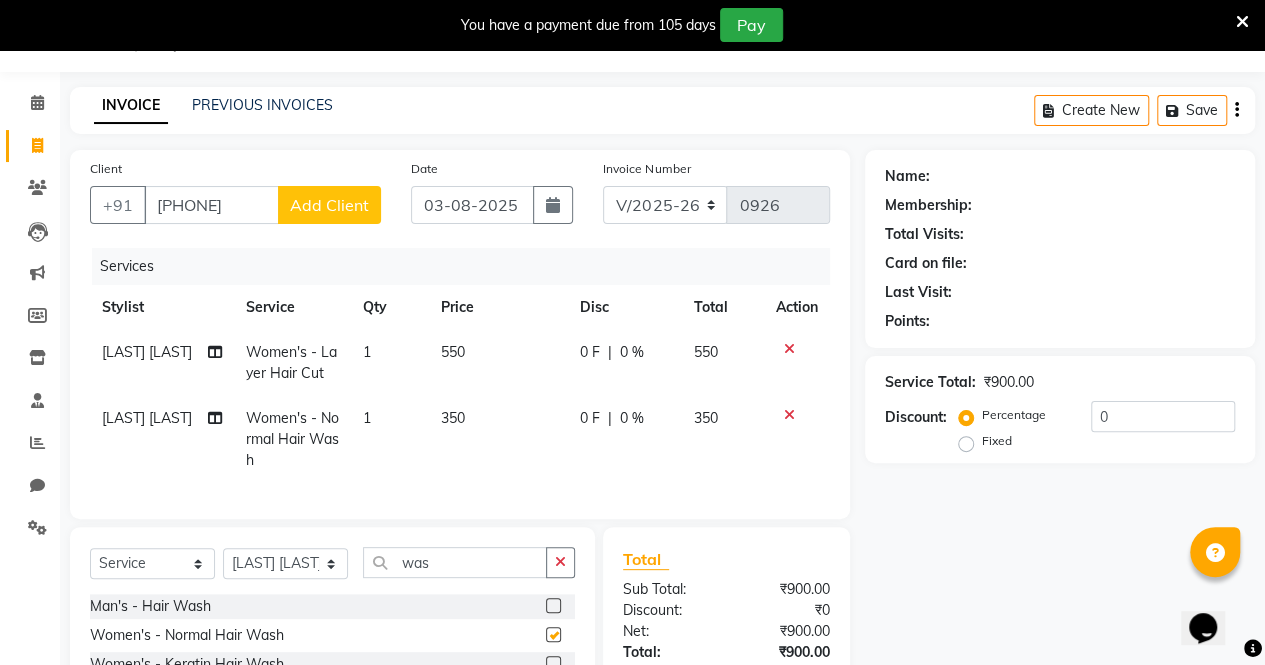 checkbox on "false" 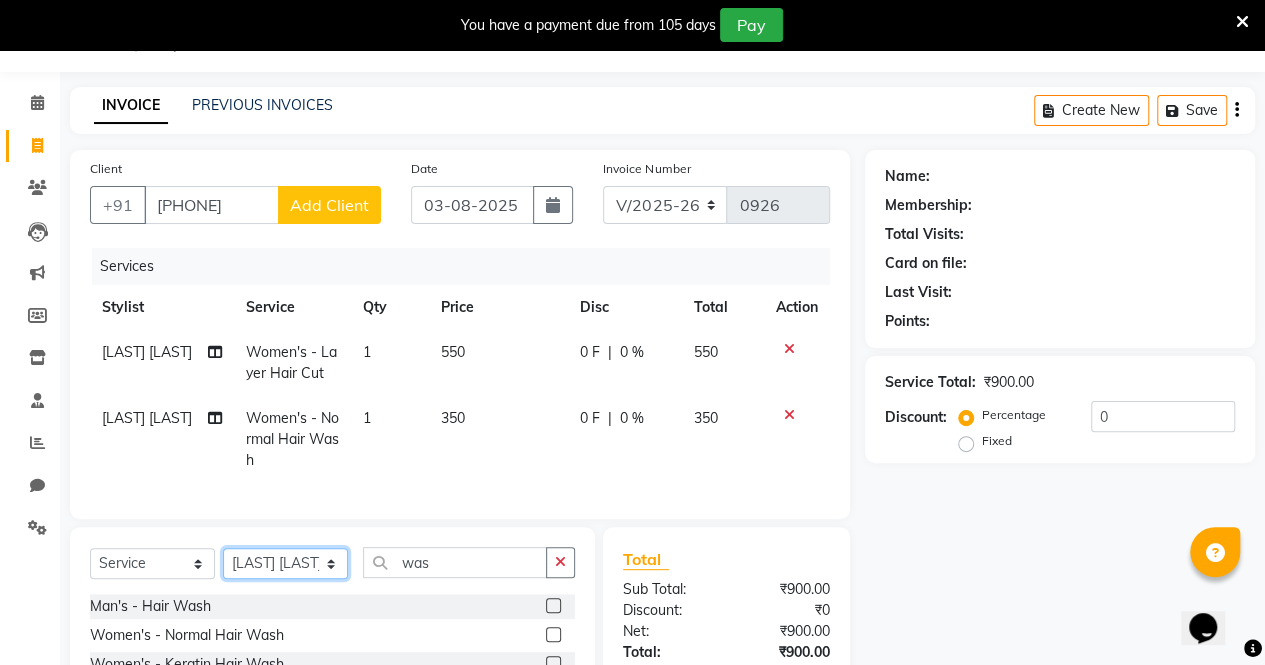 click on "Select Stylist [LAST] [LAST] [FIRST] [LAST] [FIRST] [LAST] [LAST] [LAST]" 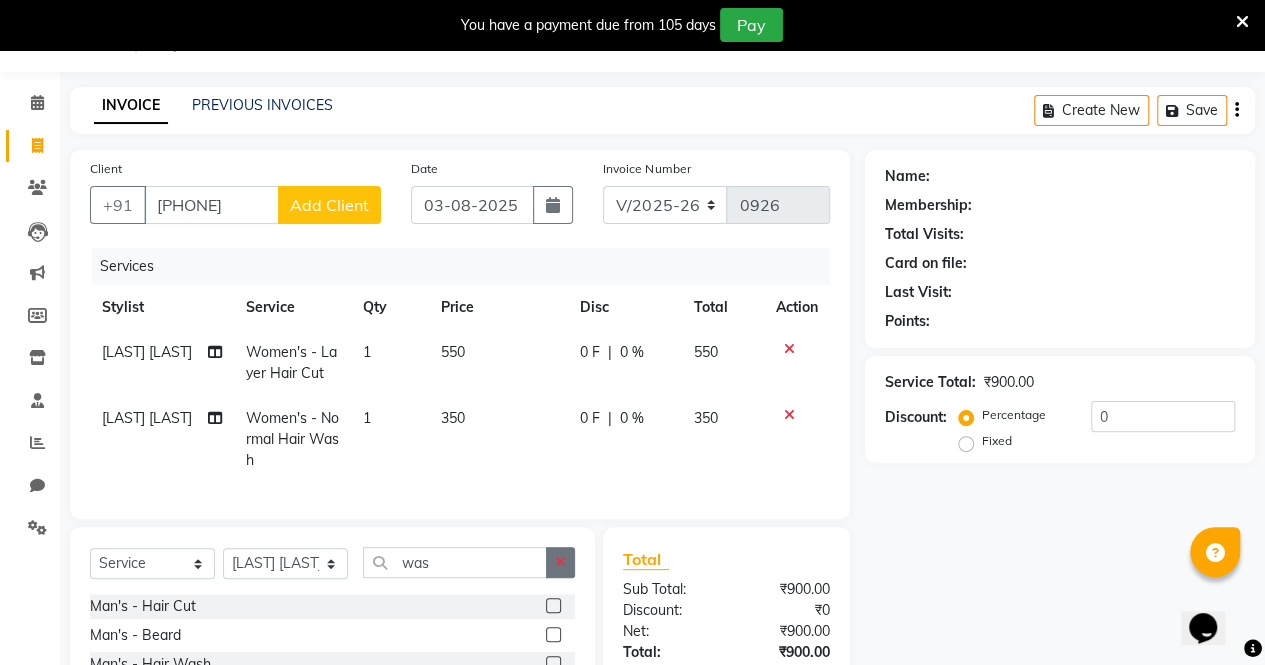 click 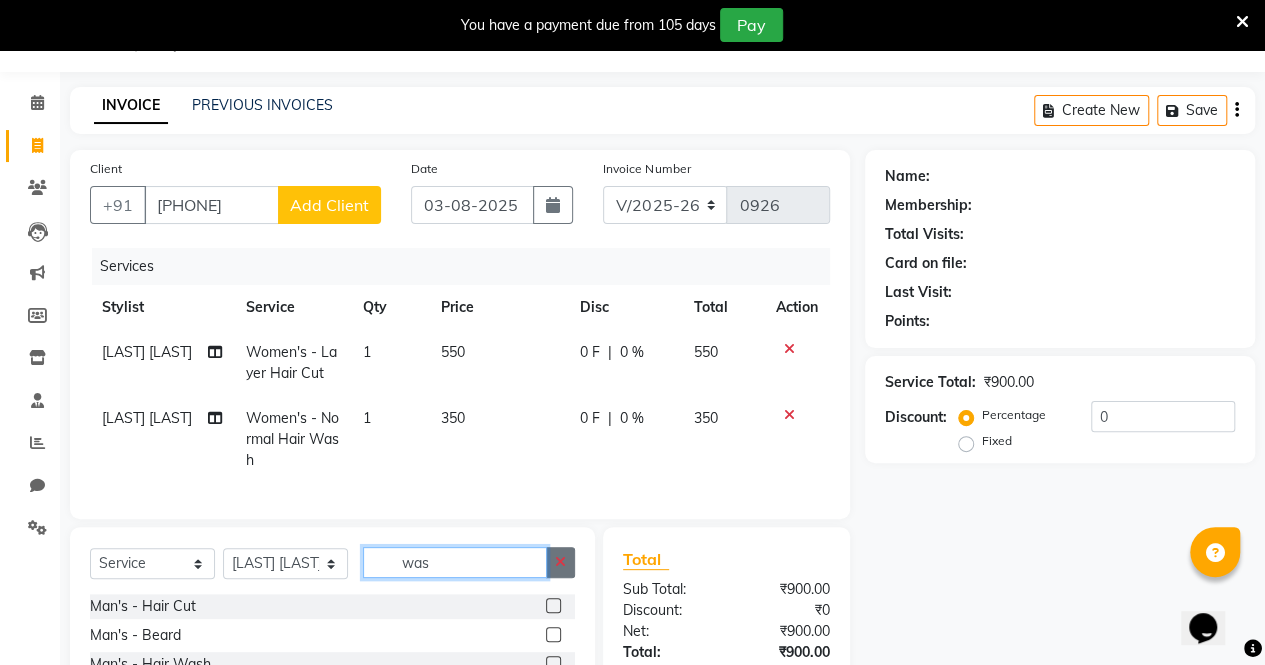 type 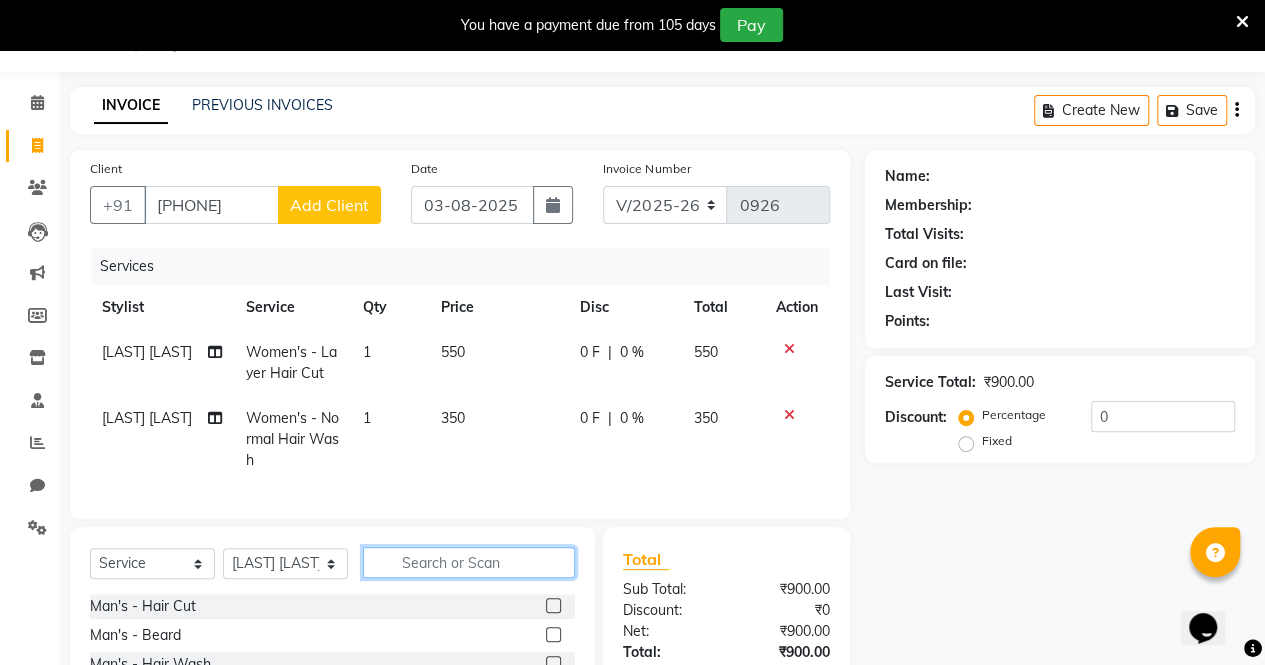 click 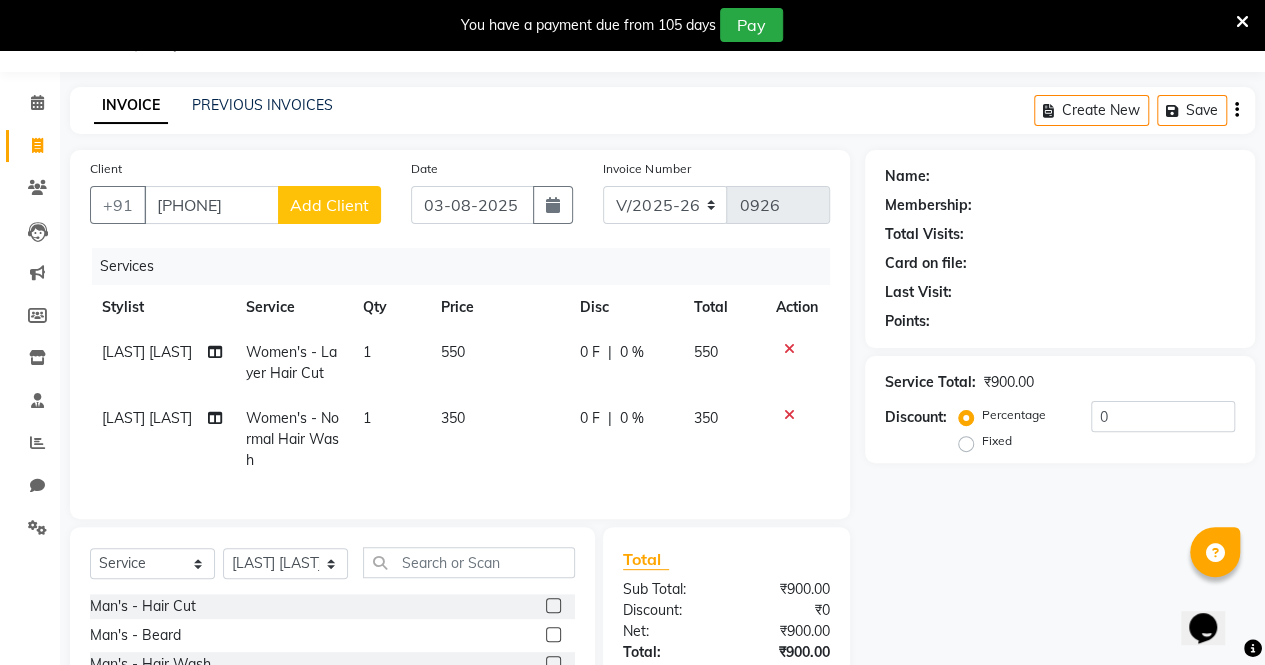 click 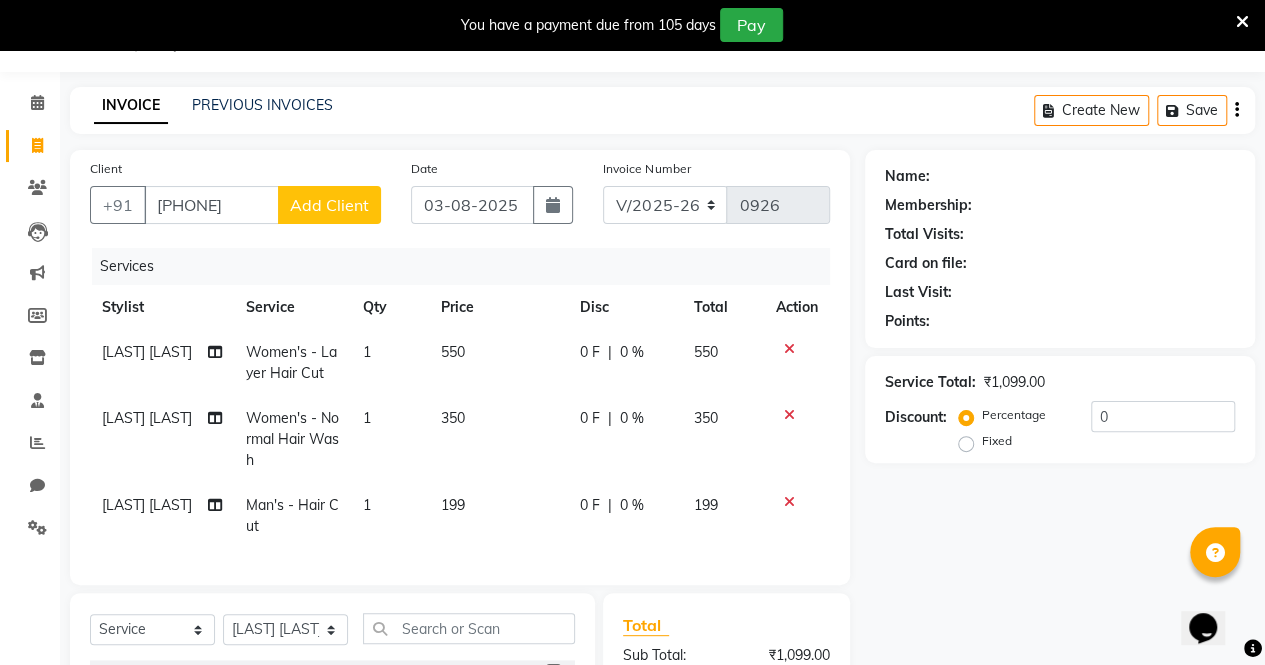 checkbox on "false" 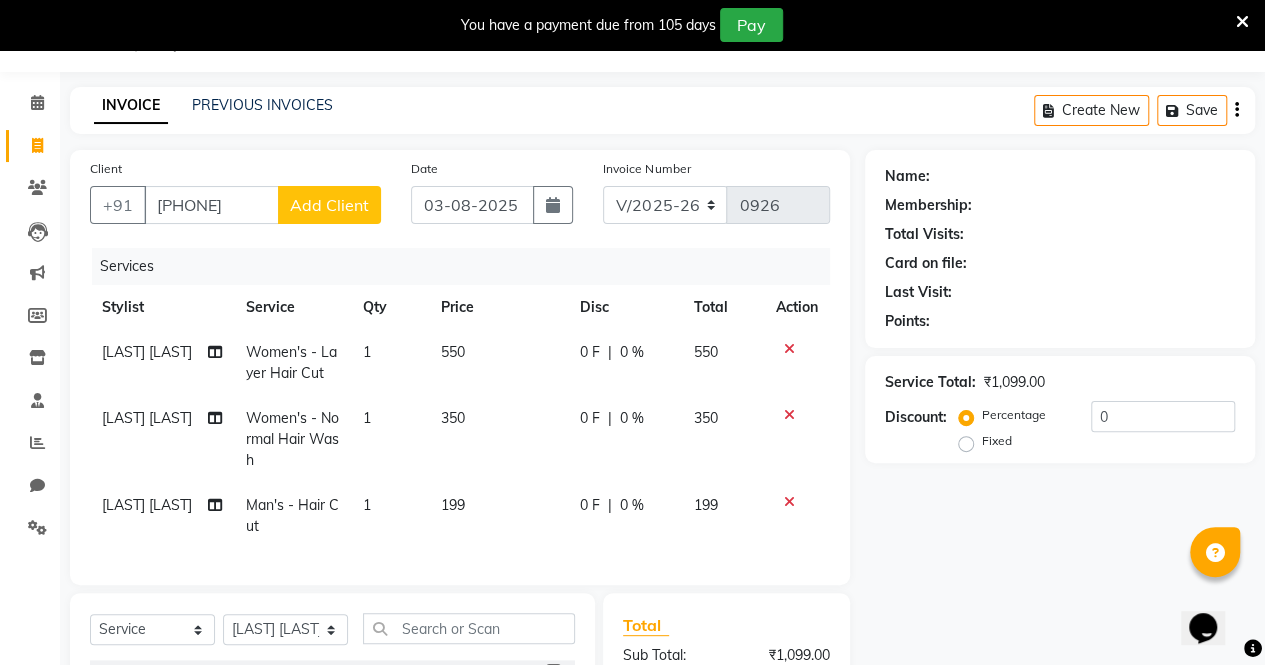 click on "0 F | 0 %" 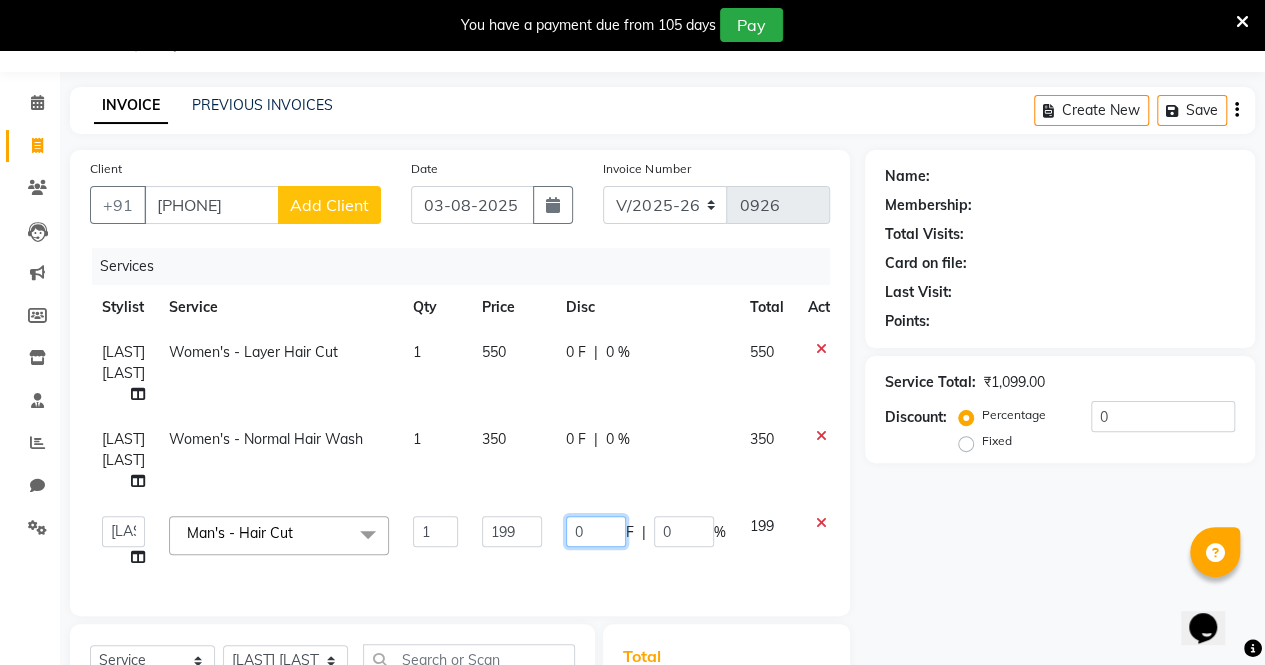 click on "0" 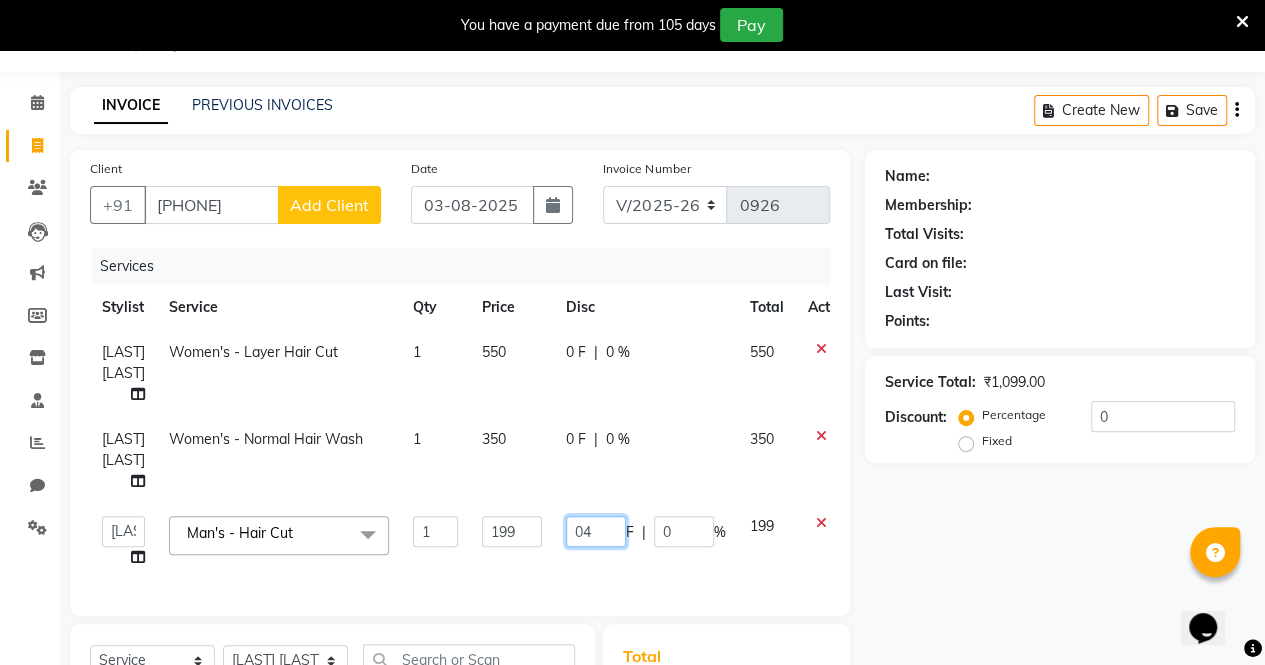 type on "049" 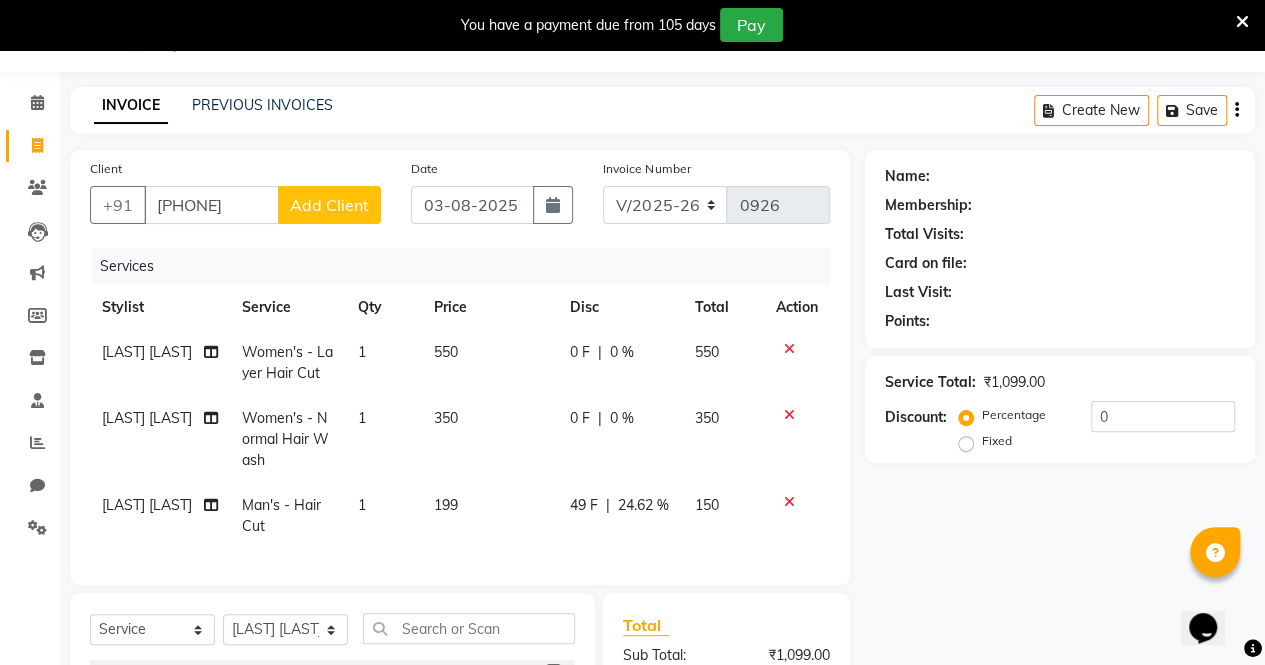 click on "Services Stylist Service Qty Price Disc Total Action [LAST] [LAST] Women's - Layer Hair Cut 1 550 0 F | 0 % 550 [LAST] [LAST] Women's - Normal Hair Wash 1 350 0 F | 0 % 350 [LAST] [LAST] Man's  - Hair Cut 1 199 49 F | 24.62 % 150" 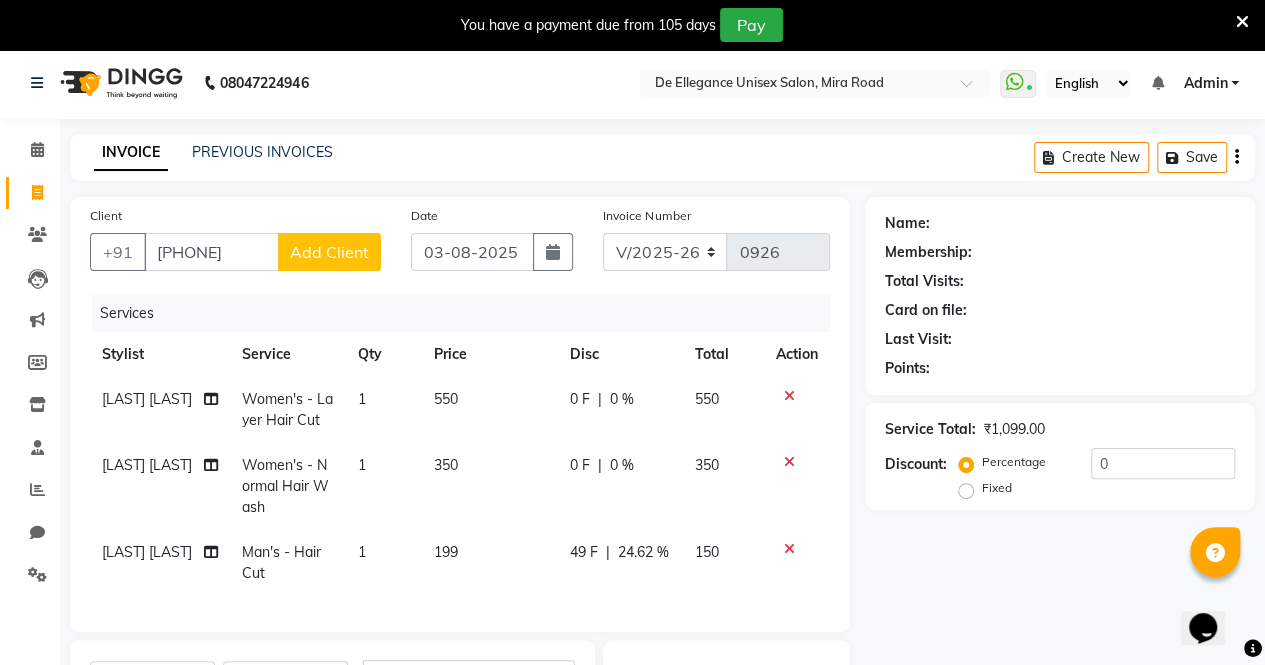 scroll, scrollTop: 0, scrollLeft: 0, axis: both 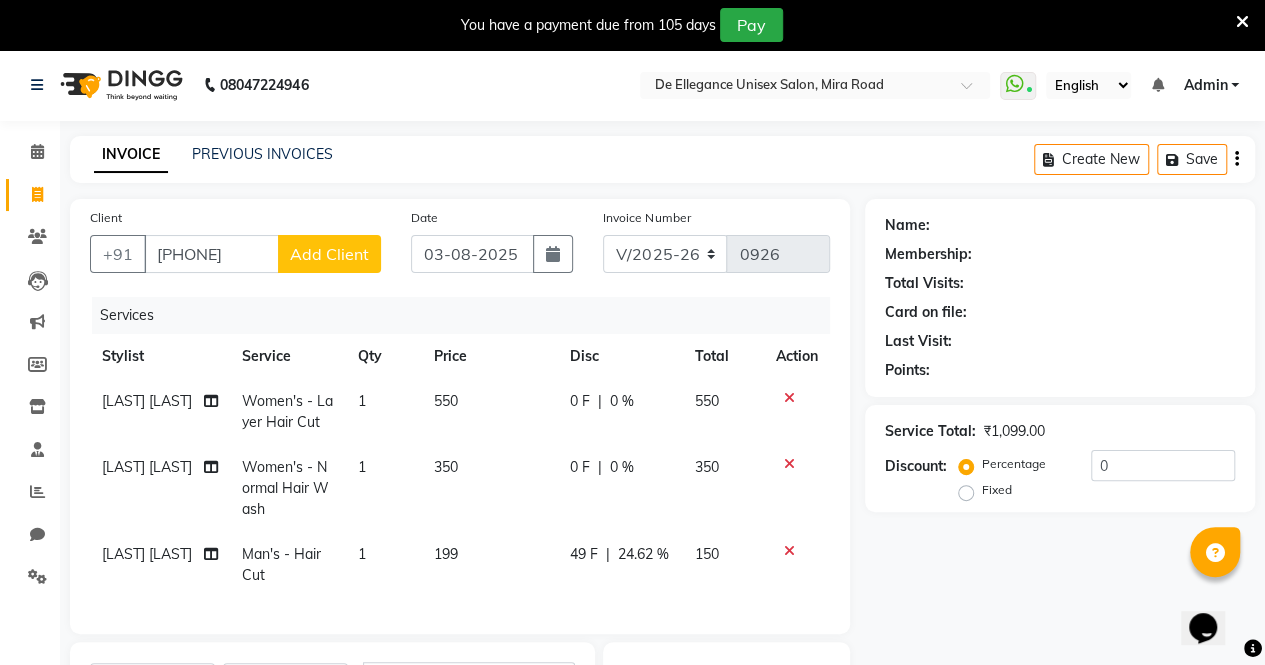 click on "0 F" 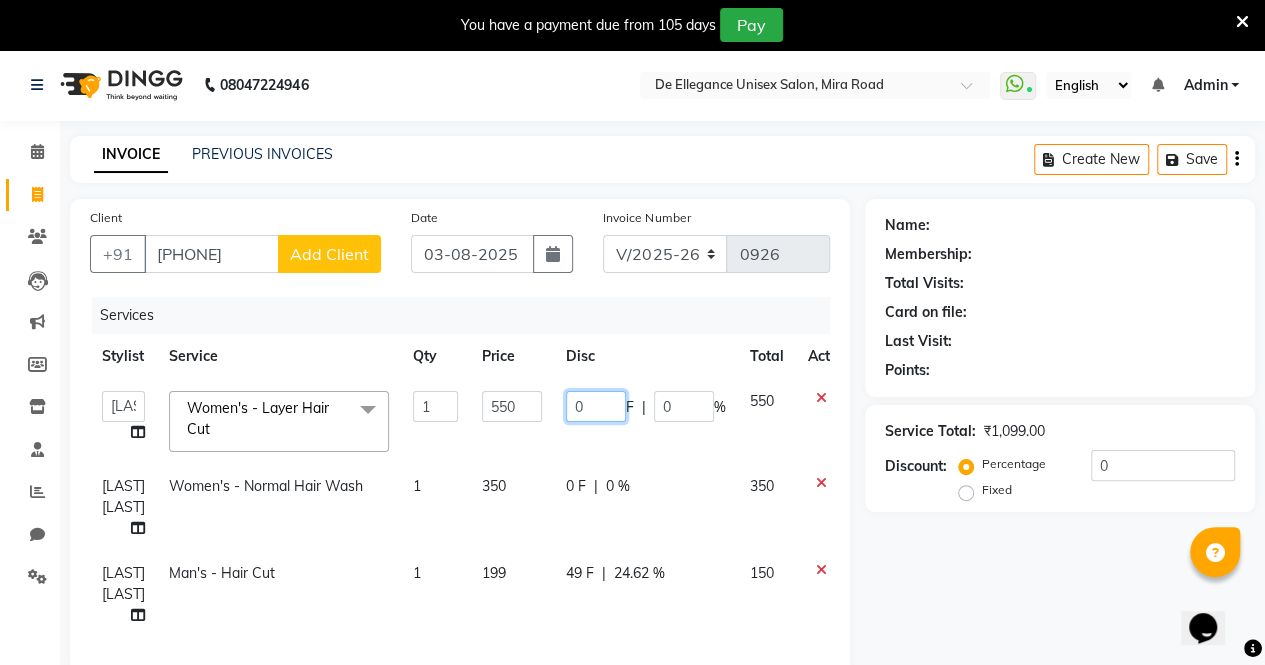 click on "0" 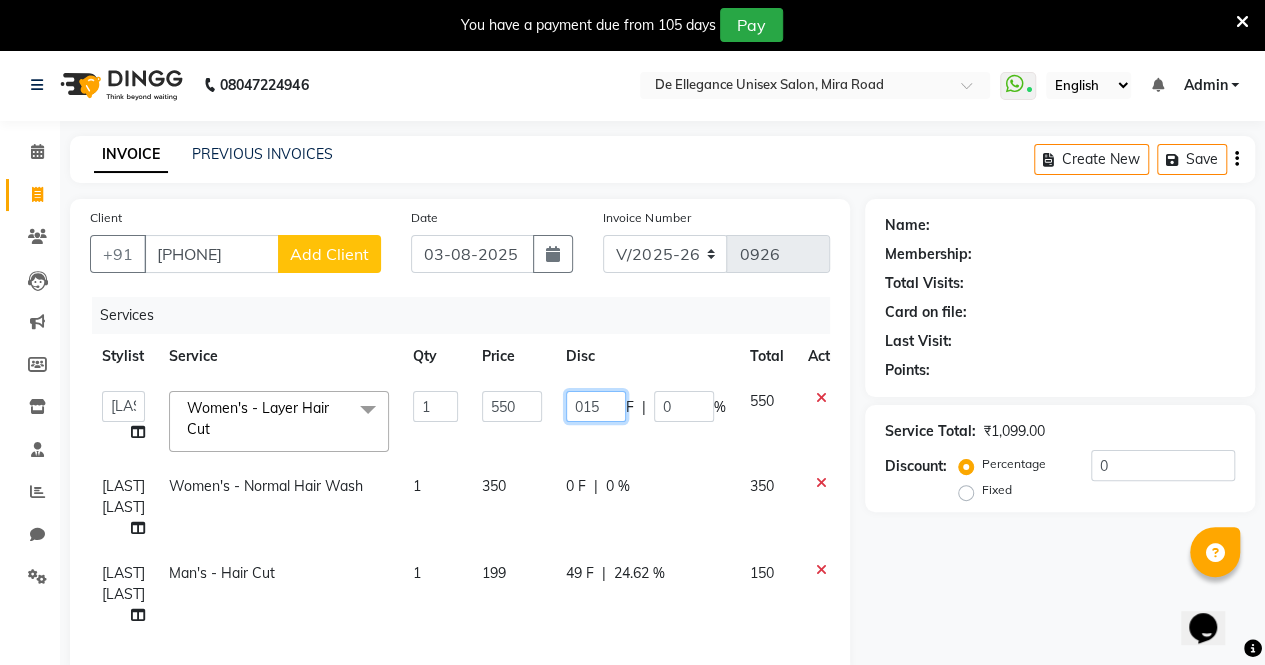 type on "0150" 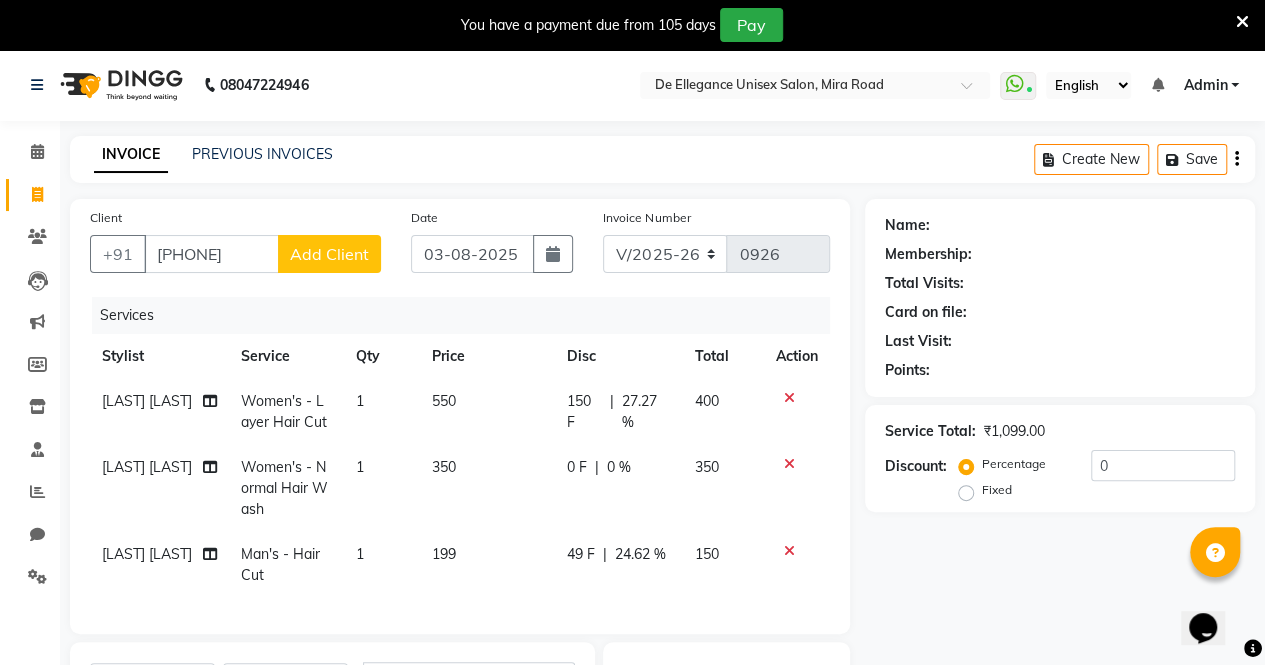 click on "150 F | 27.27 %" 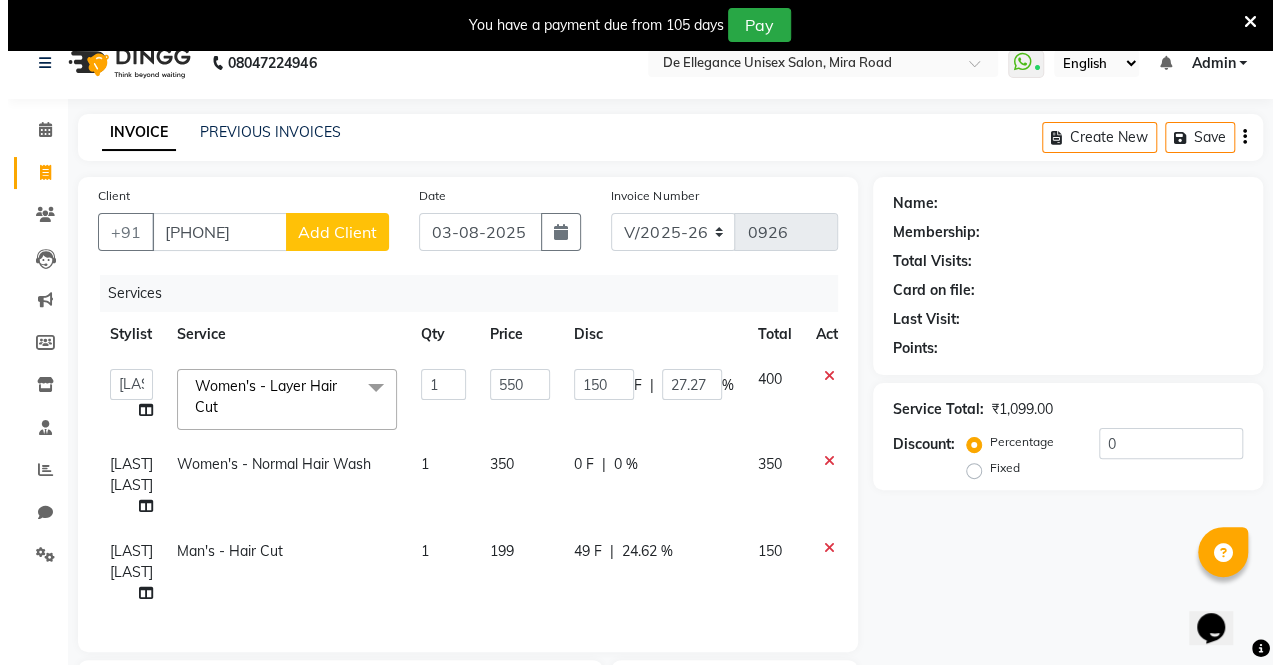 scroll, scrollTop: 0, scrollLeft: 0, axis: both 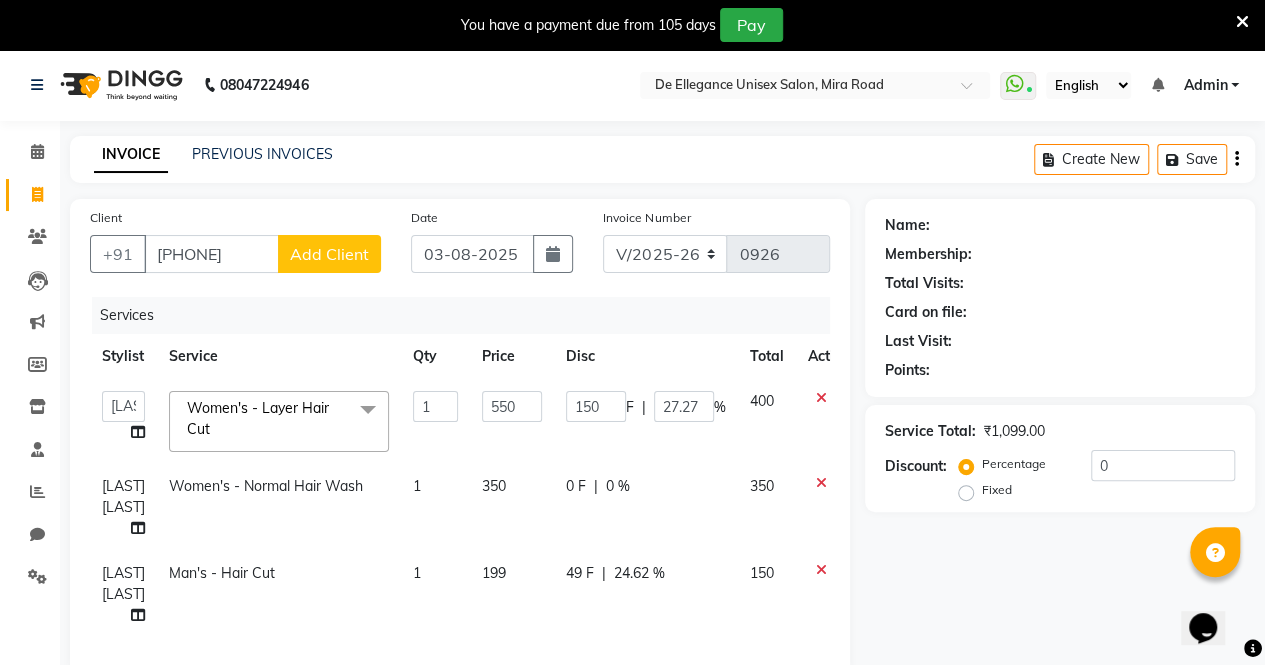click on "Add Client" 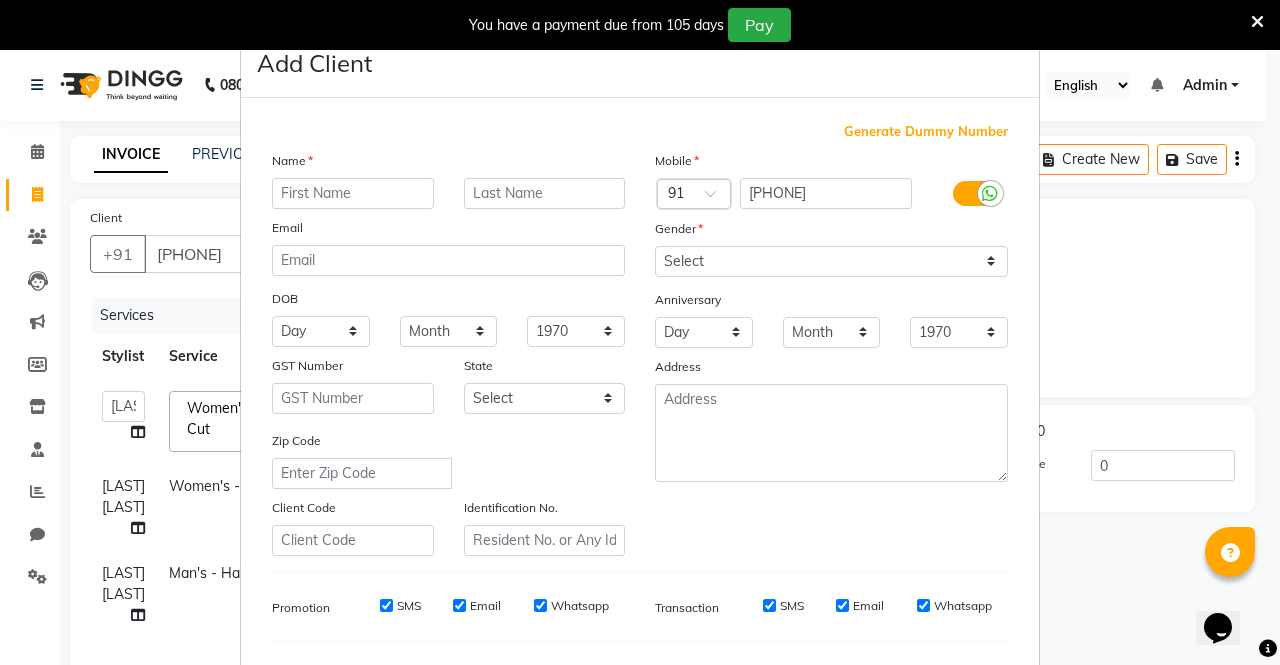 click at bounding box center (353, 193) 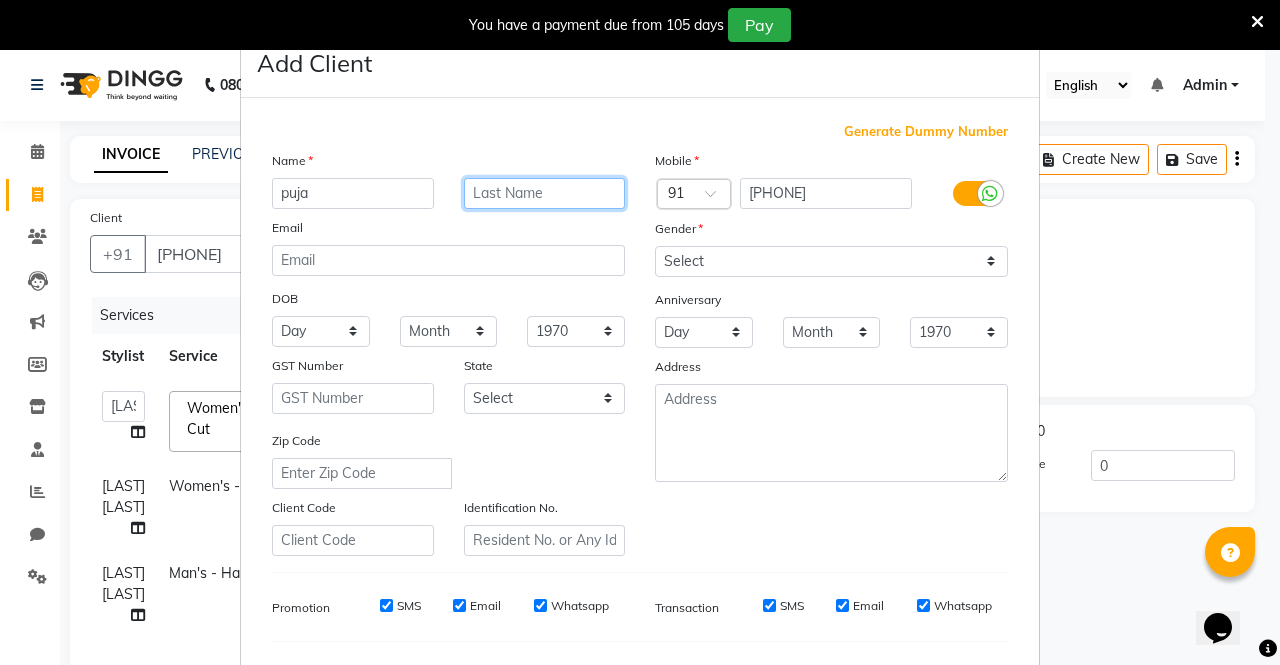 click at bounding box center [545, 193] 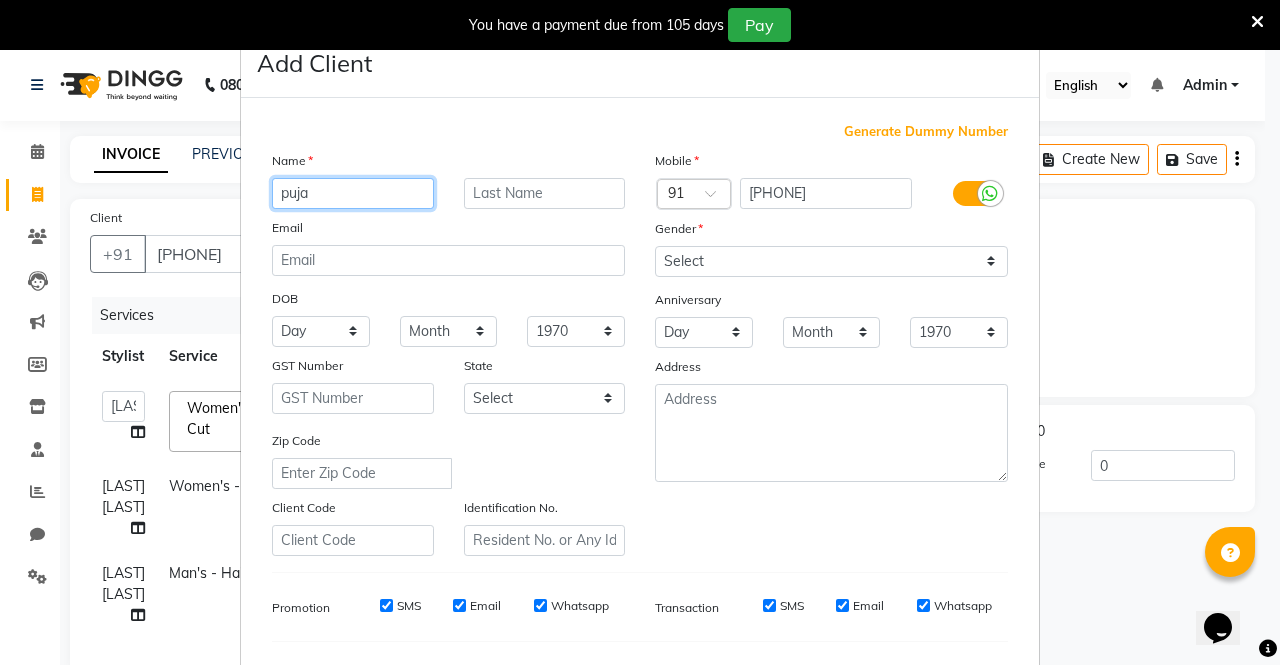 click on "puja" at bounding box center (353, 193) 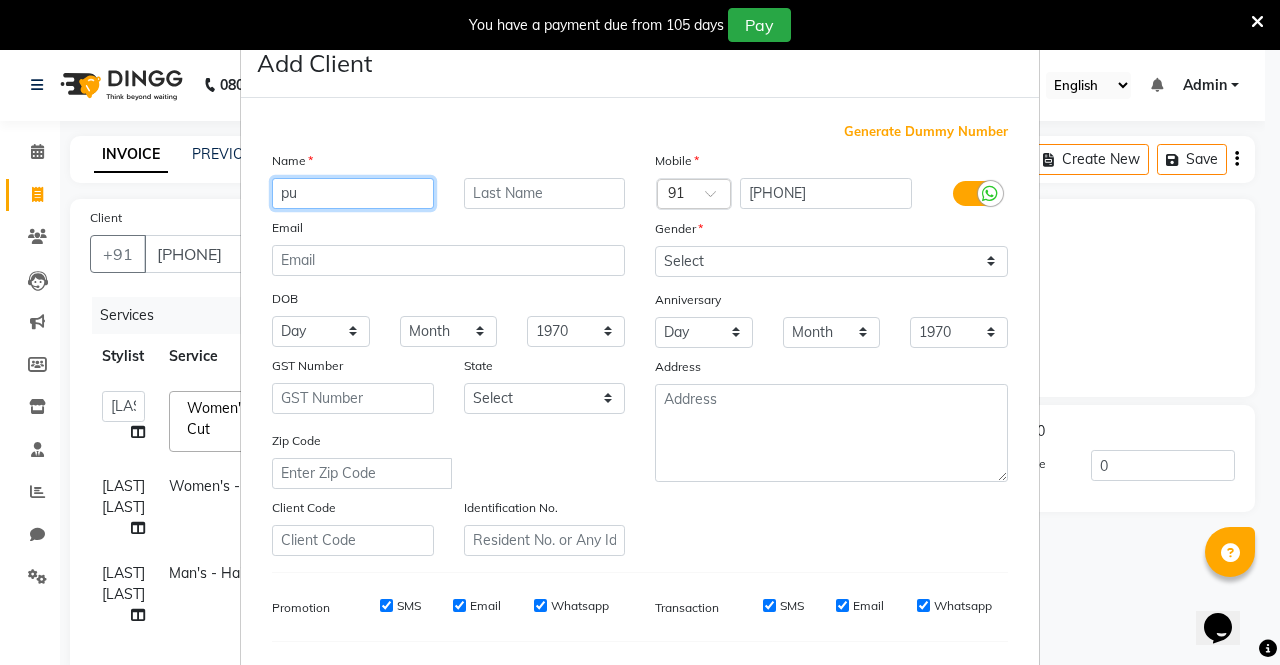 type on "p" 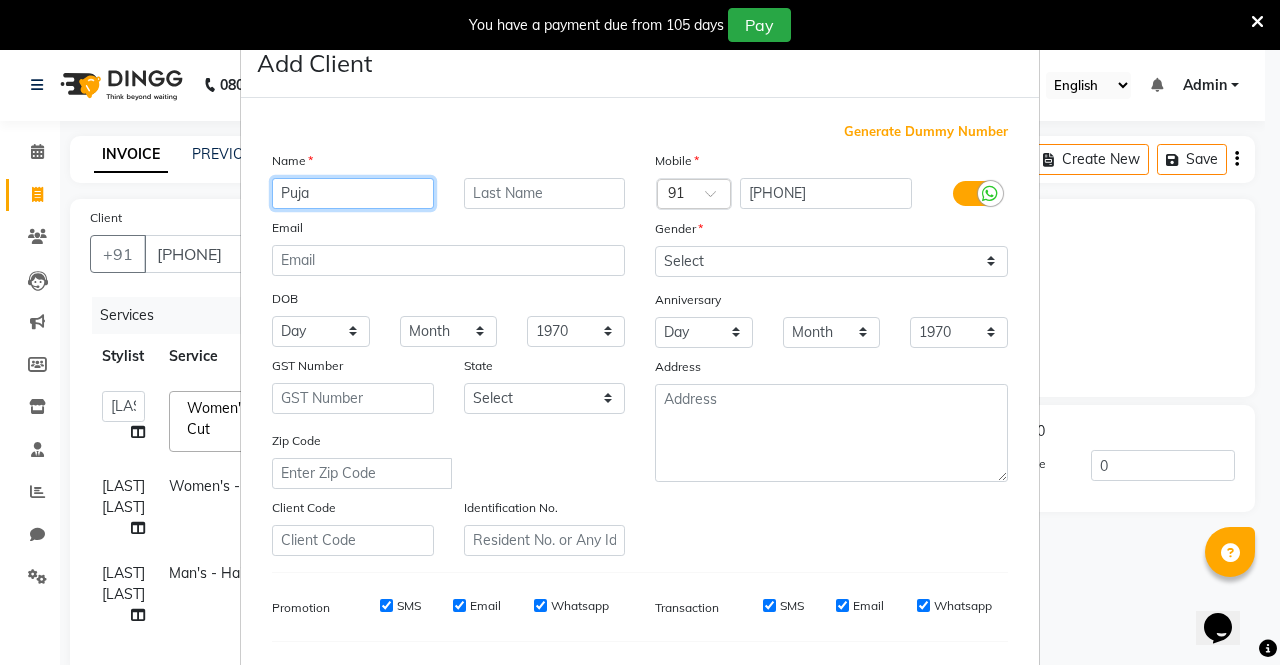 type on "Puja" 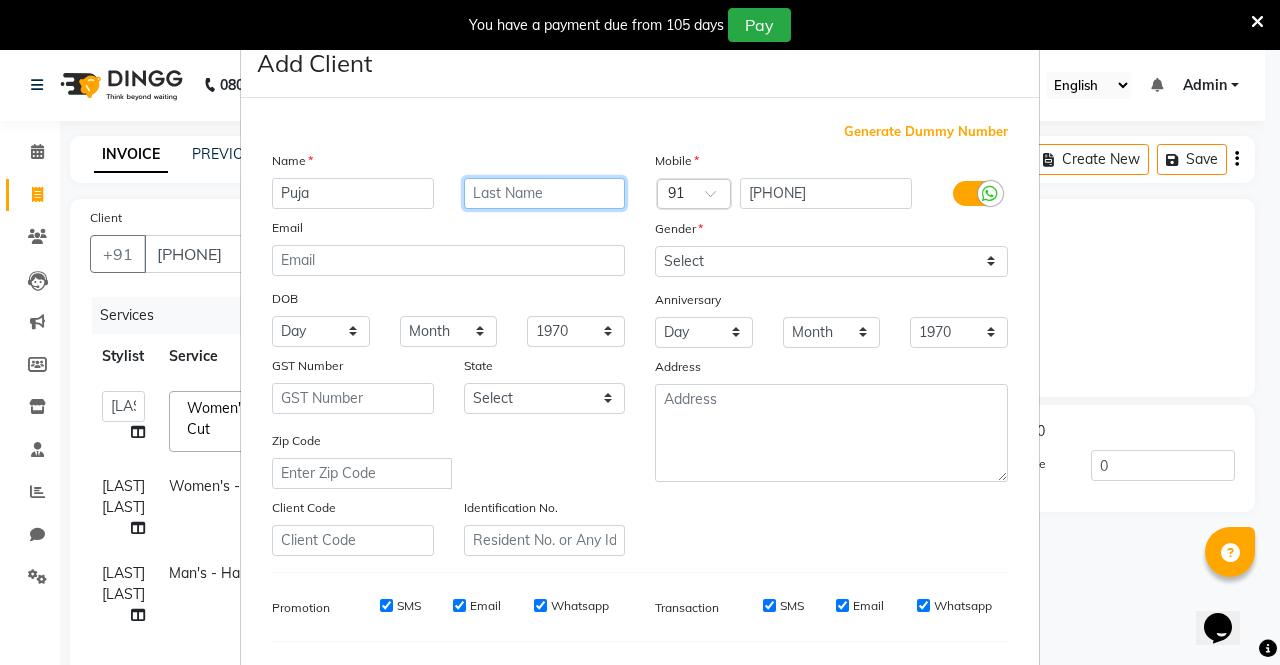 click at bounding box center [545, 193] 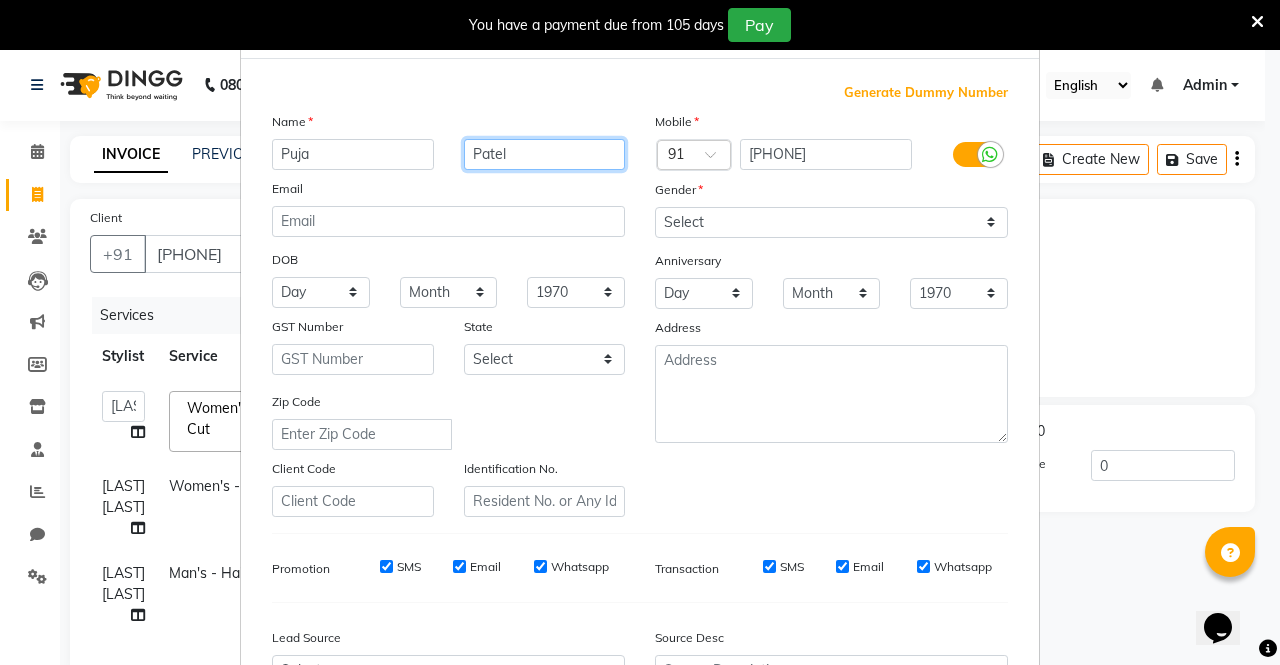 scroll, scrollTop: 36, scrollLeft: 0, axis: vertical 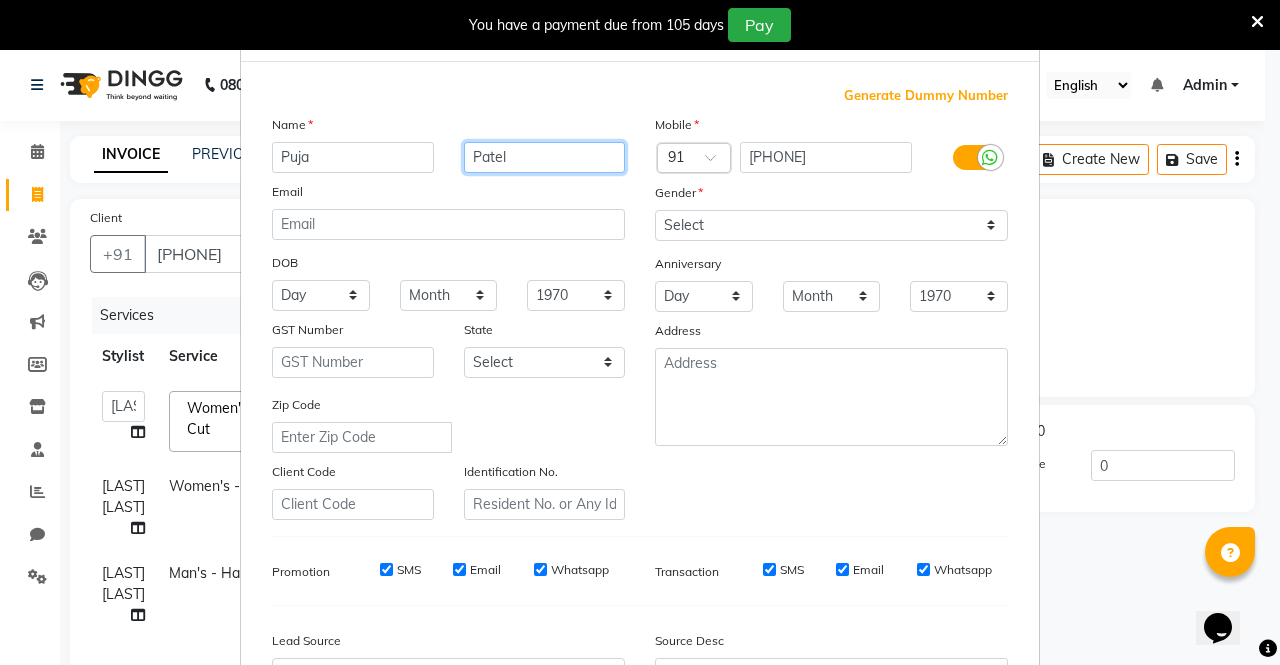 type on "Patel" 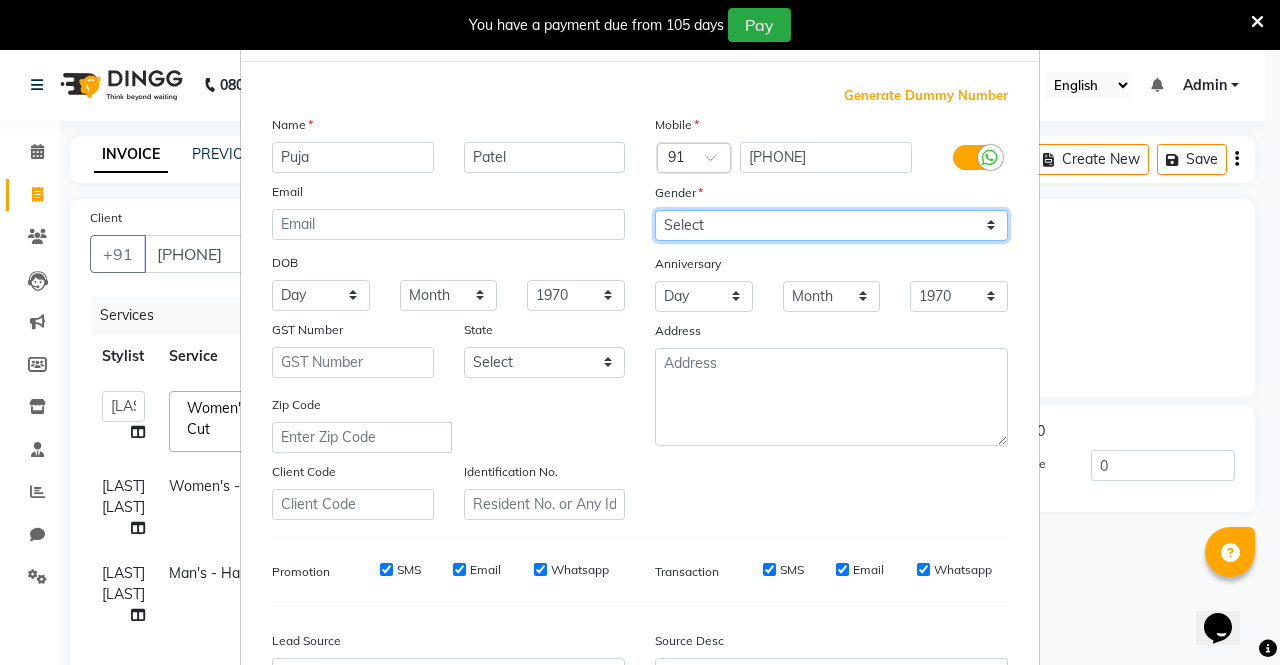 click on "Select Male Female Other Prefer Not To Say" at bounding box center (831, 225) 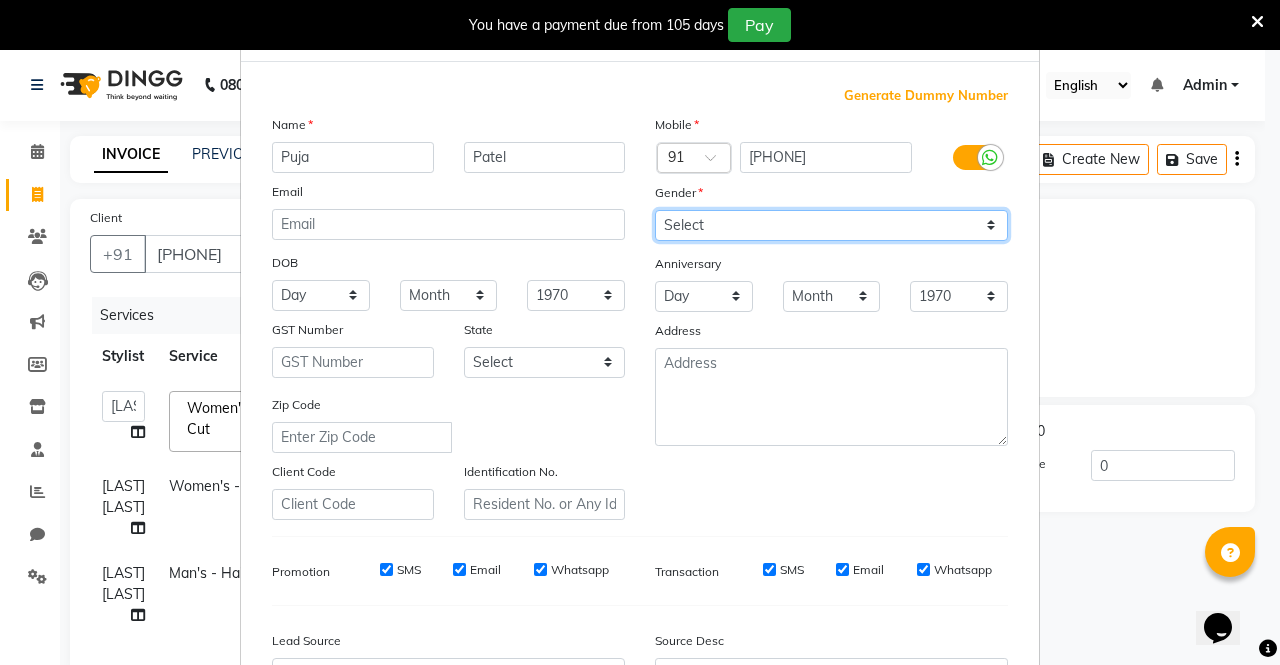 select on "female" 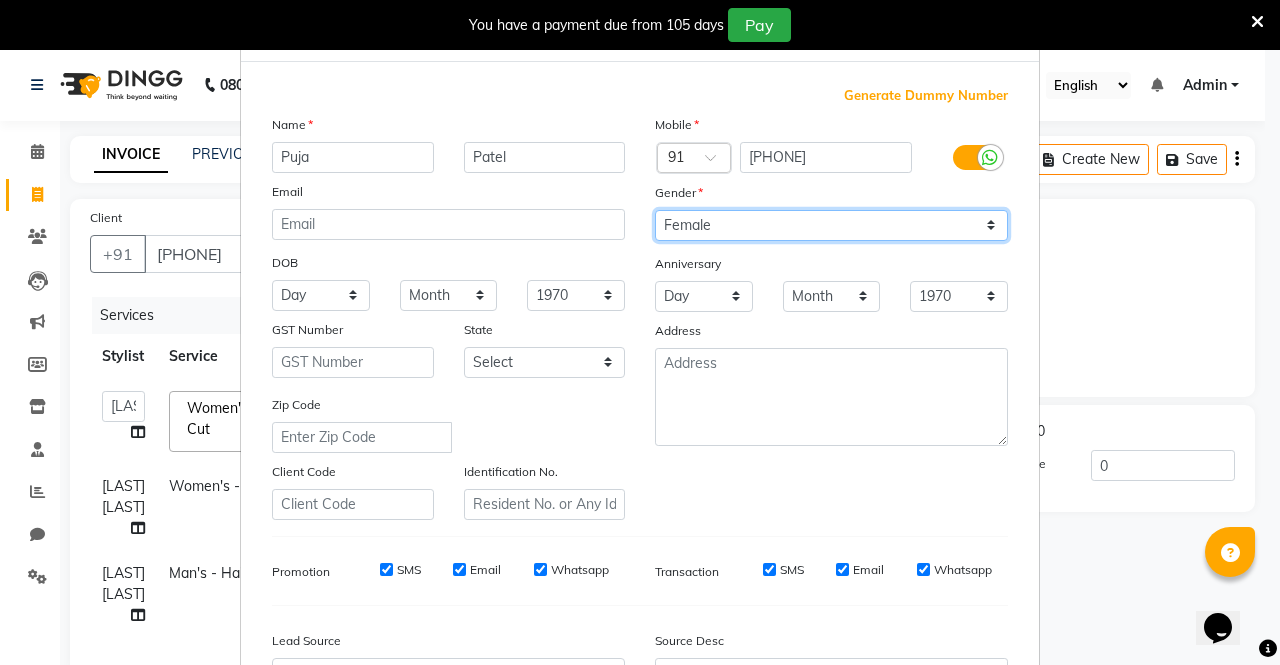 click on "Select Male Female Other Prefer Not To Say" at bounding box center [831, 225] 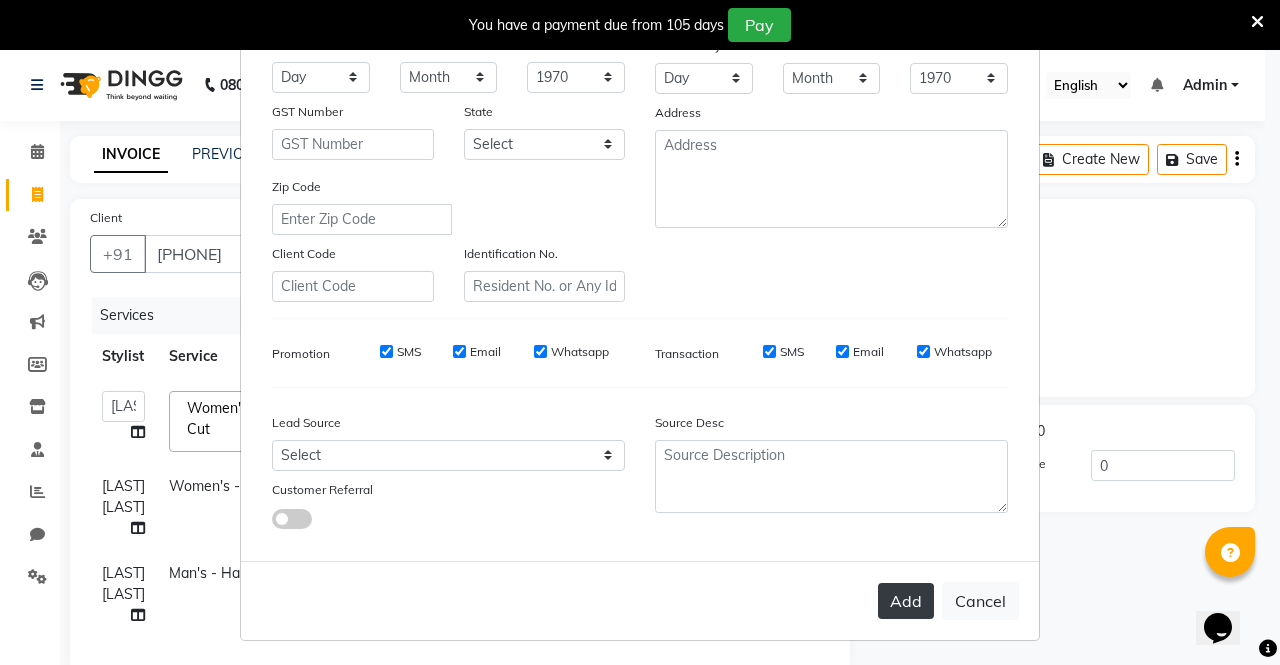 click on "Add" at bounding box center (906, 601) 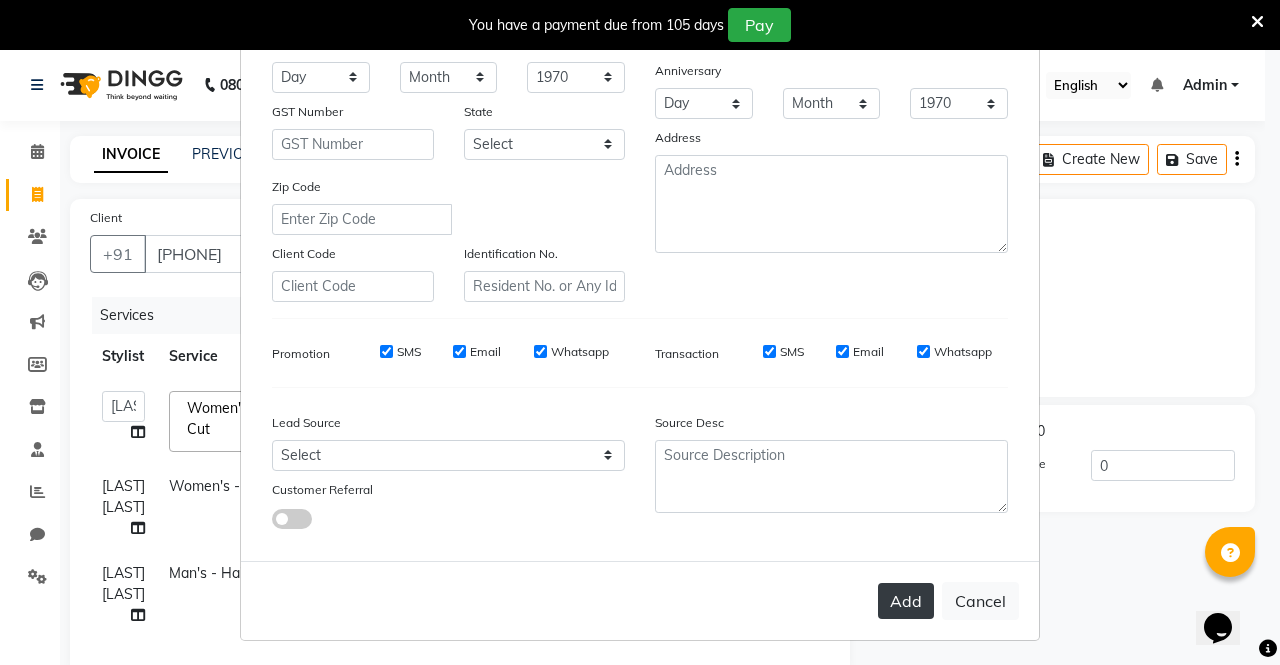 click on "Add" at bounding box center (906, 601) 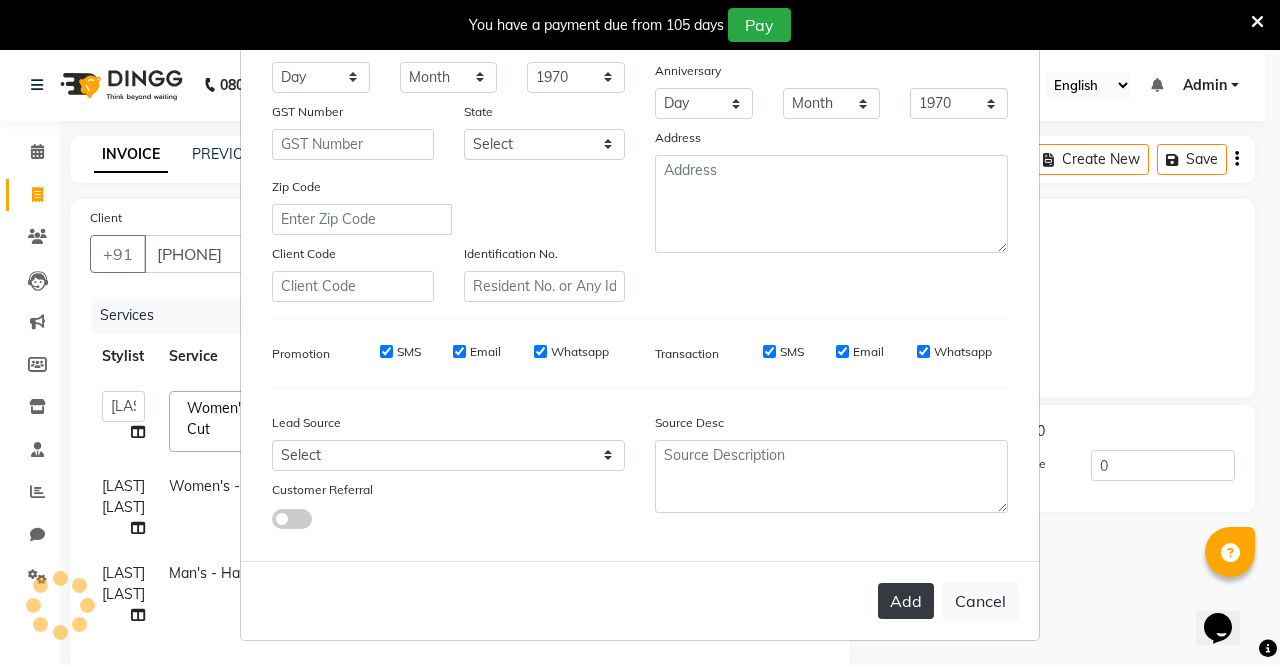 click on "Add" at bounding box center [906, 601] 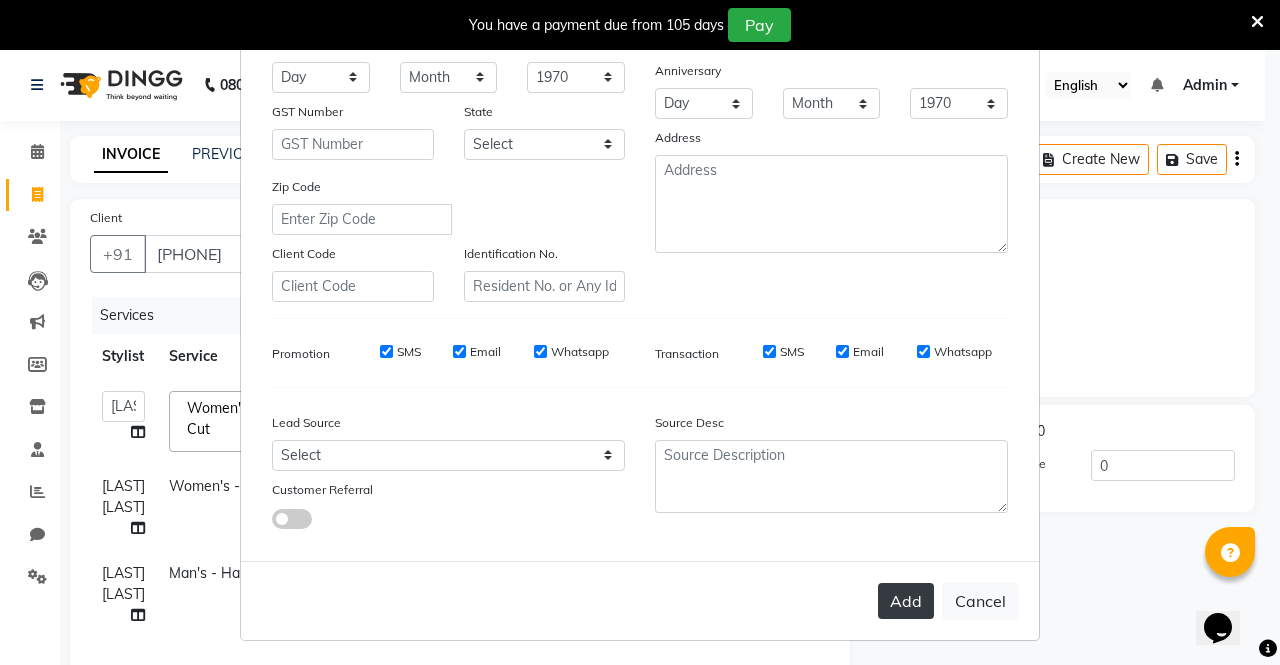 click on "Add" at bounding box center (906, 601) 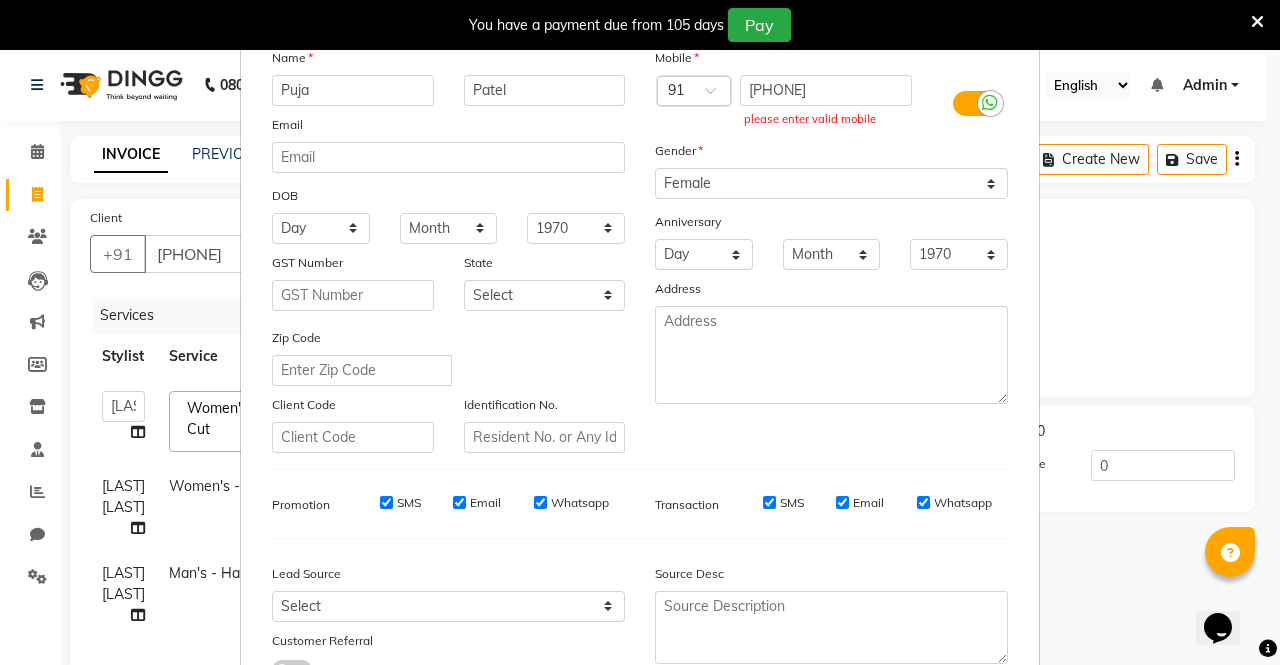 scroll, scrollTop: 0, scrollLeft: 0, axis: both 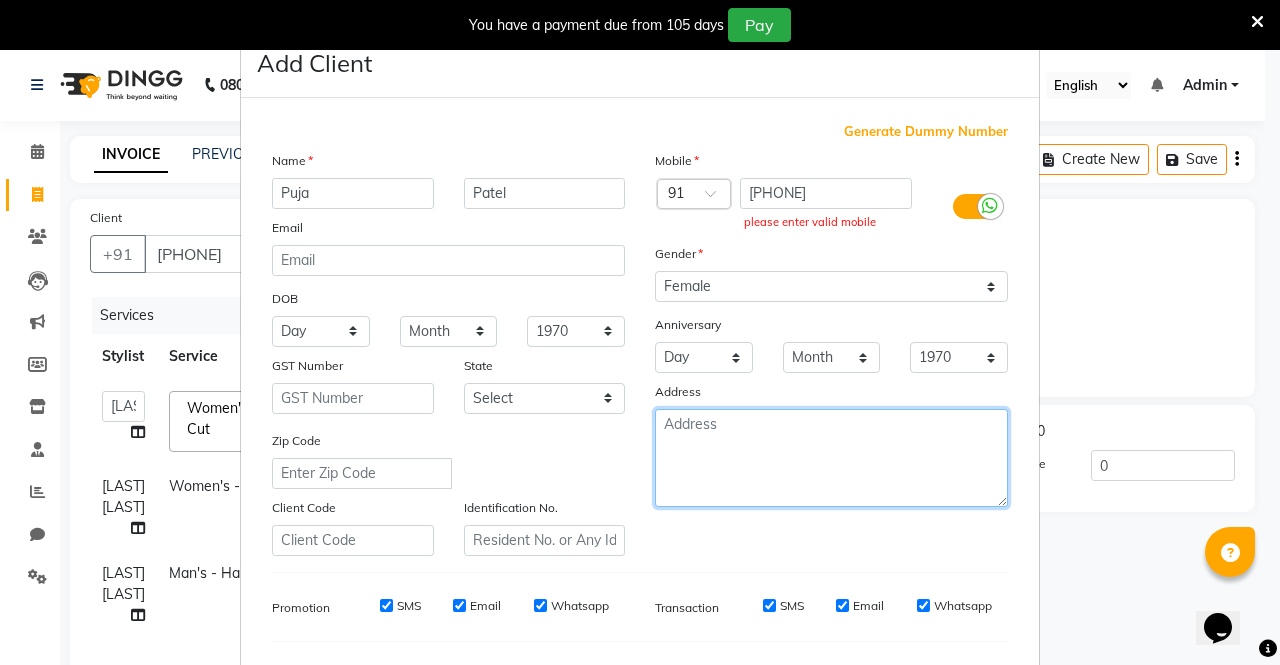 click at bounding box center [831, 458] 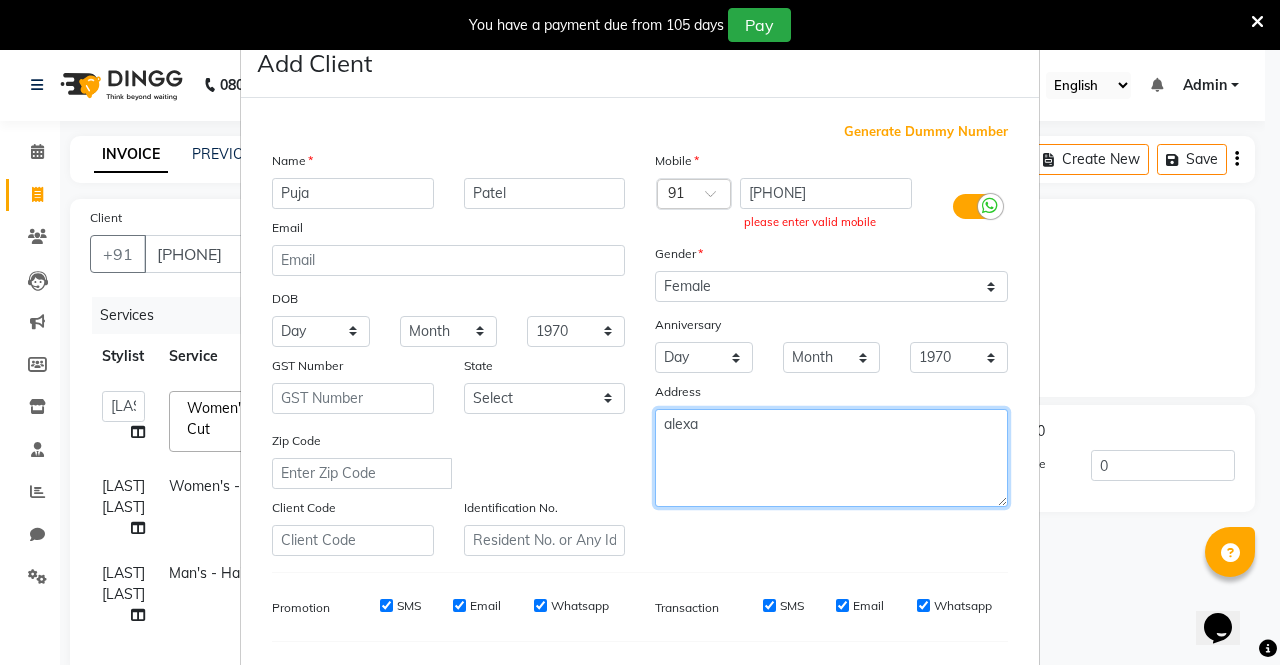 scroll, scrollTop: 254, scrollLeft: 0, axis: vertical 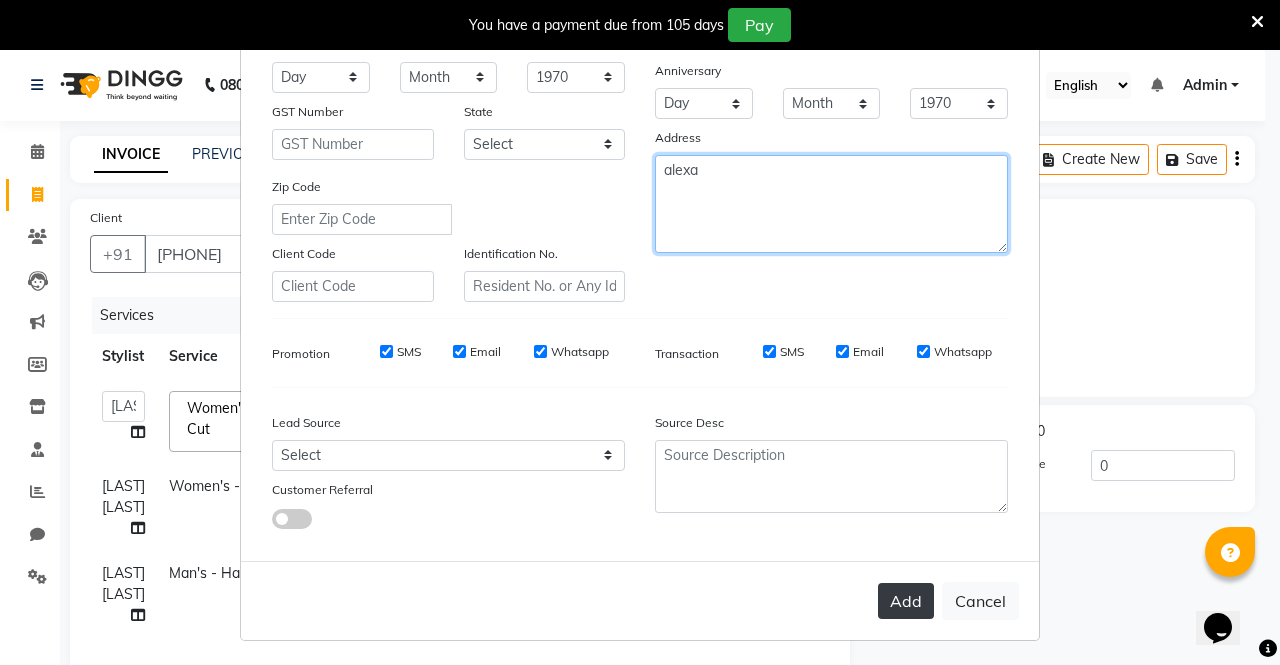 type on "alexa" 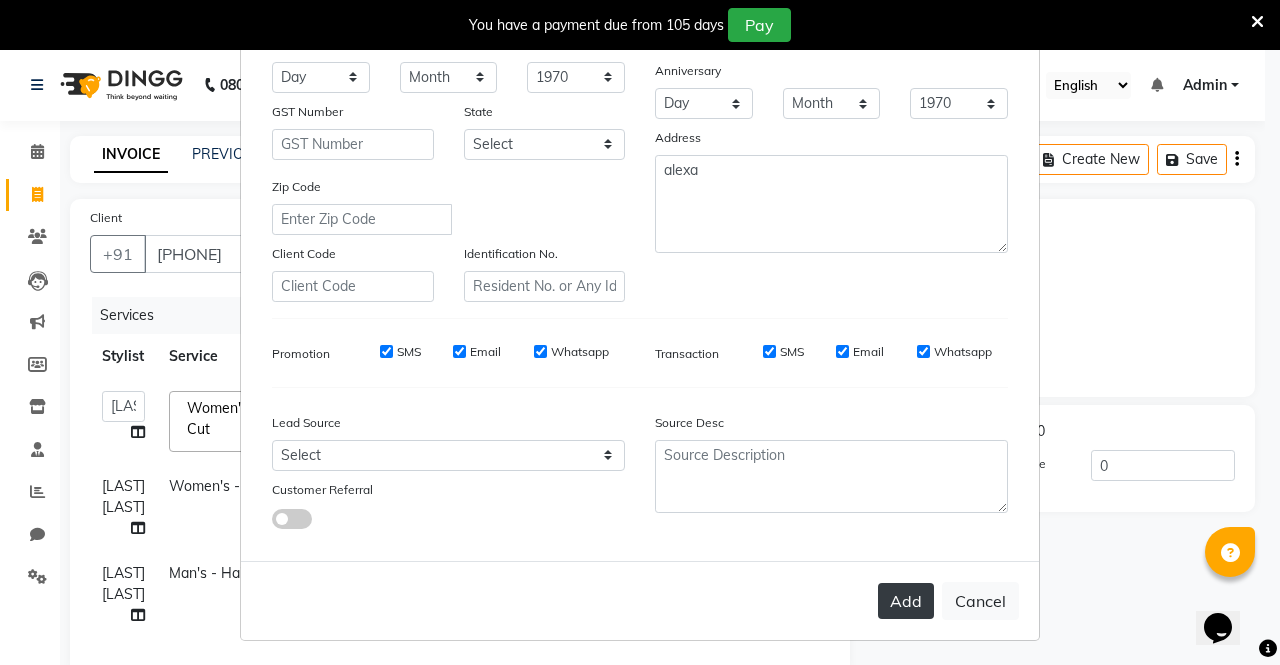 click on "Add" at bounding box center [906, 601] 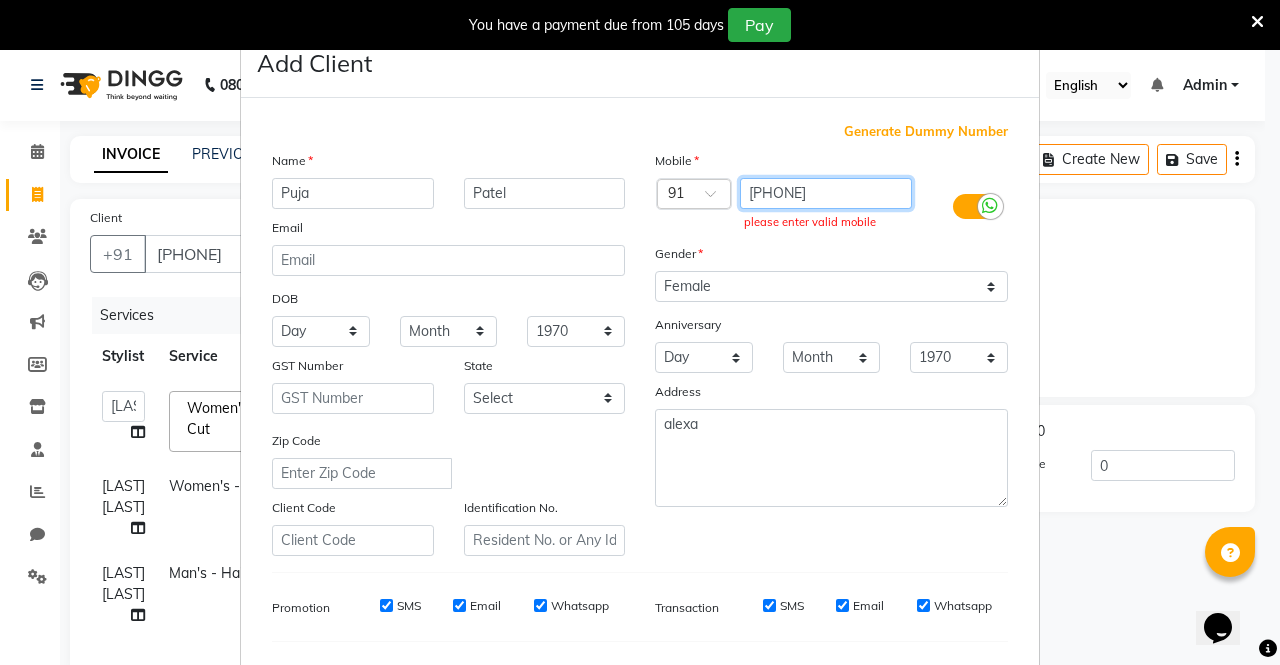 click on "[PHONE]" at bounding box center (826, 193) 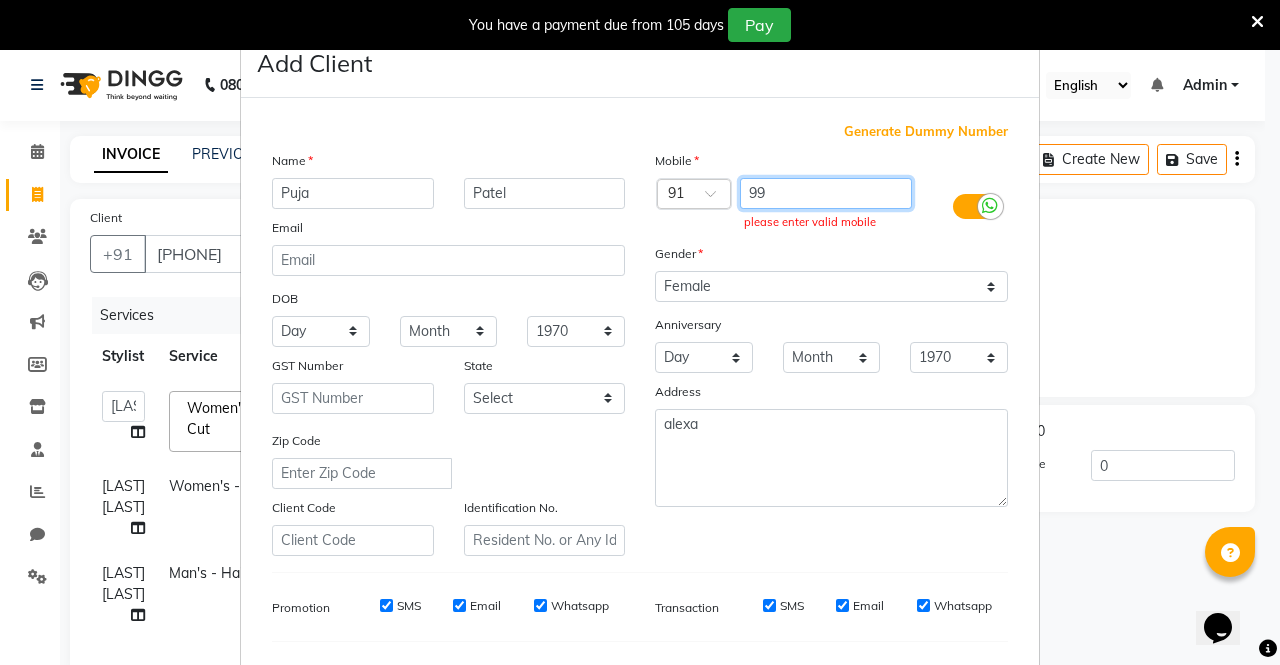 type on "9" 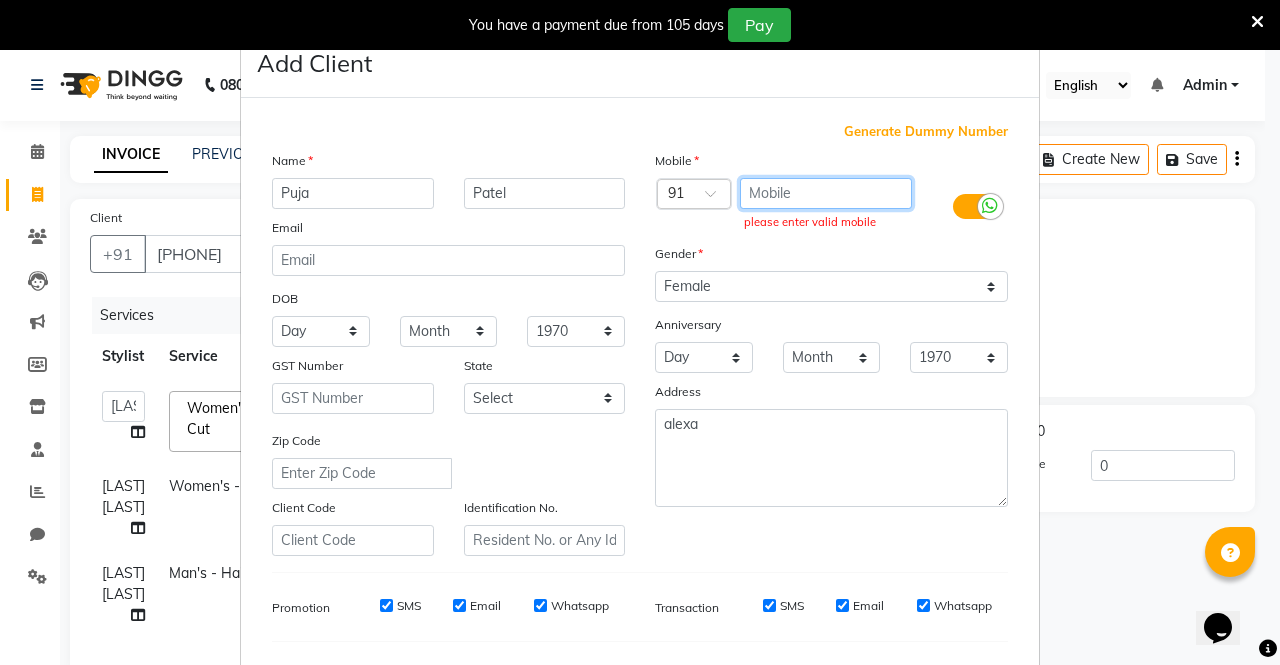 click at bounding box center (826, 193) 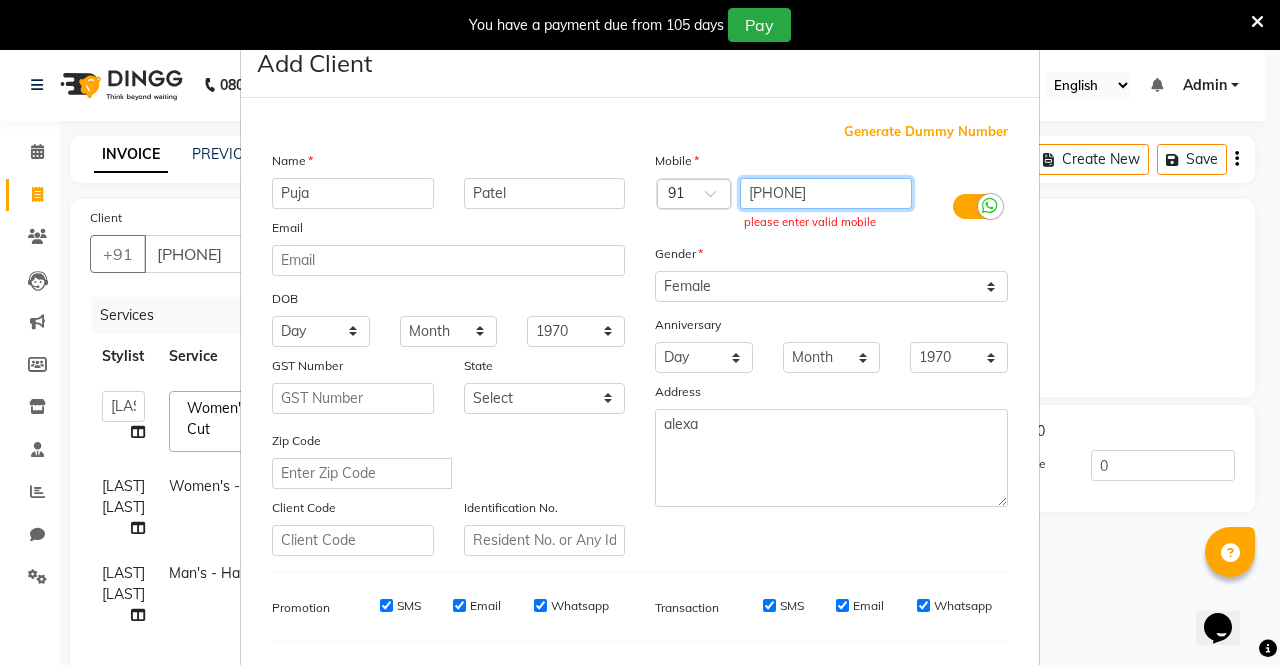 type on "[PHONE]" 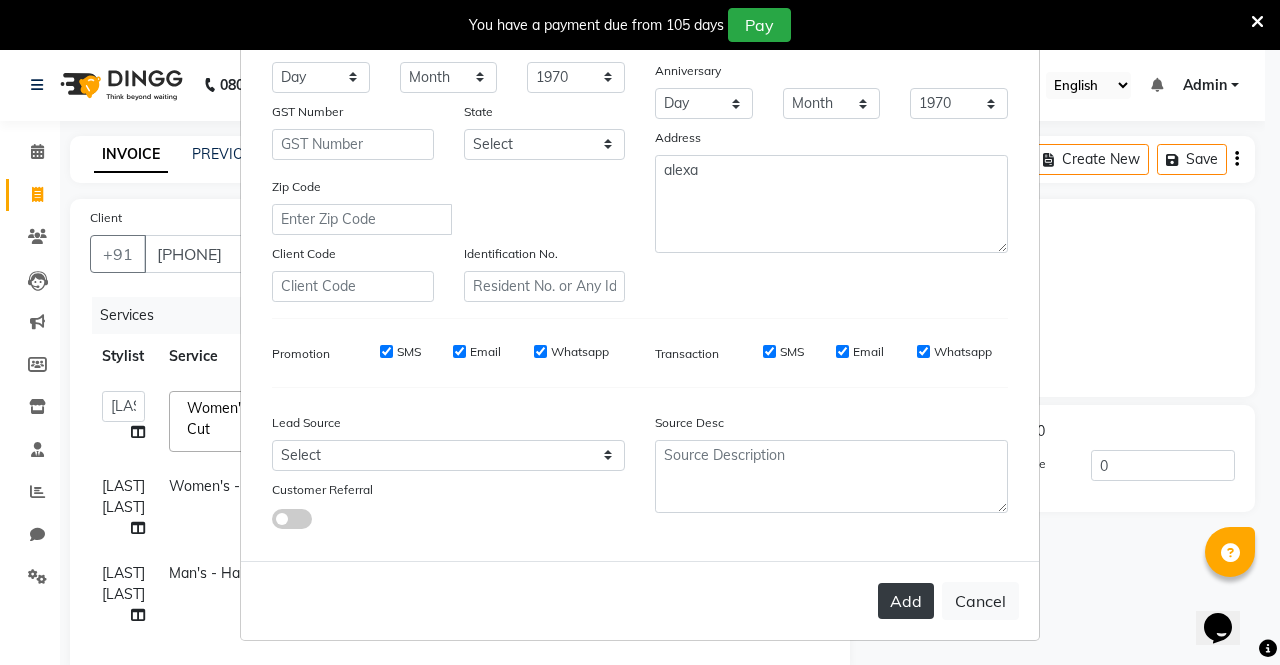 click on "Add" at bounding box center [906, 601] 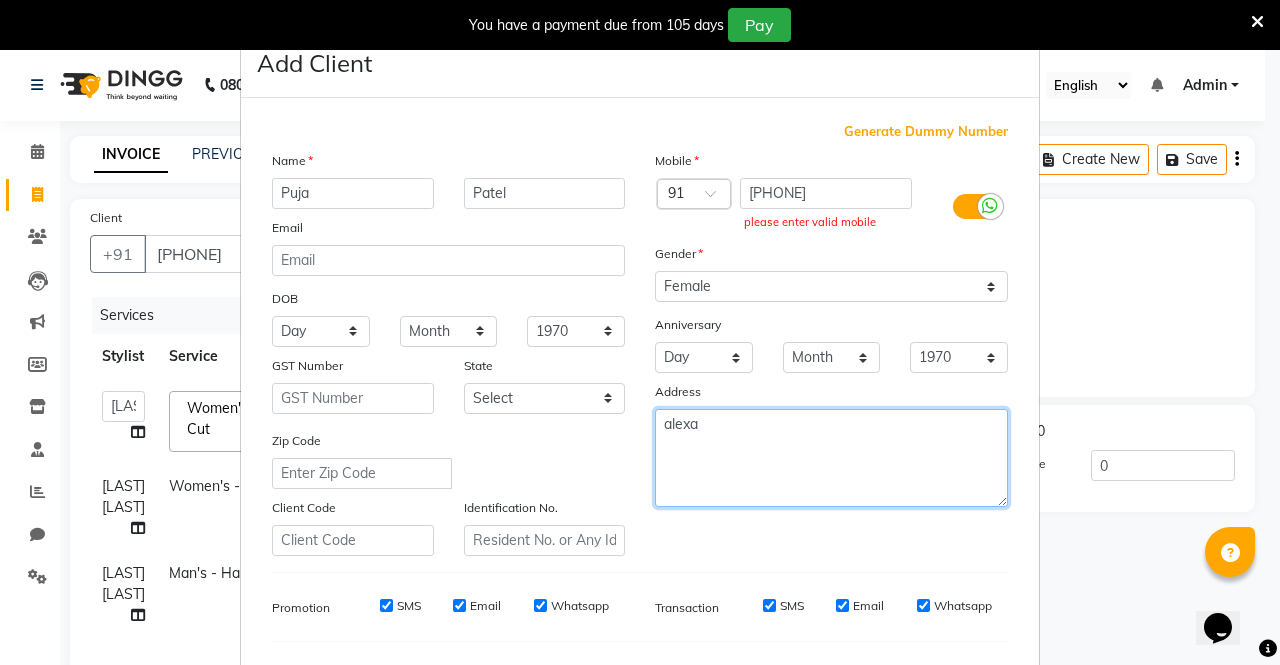 click on "alexa" at bounding box center (831, 458) 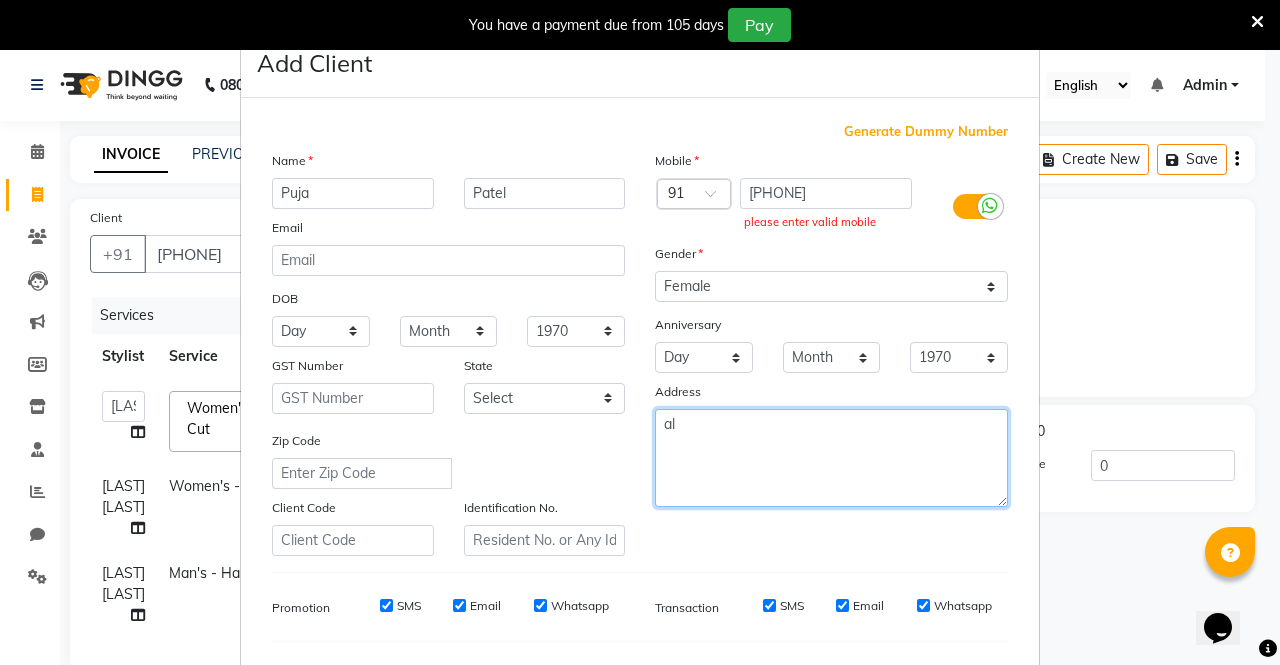 type on "a" 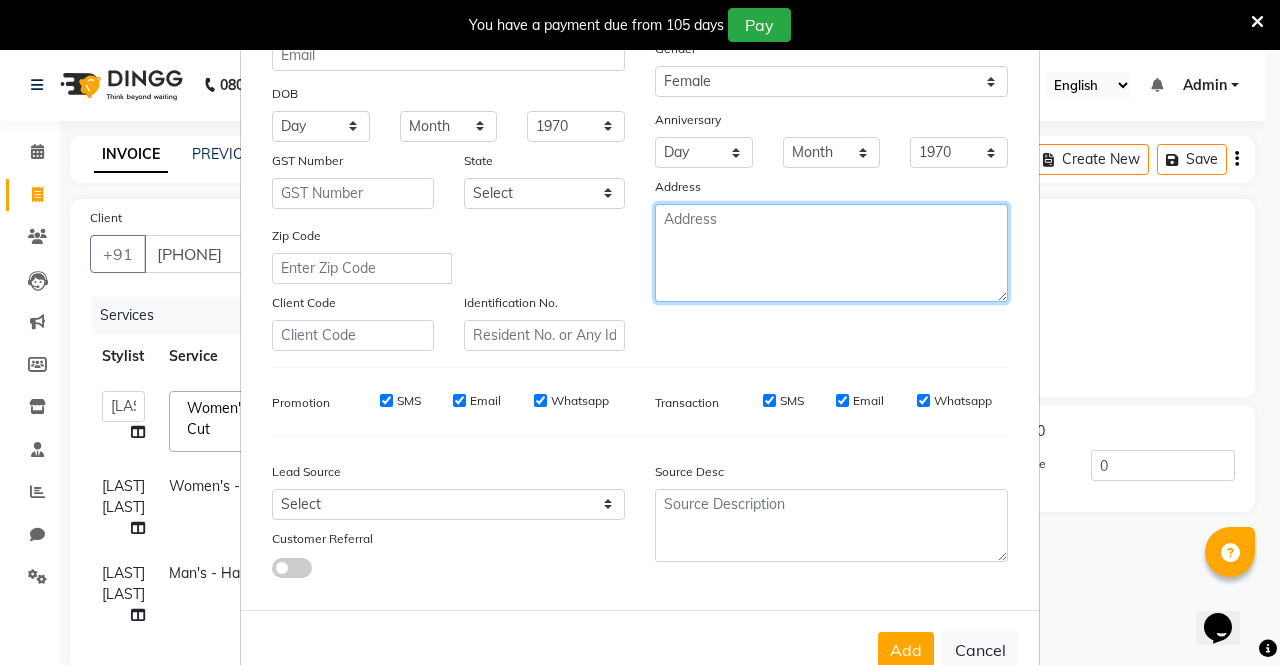 scroll, scrollTop: 254, scrollLeft: 0, axis: vertical 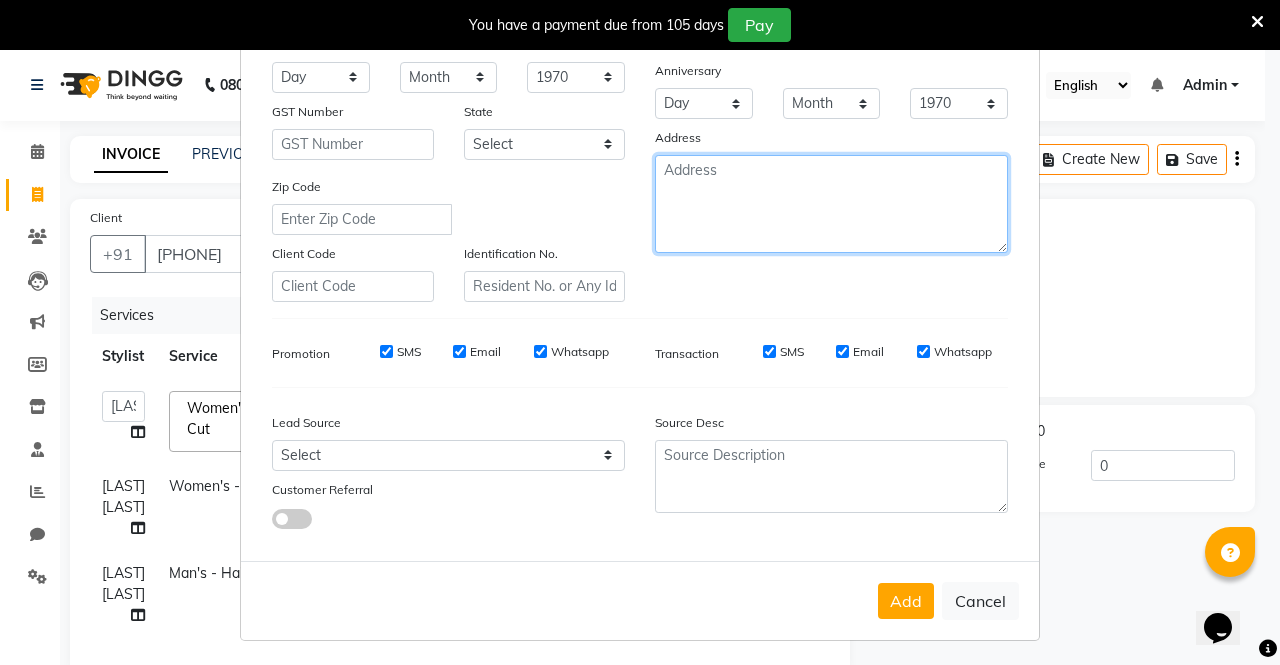 type 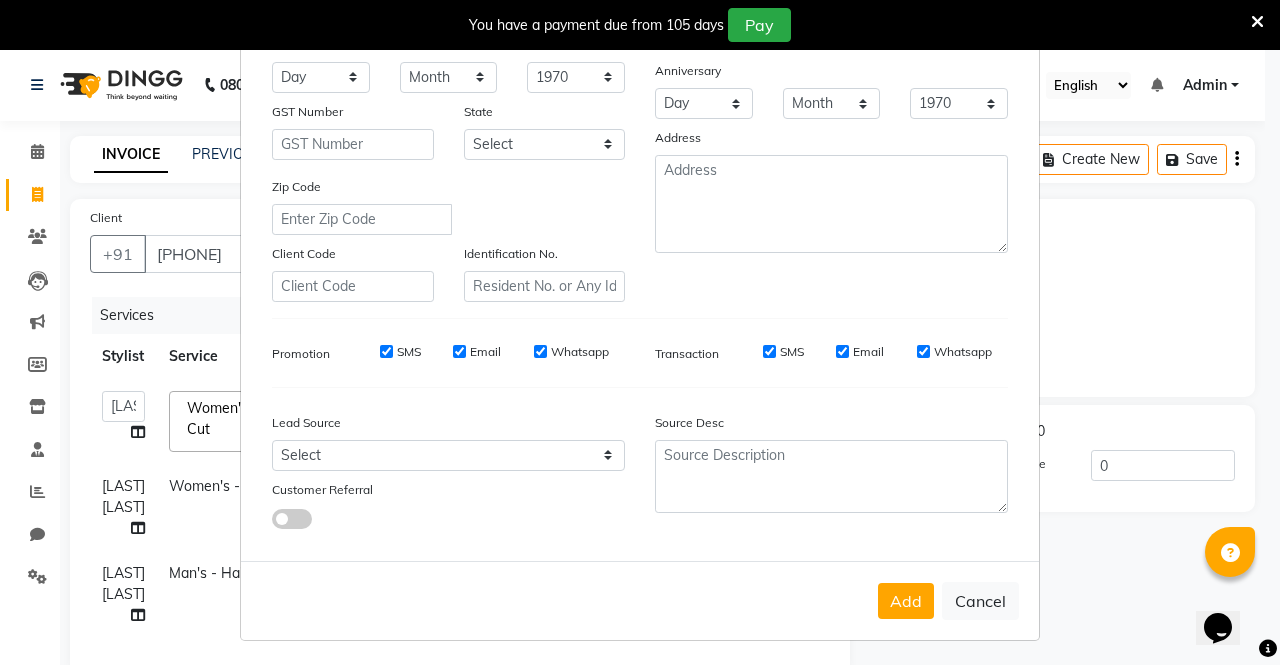 click on "Add Client Generate Dummy Number Name [LAST] [LAST] Email DOB Day 01 02 03 04 05 06 07 08 09 10 11 12 13 14 15 16 17 18 19 20 21 22 23 24 25 26 27 28 29 30 31 Month January February March April May June July August September October November December 1940 1941 1942 1943 1944 1945 1946 1947 1948 1949 1950 1951 1952 1953 1954 1955 1956 1957 1958 1959 1960 1961 1962 1963 1964 1965 1966 1967 1968 1969 1970 1971 1972 1973 1974 1975 1976 1977 1978 1979 1980 1981 1982 1983 1984 1985 1986 1987 1988 1989 1990 1991 1992 1993 1994 1995 1996 1997 1998 1999 2000 2001 2002 2003 2004 2005 2006 2007 2008 2009 2010 2011 2012 2013 2014 2015 2016 2017 2018 2019 2020 2021 2022 2023 2024 GST Number State Select Andaman and Nicobar Islands Andhra Pradesh Arunachal Pradesh Assam Bihar Chandigarh Chhattisgarh Dadra and Nagar Haveli Daman and Diu Delhi Goa Gujarat Haryana Himachal Pradesh Jammu and Kashmir Jharkhand Karnataka Kerala Lakshadweep Madhya Pradesh Maharashtra Manipur Meghalaya Mizoram Nagaland Odisha Pondicherry Punjab × [COUNTRY CODE]" at bounding box center (640, 332) 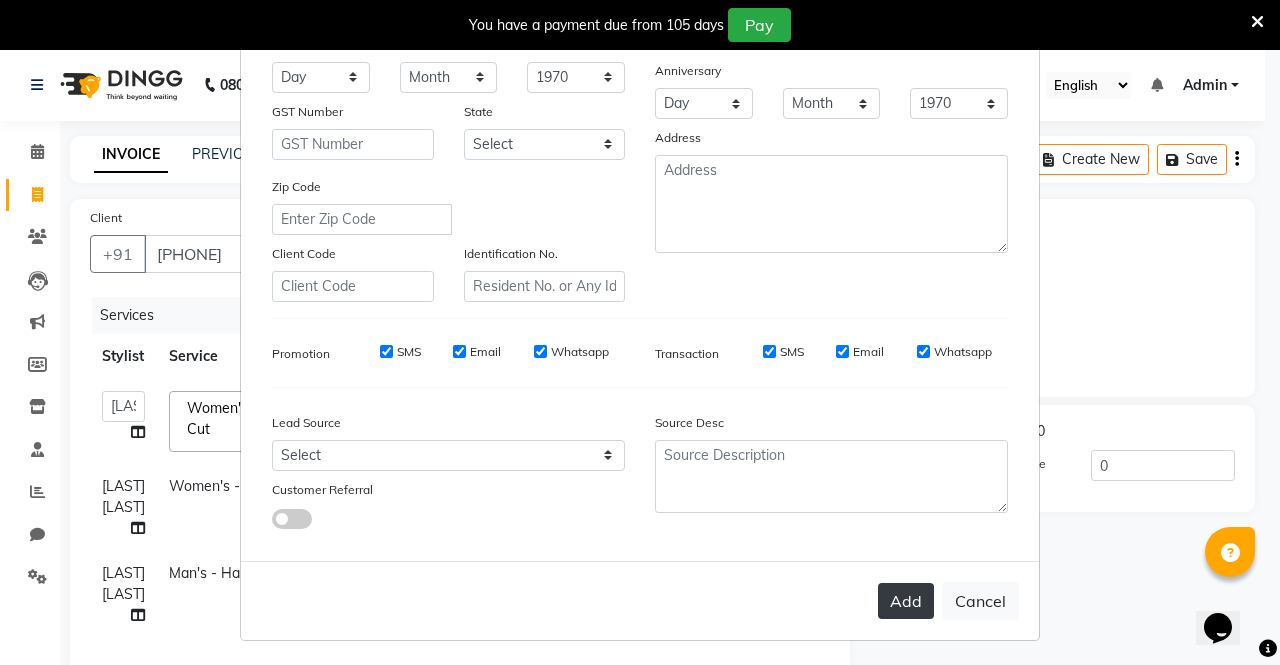 click on "Add" at bounding box center (906, 601) 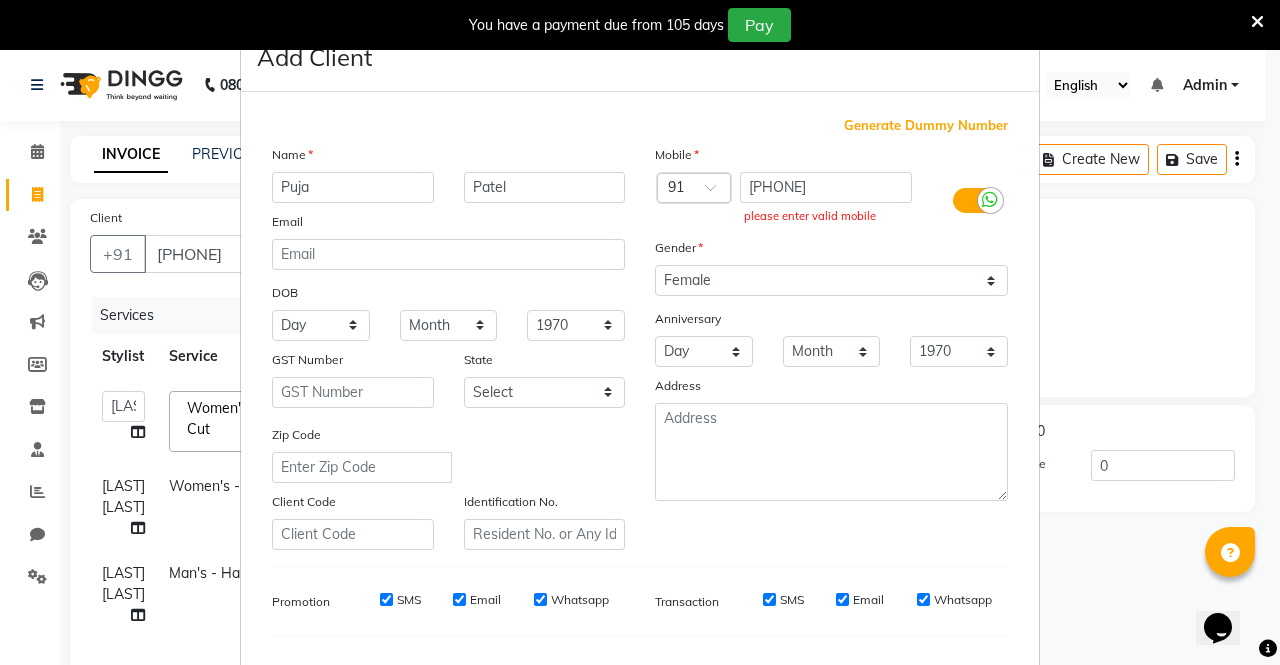 scroll, scrollTop: 0, scrollLeft: 0, axis: both 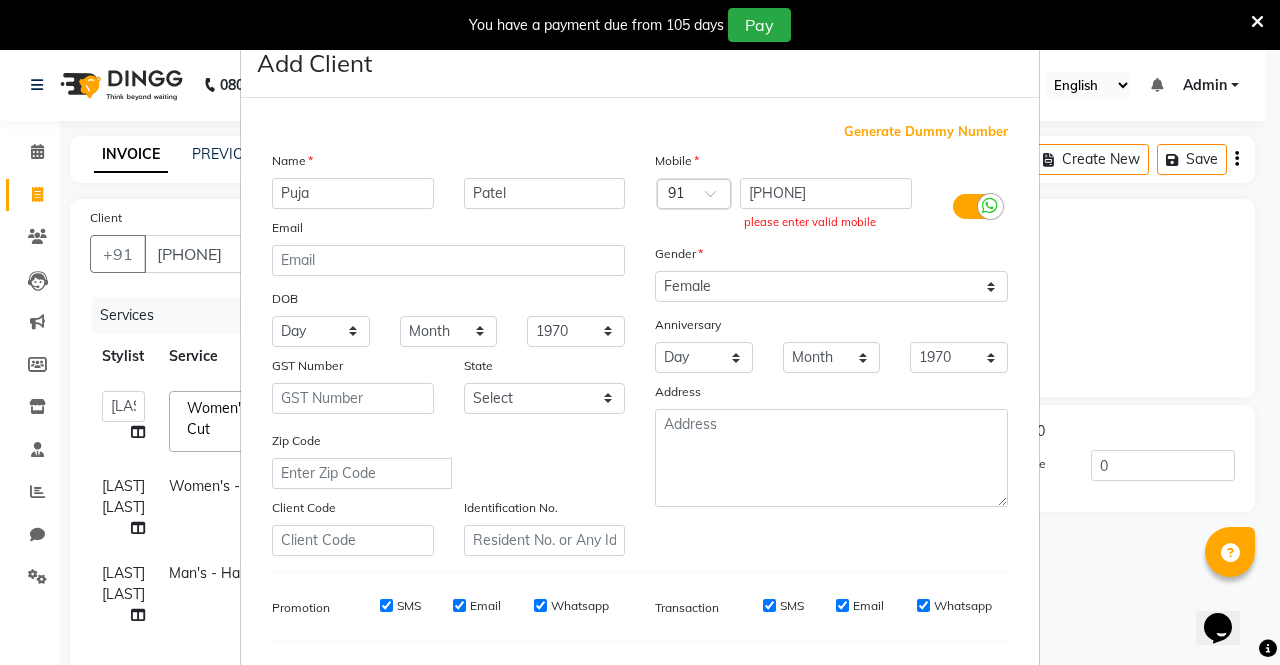 click on "Transaction SMS Email Whatsapp" at bounding box center [831, 607] 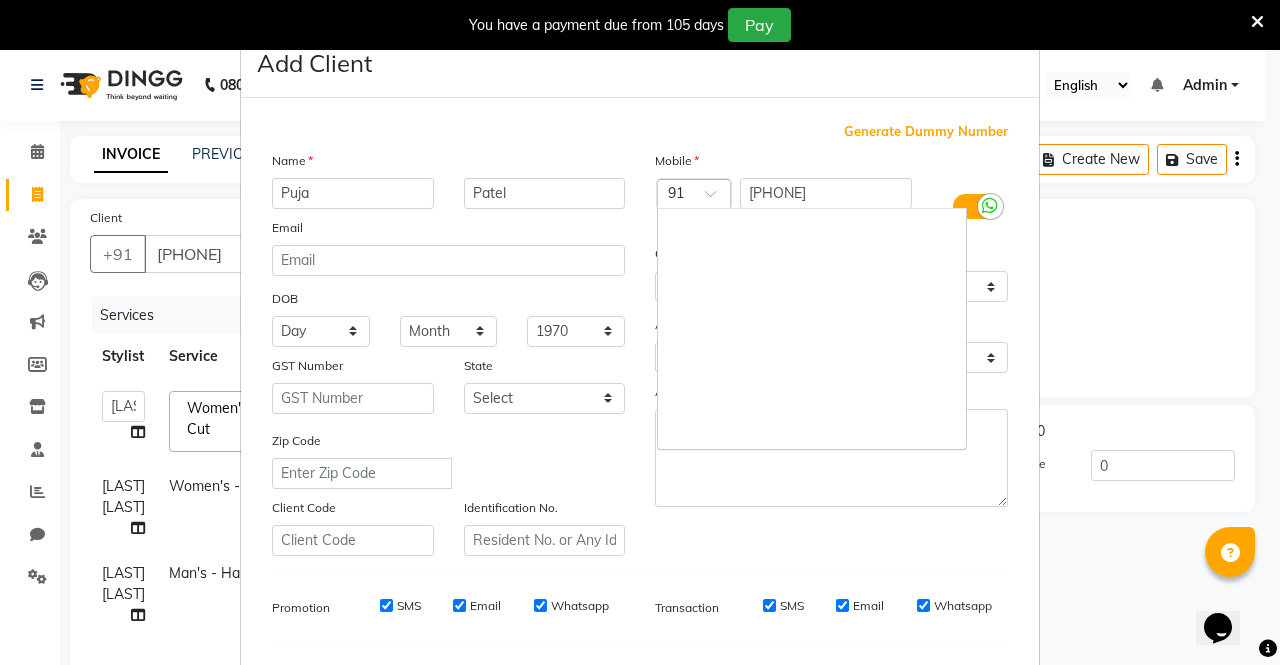 scroll, scrollTop: 3626, scrollLeft: 0, axis: vertical 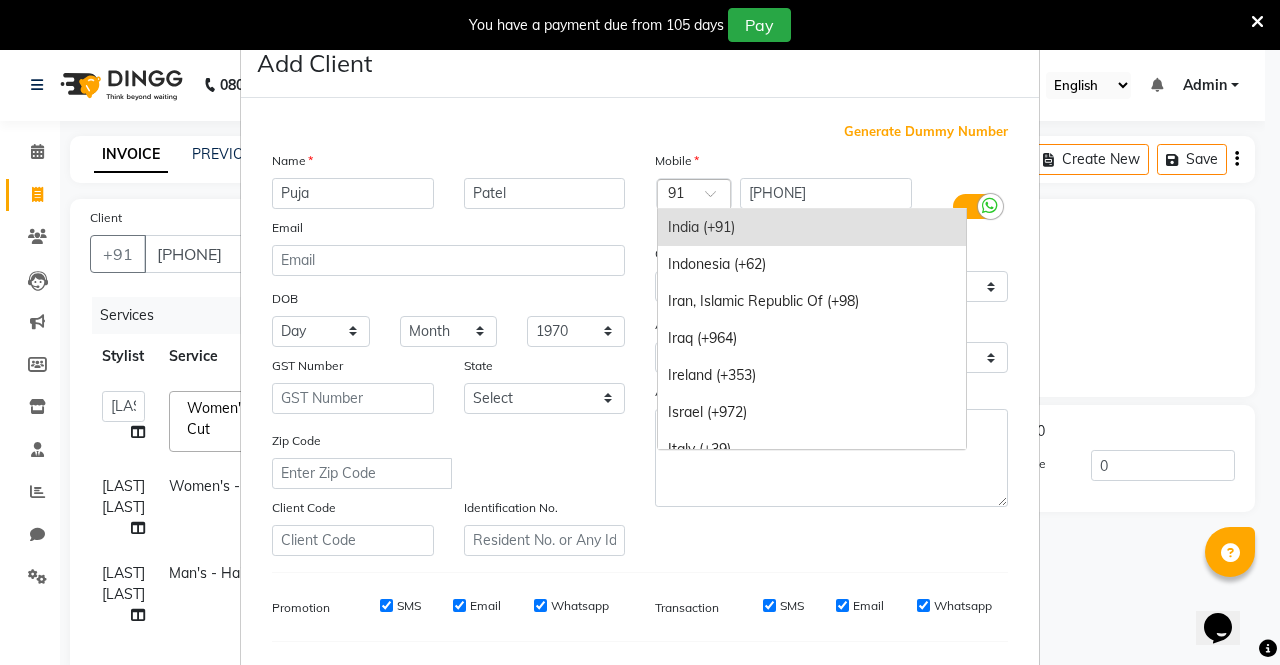 click at bounding box center [717, 199] 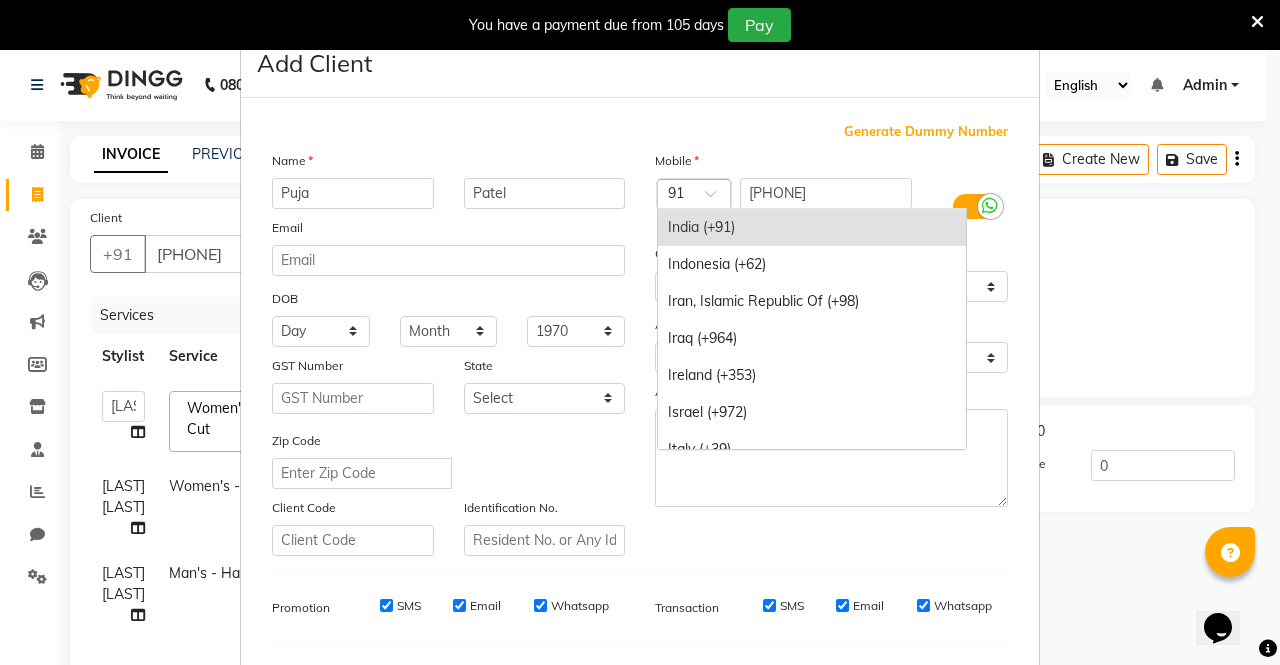 click on "India (+91)" at bounding box center [812, 227] 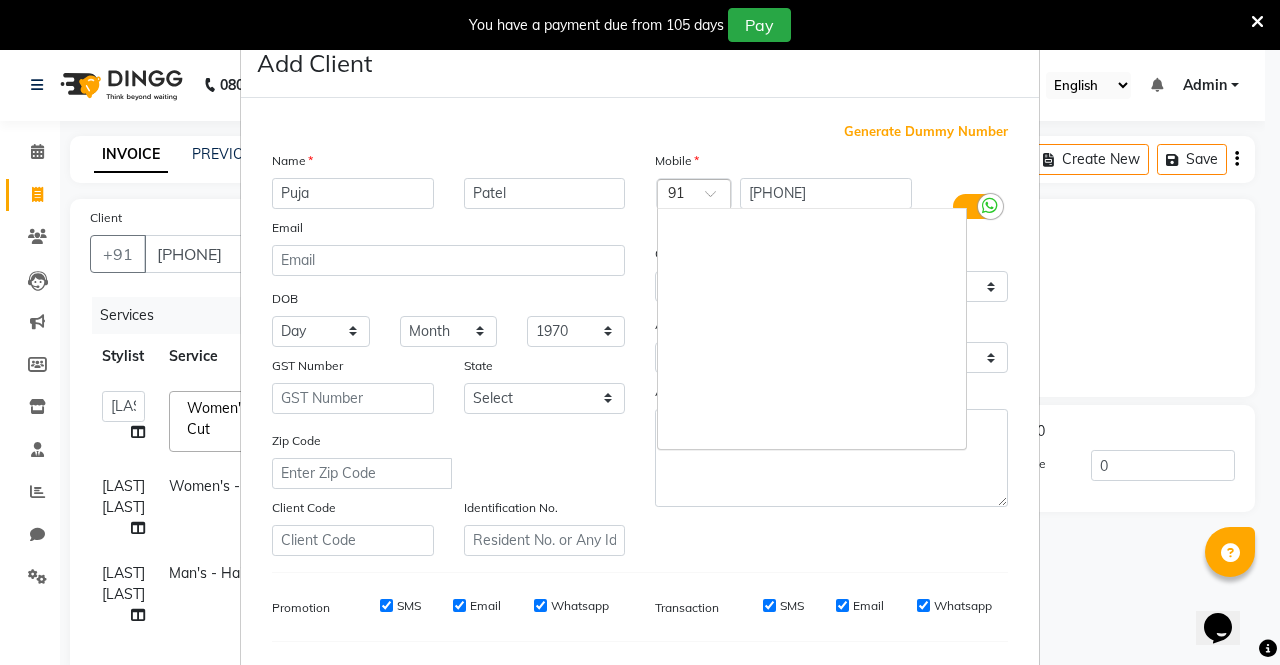 click at bounding box center [717, 199] 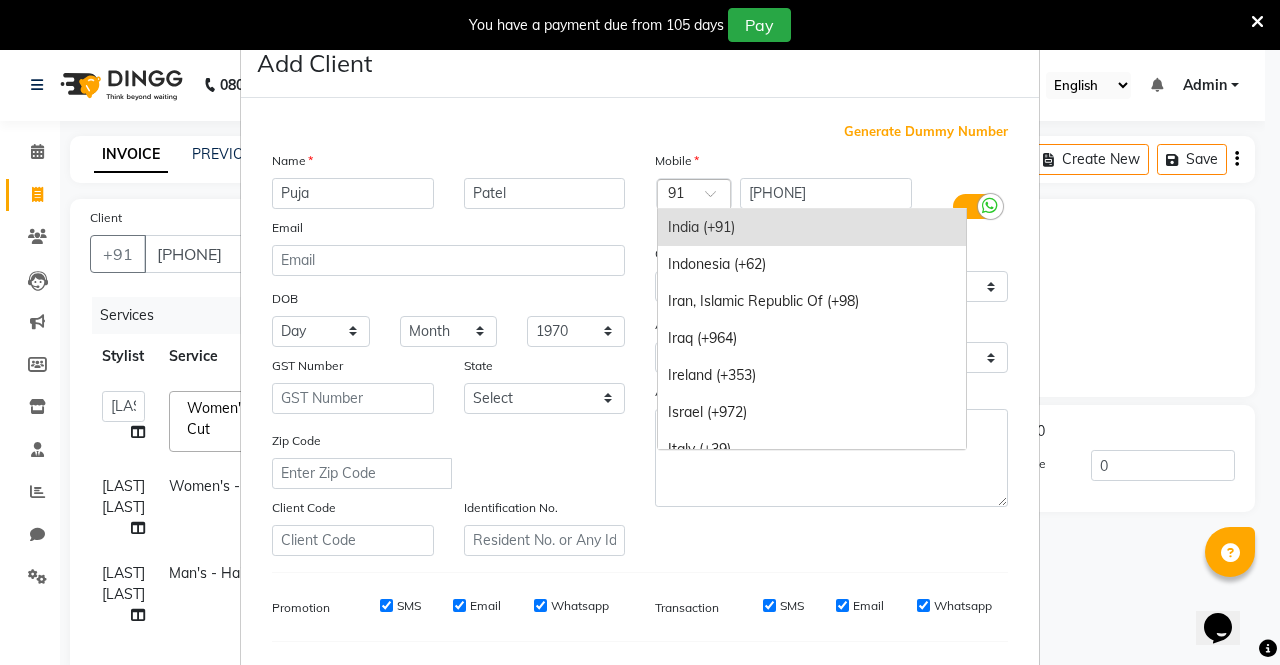 click on "India (+91)" at bounding box center [812, 227] 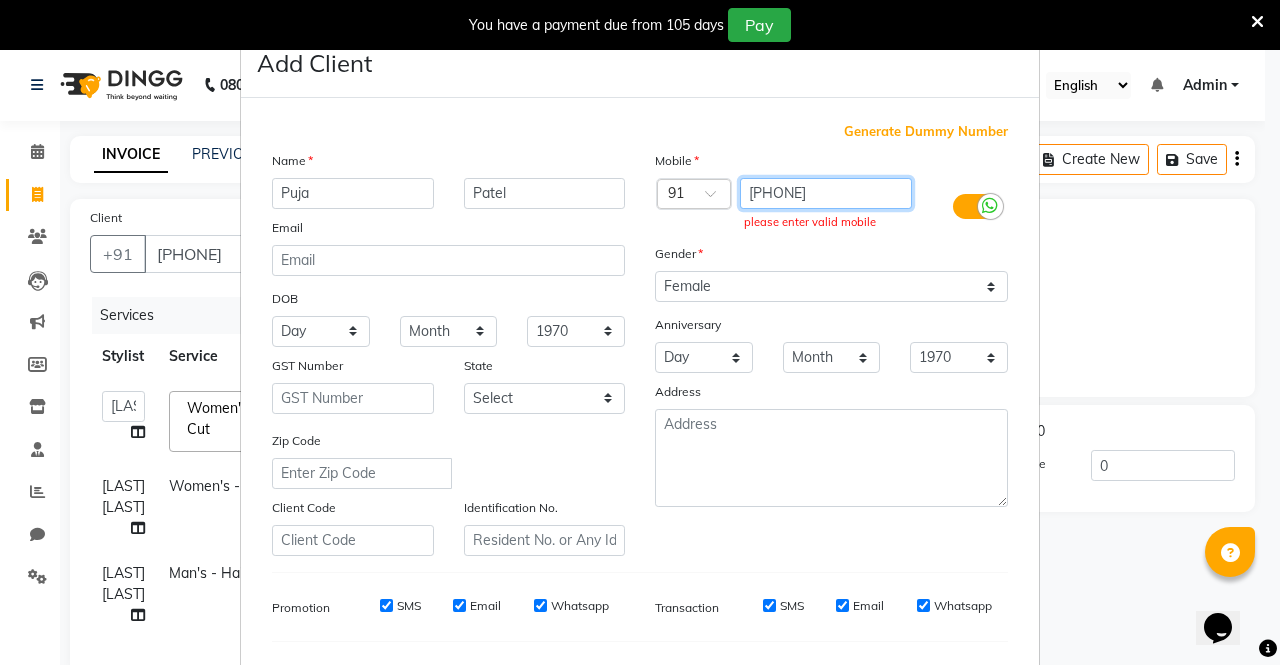 click on "[PHONE]" at bounding box center [826, 193] 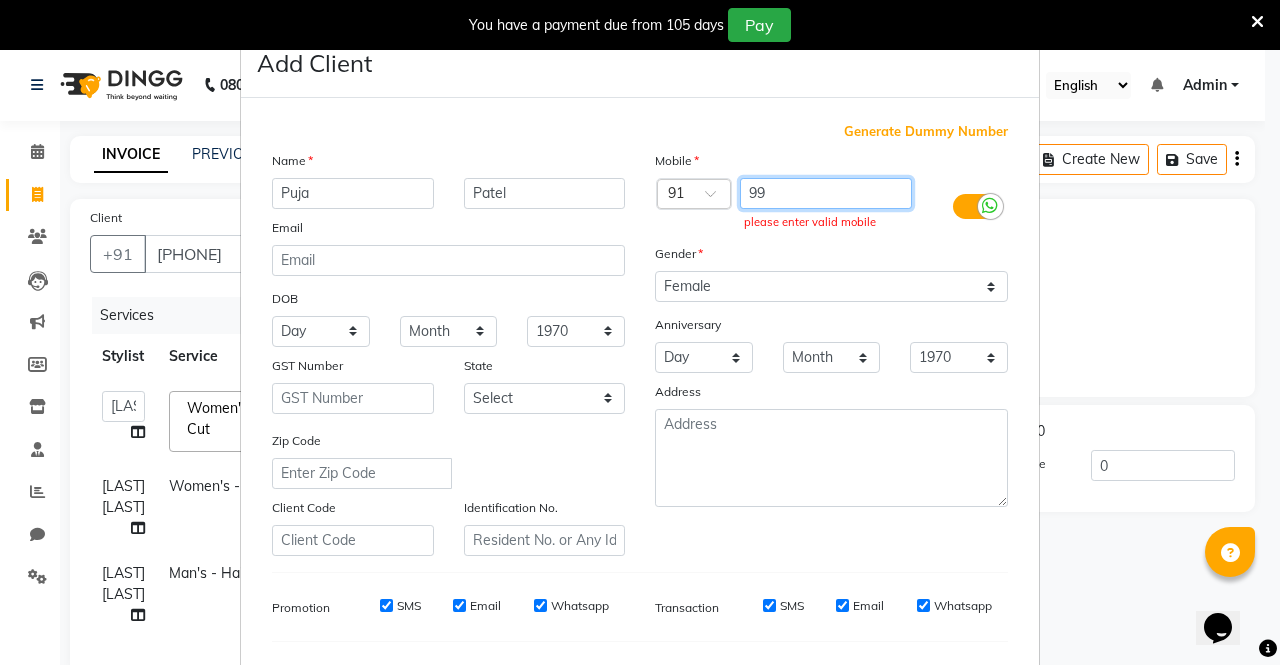 type on "9" 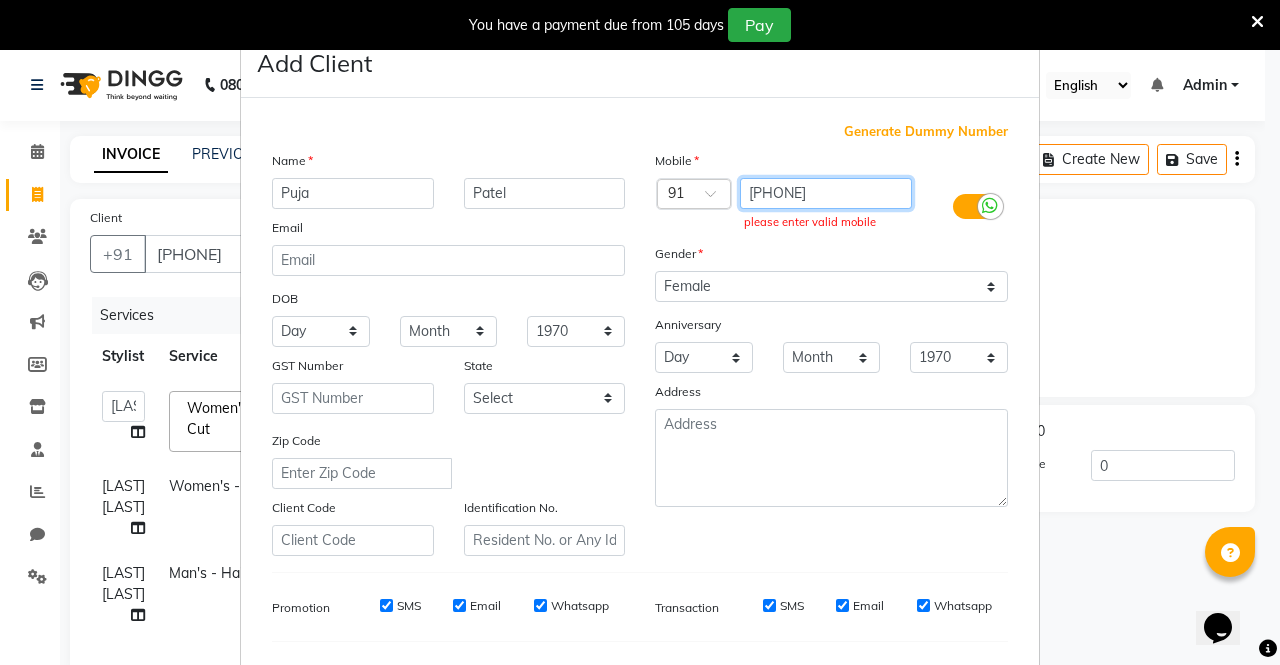 type on "[PHONE]" 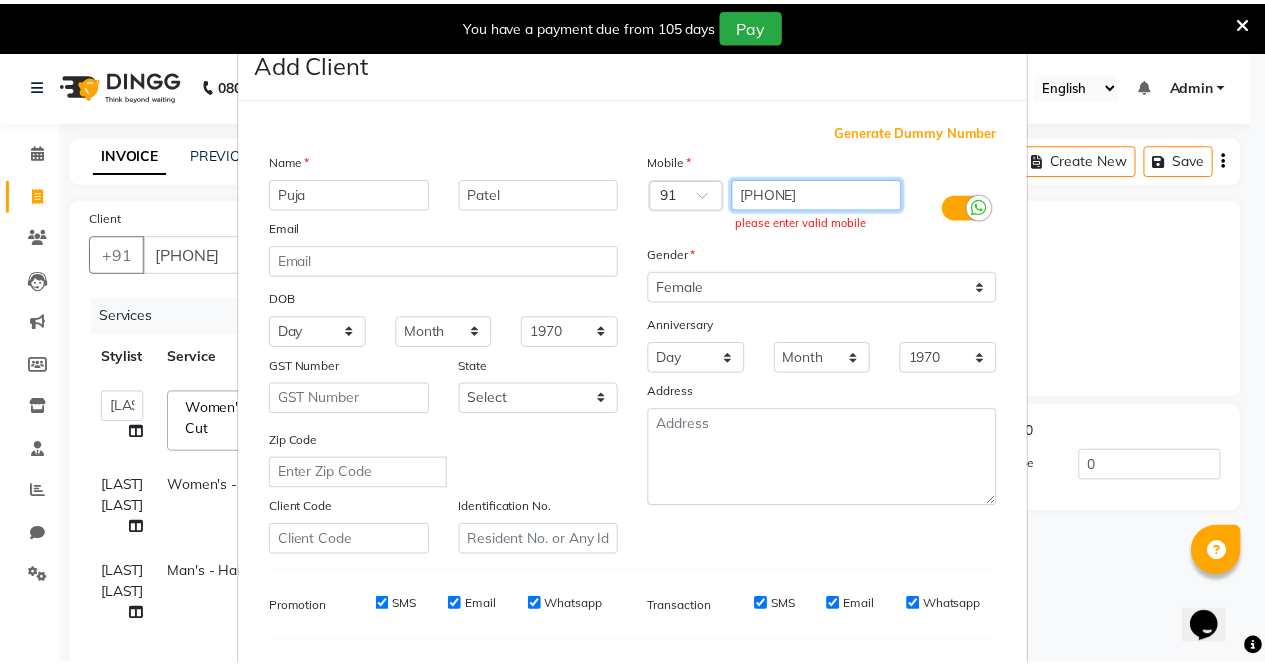 scroll, scrollTop: 254, scrollLeft: 0, axis: vertical 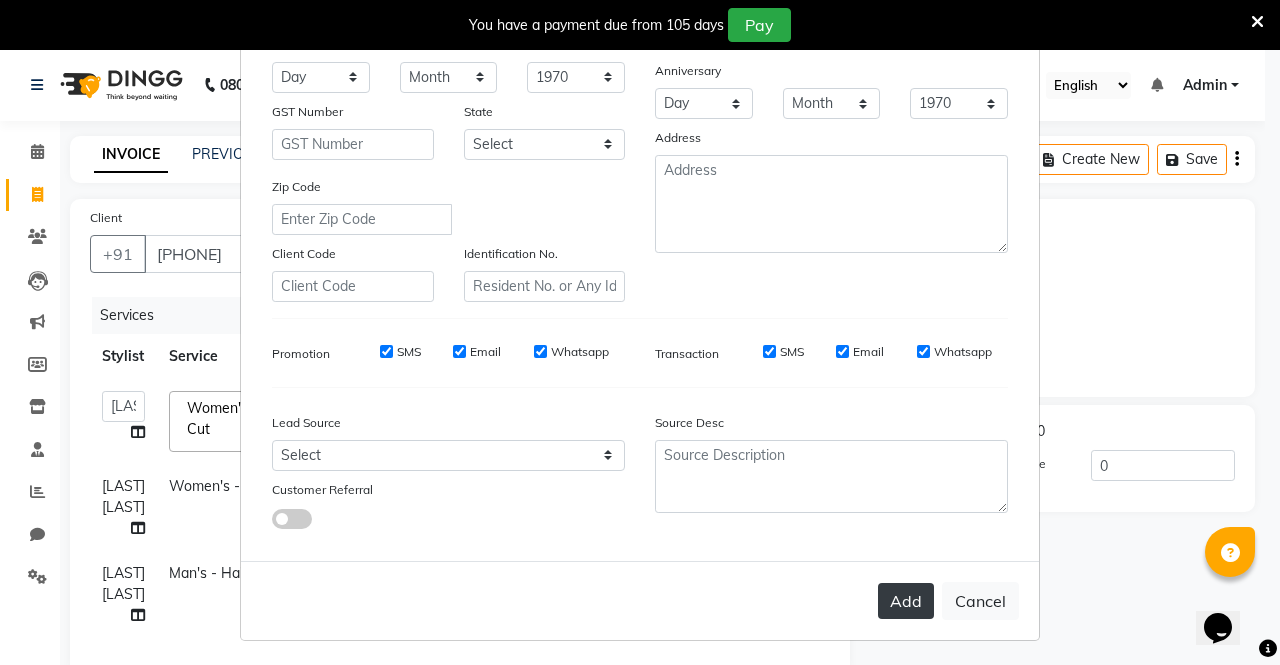 click on "Add" at bounding box center (906, 601) 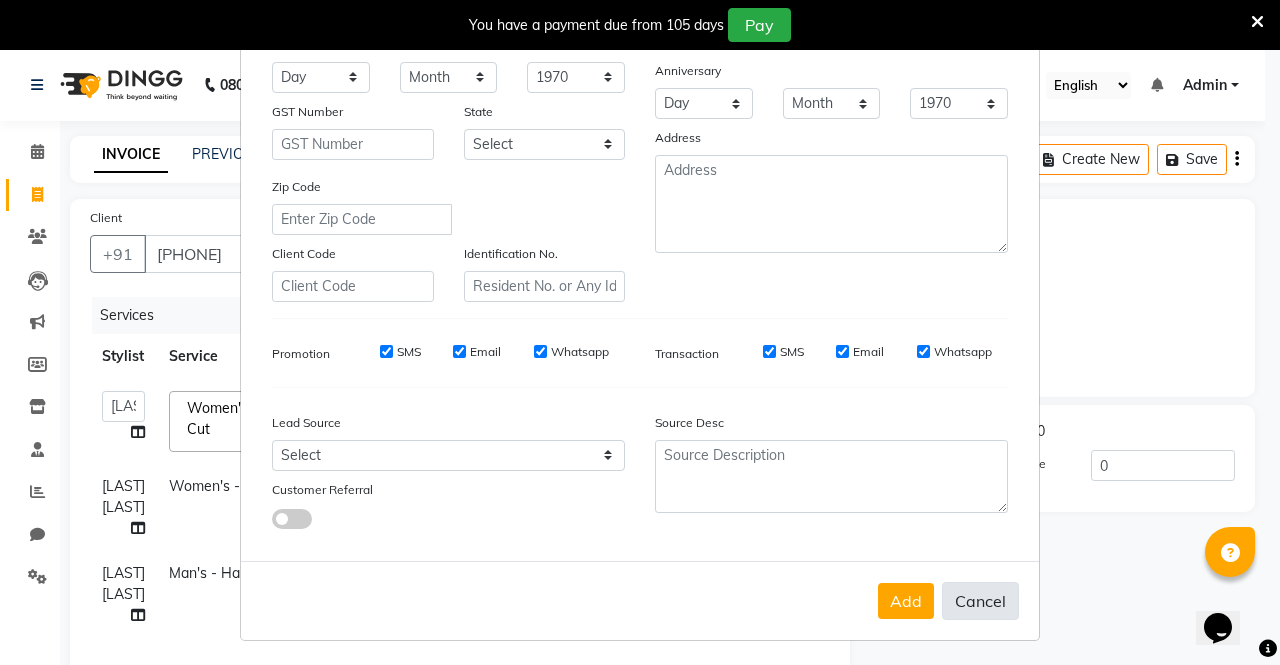 drag, startPoint x: 905, startPoint y: 609, endPoint x: 975, endPoint y: 609, distance: 70 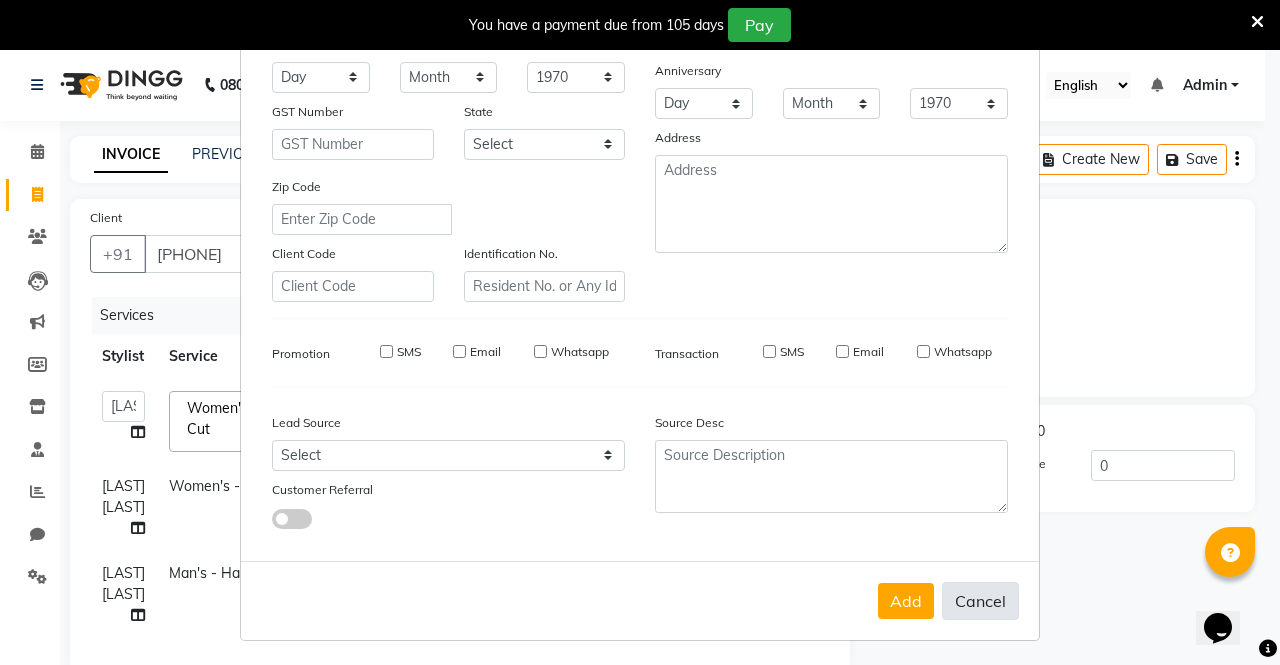 type 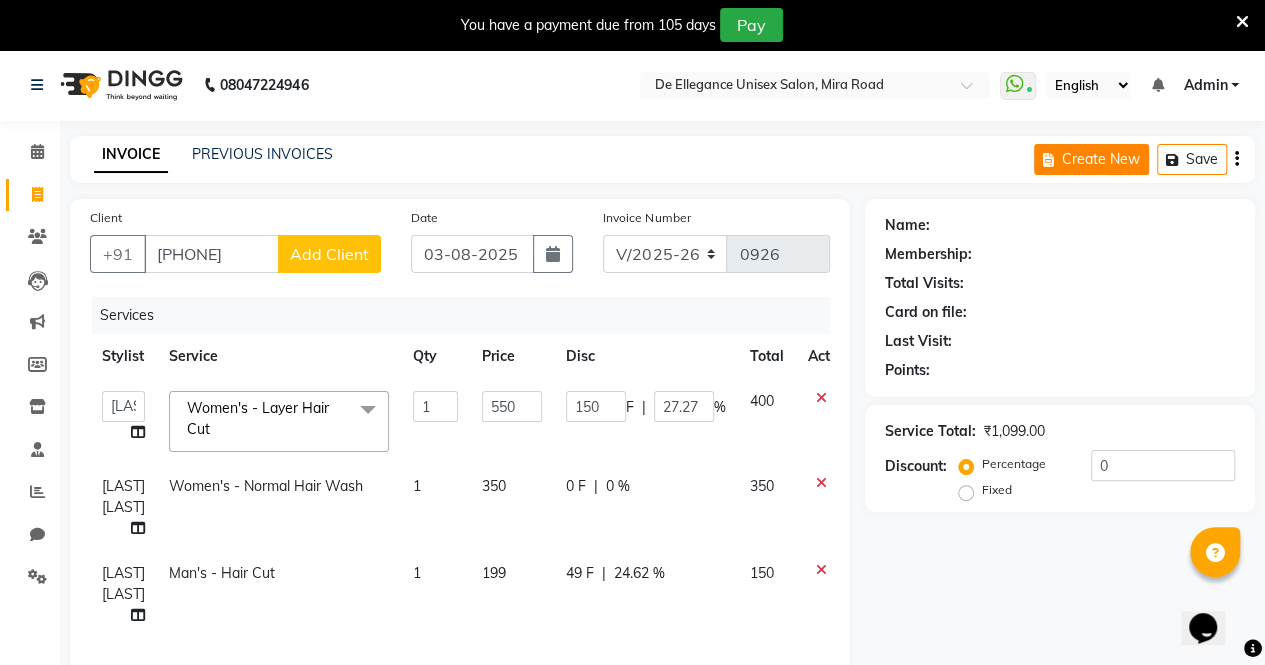 click on "Create New" 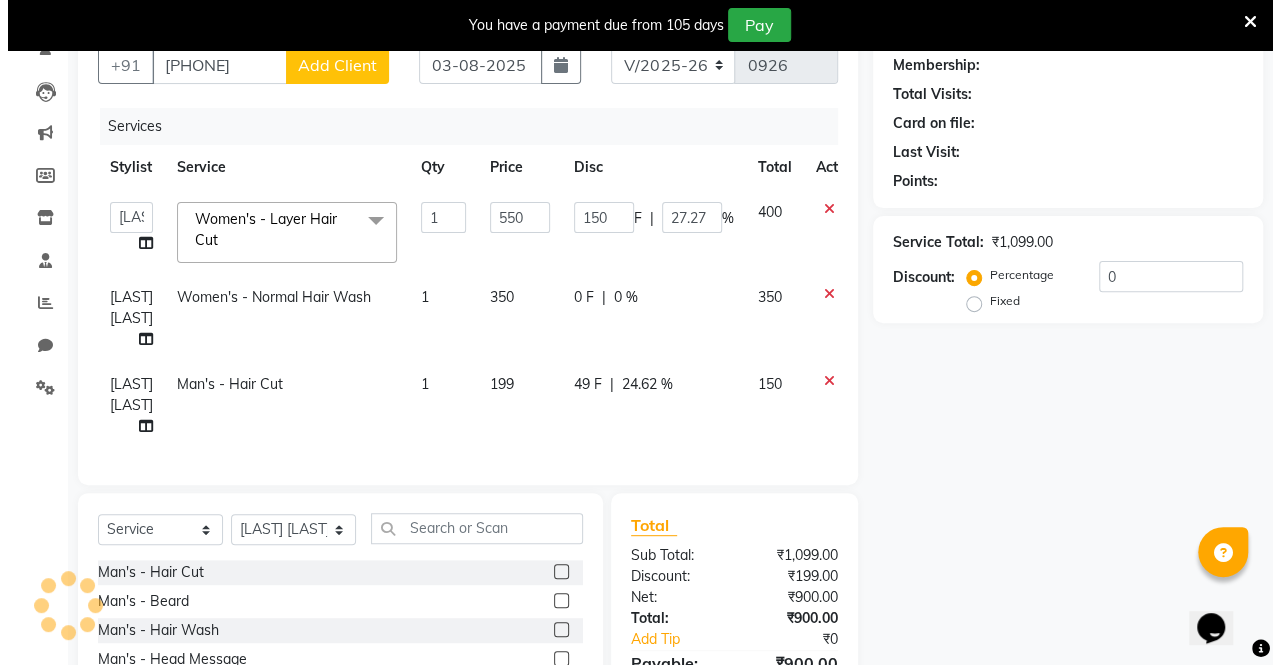 scroll, scrollTop: 0, scrollLeft: 0, axis: both 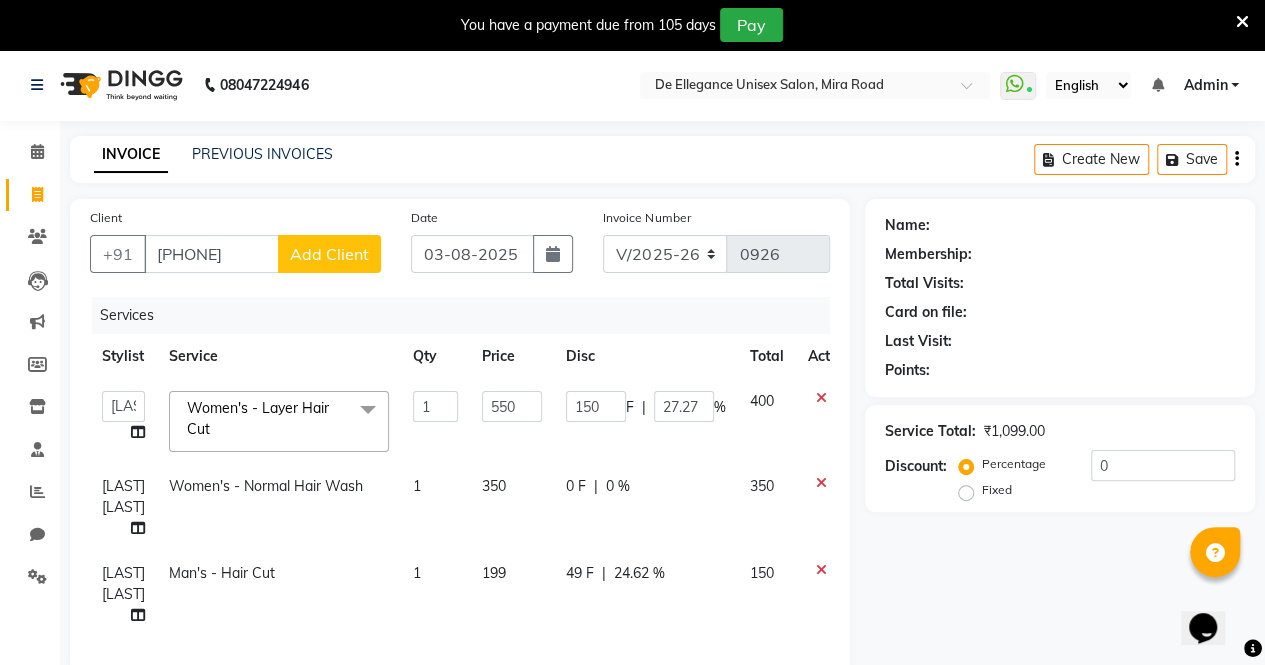 click on "Name:" 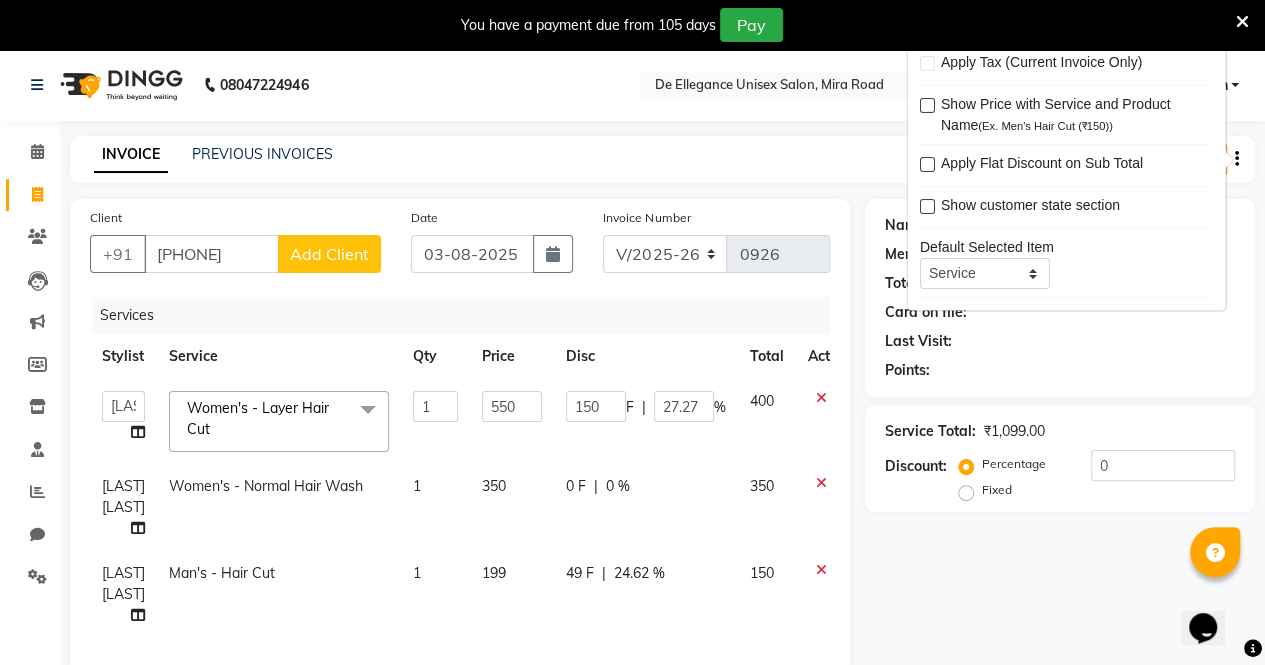 click on "Points:" 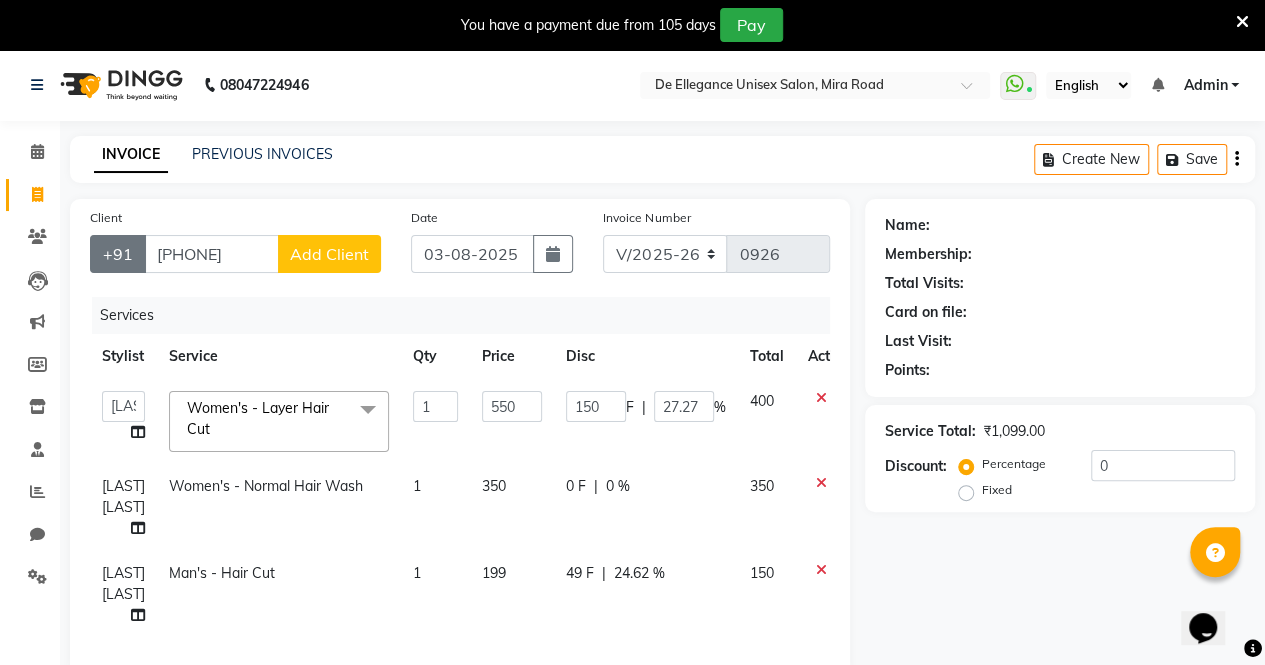 click on "+91" 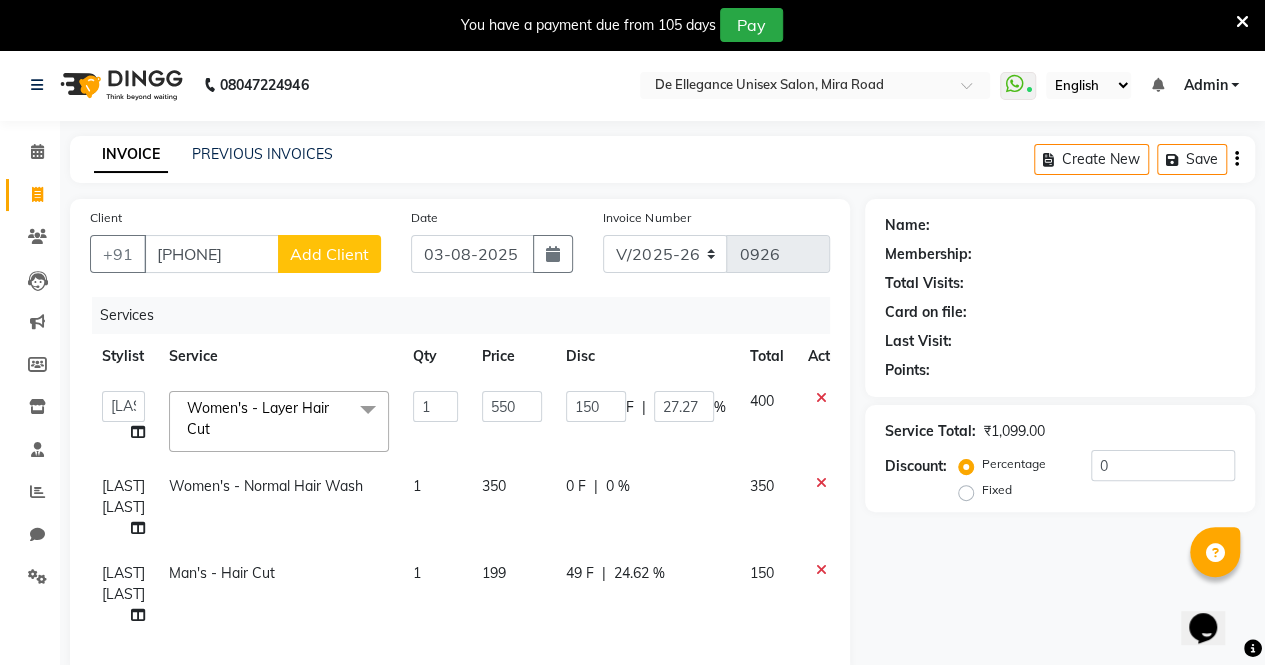 click on "Add Client" 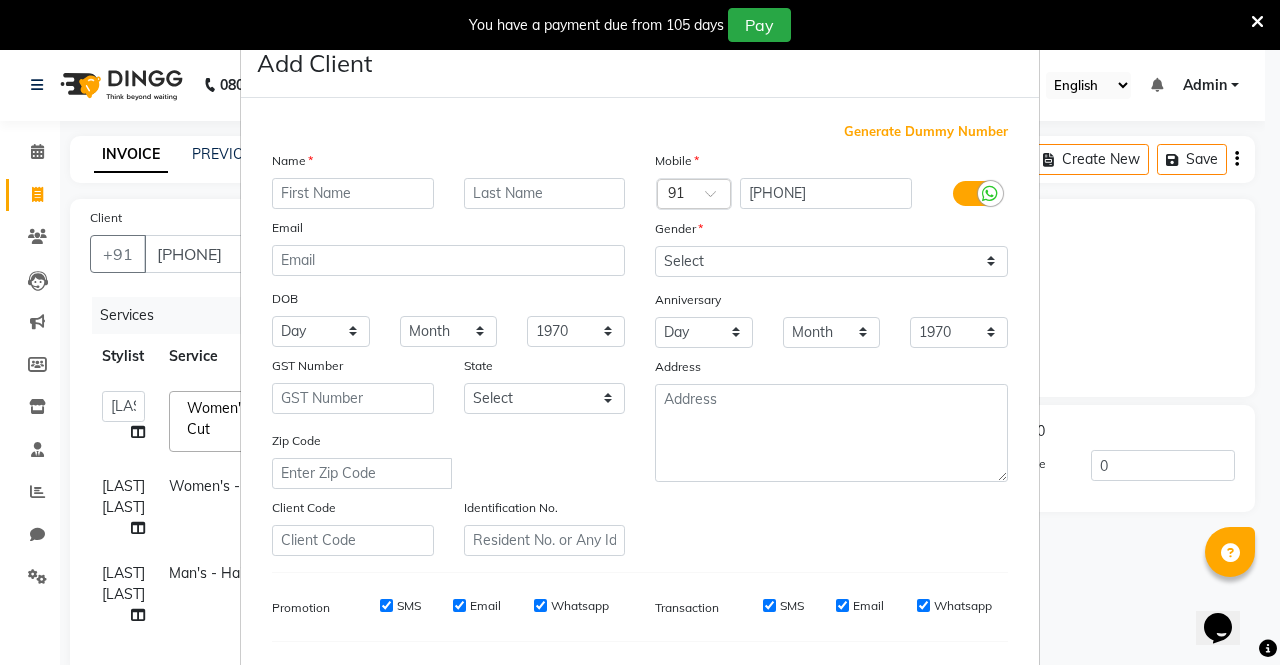 click at bounding box center (353, 193) 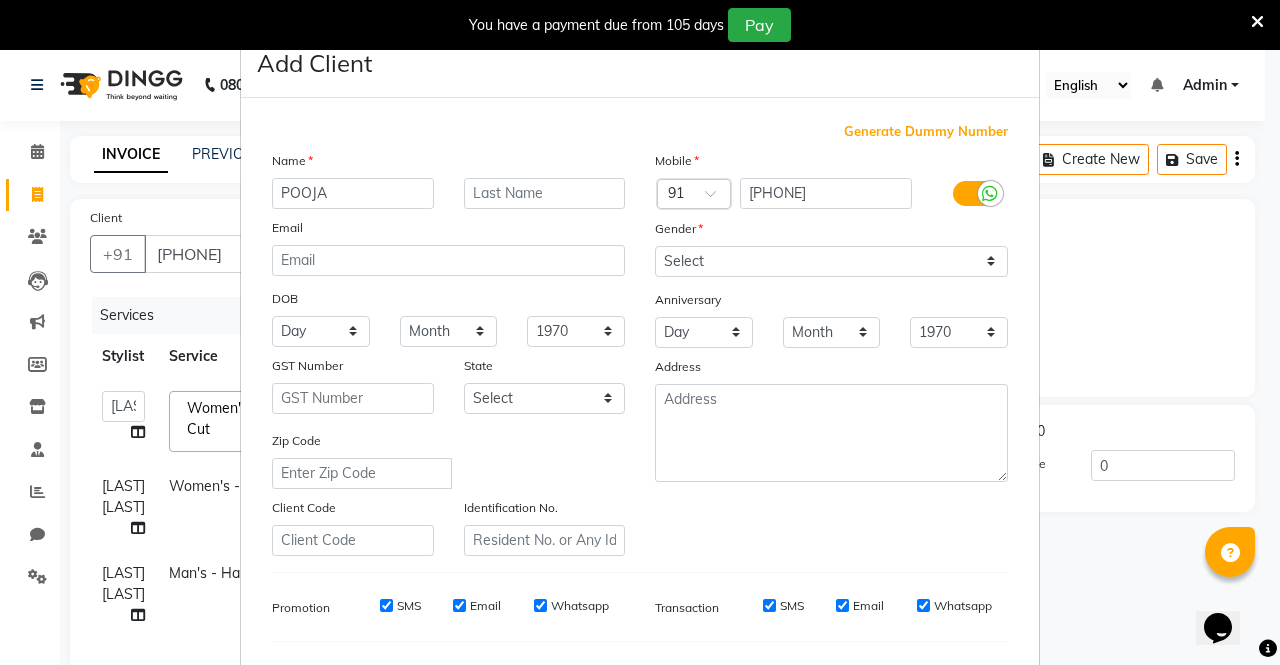 type on "POOJA" 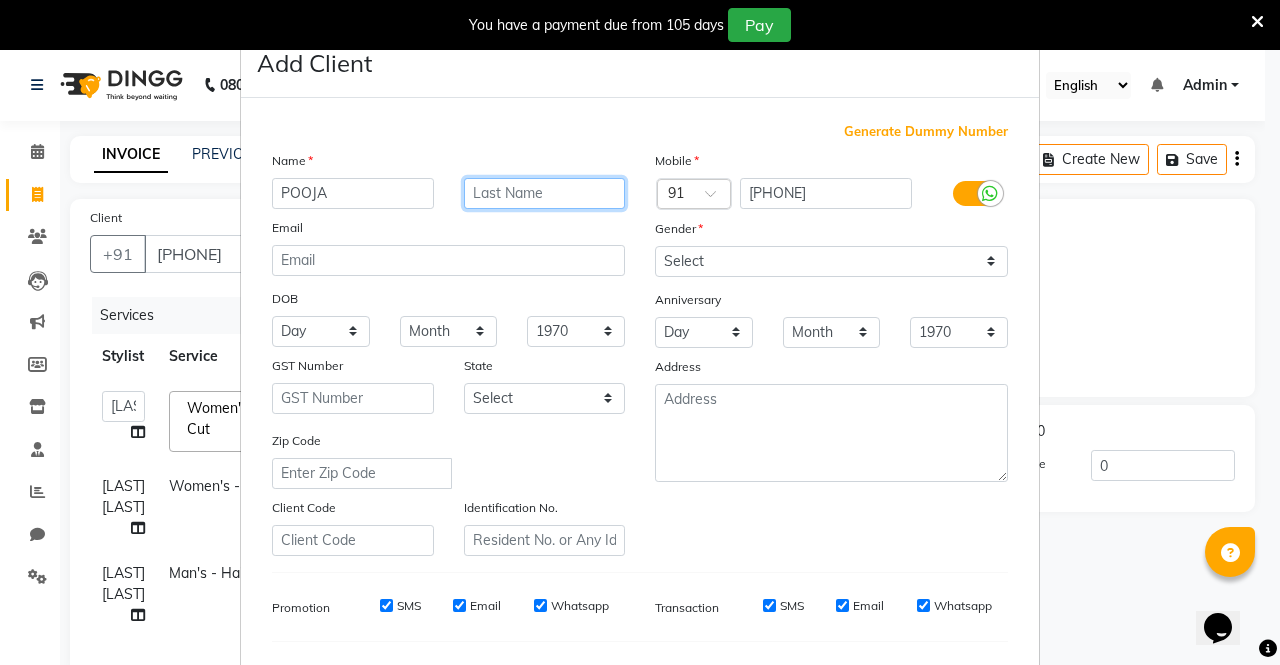 click at bounding box center [545, 193] 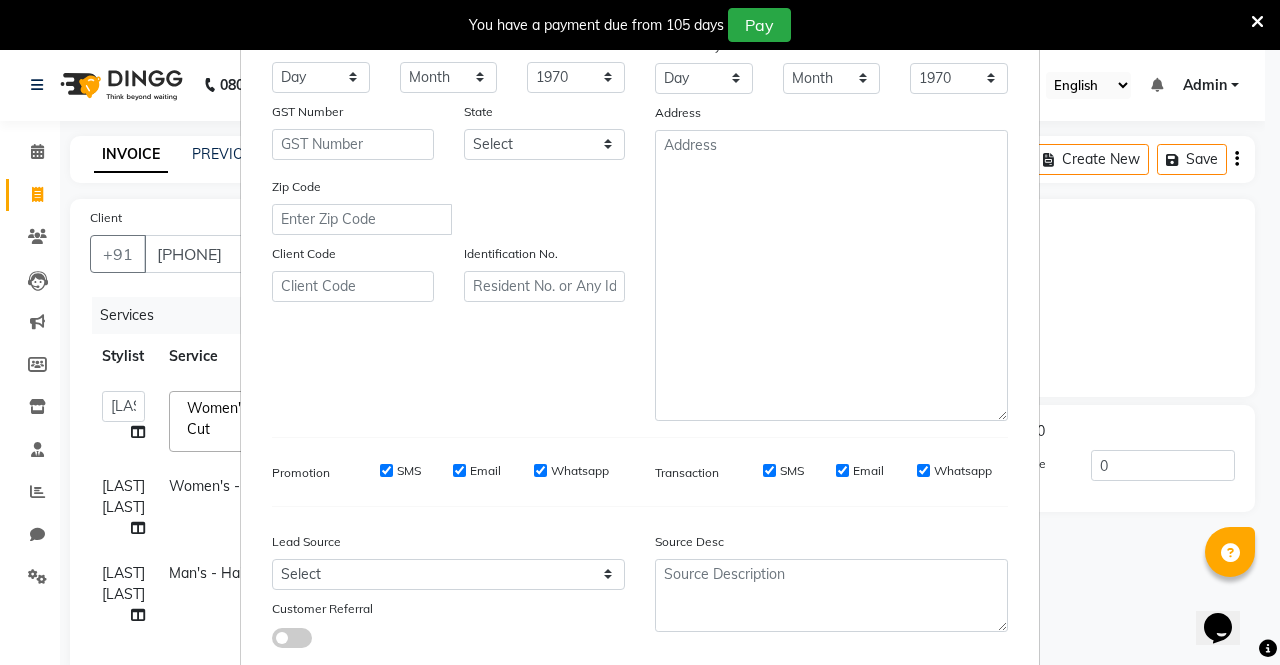 scroll, scrollTop: 0, scrollLeft: 0, axis: both 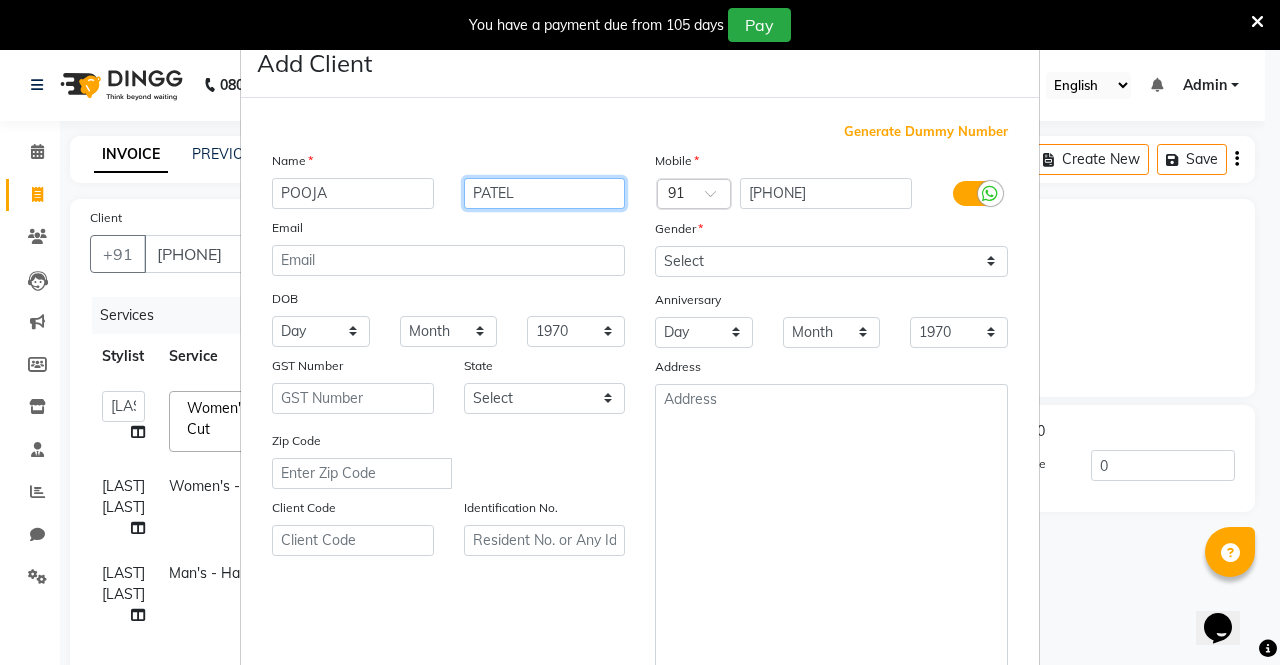 type on "PATEL" 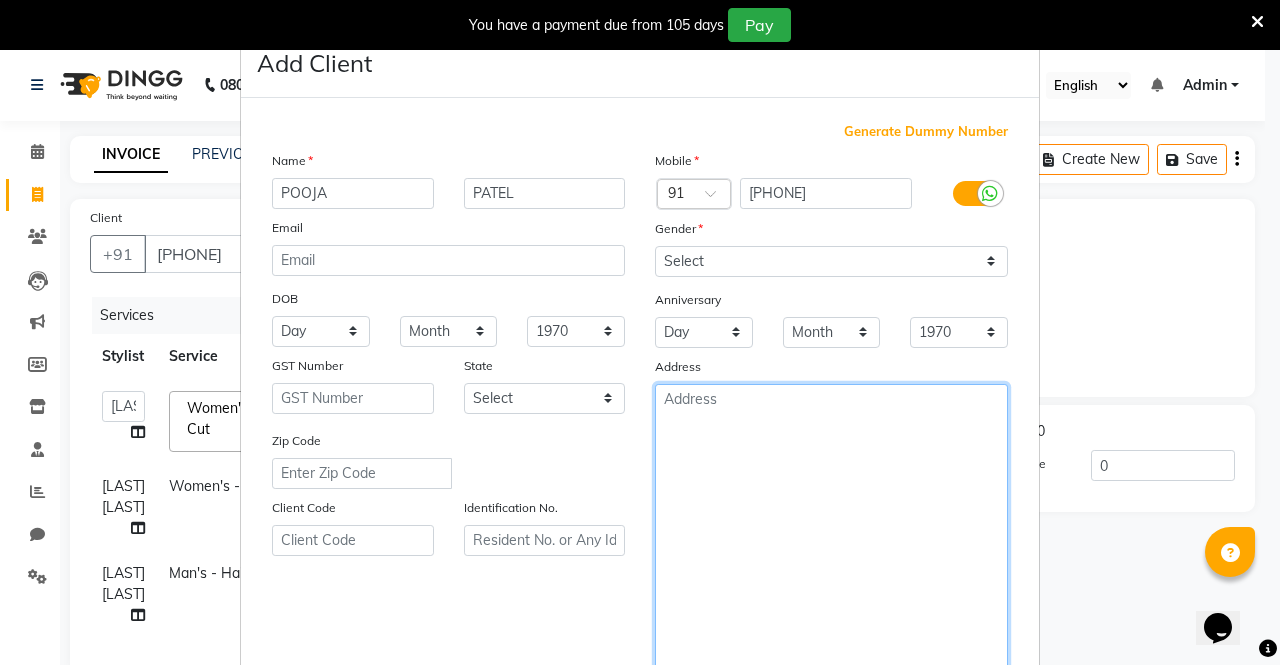 click at bounding box center [831, 529] 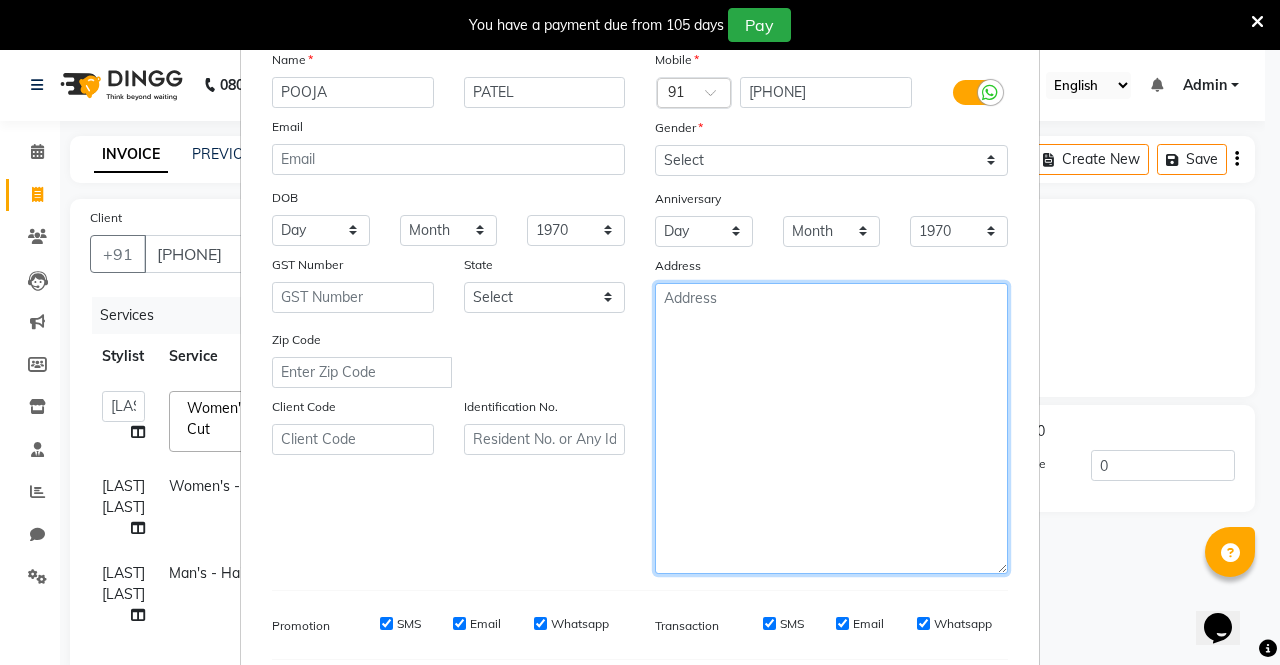 scroll, scrollTop: 120, scrollLeft: 0, axis: vertical 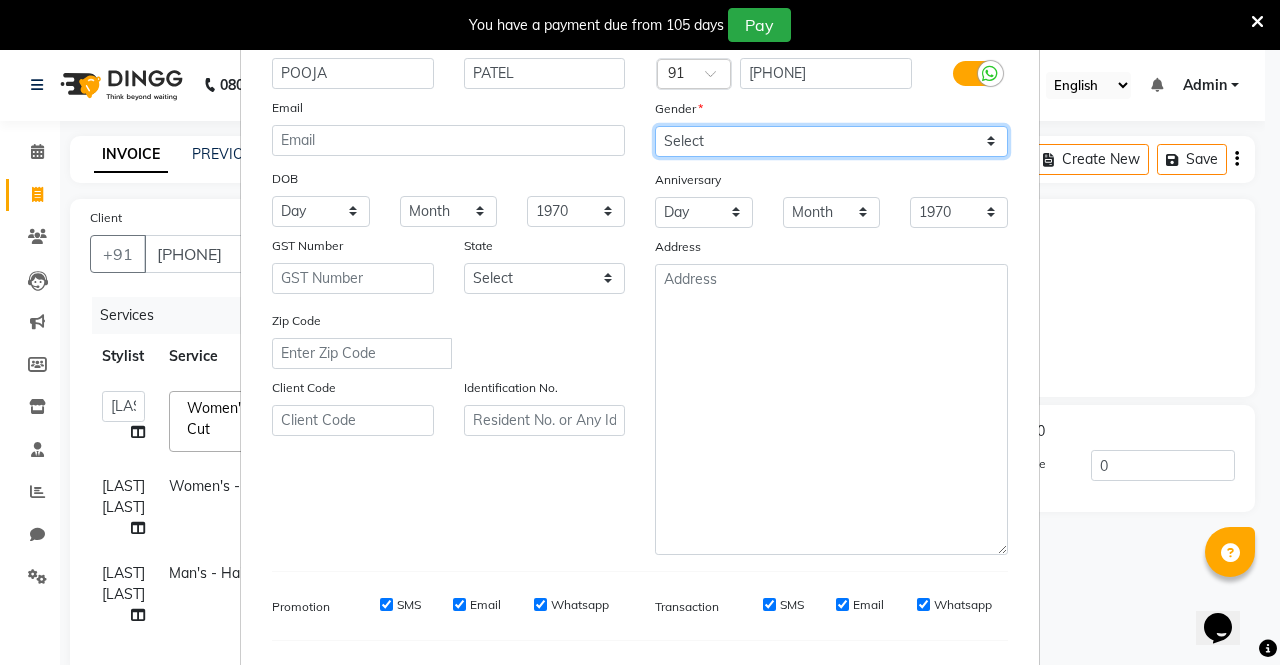 click on "Select Male Female Other Prefer Not To Say" at bounding box center [831, 141] 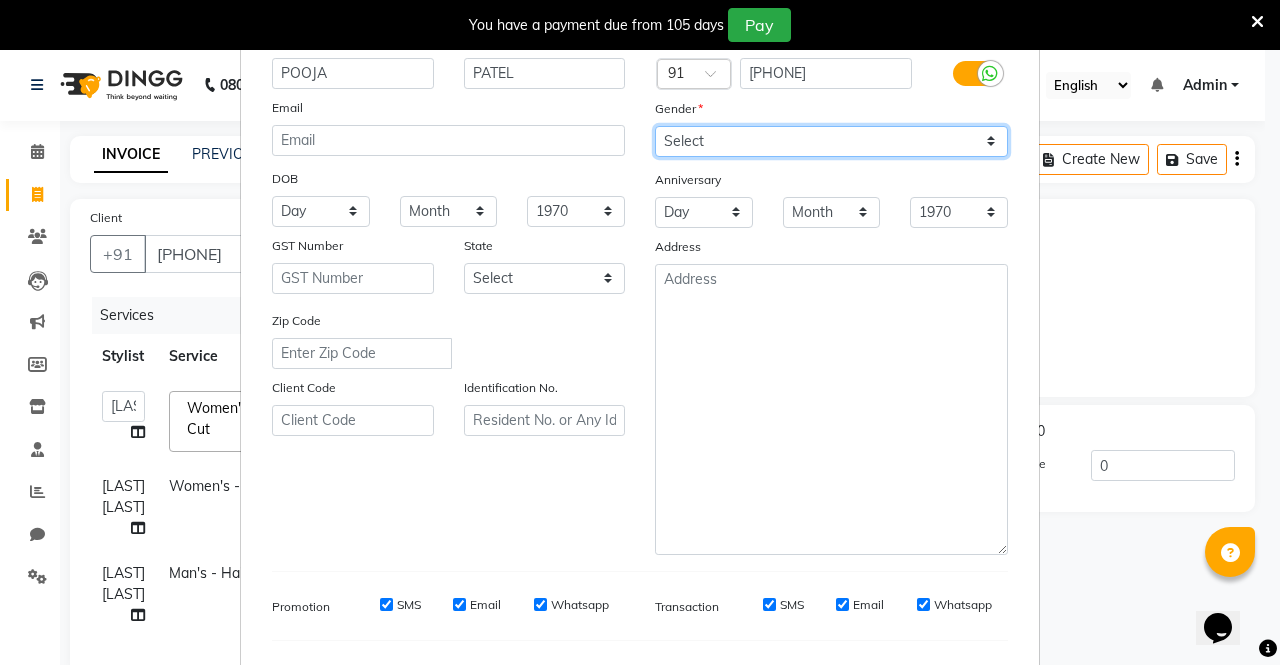 select on "female" 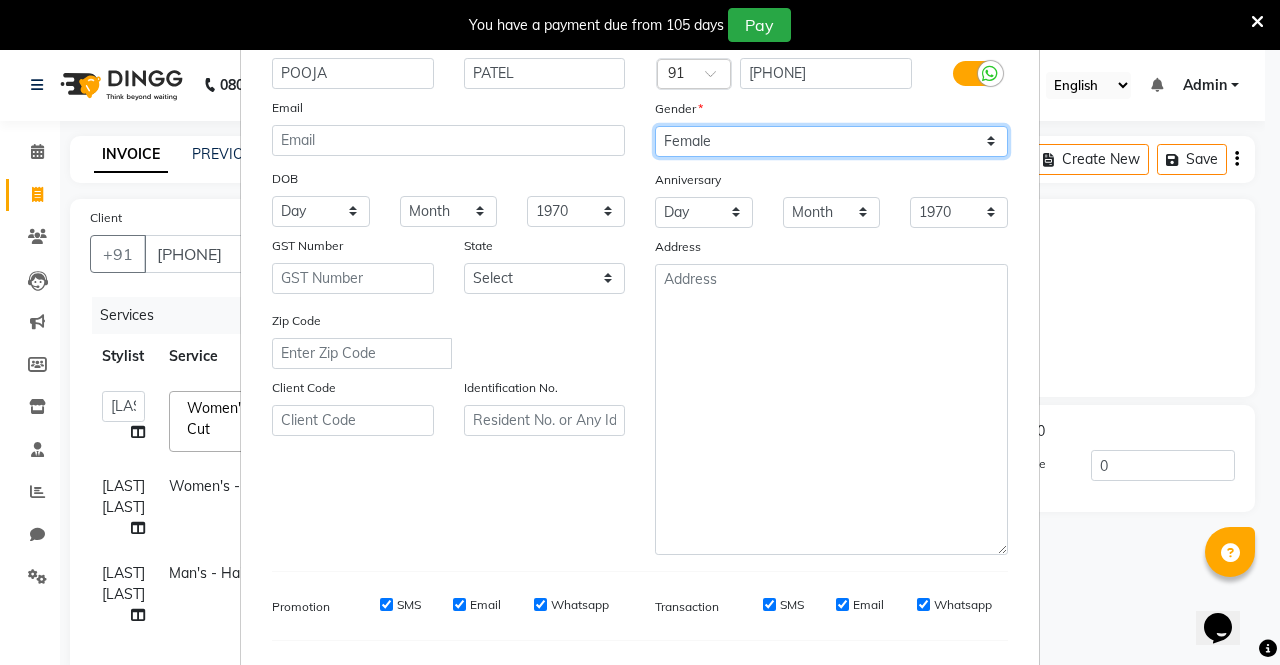 click on "Select Male Female Other Prefer Not To Say" at bounding box center [831, 141] 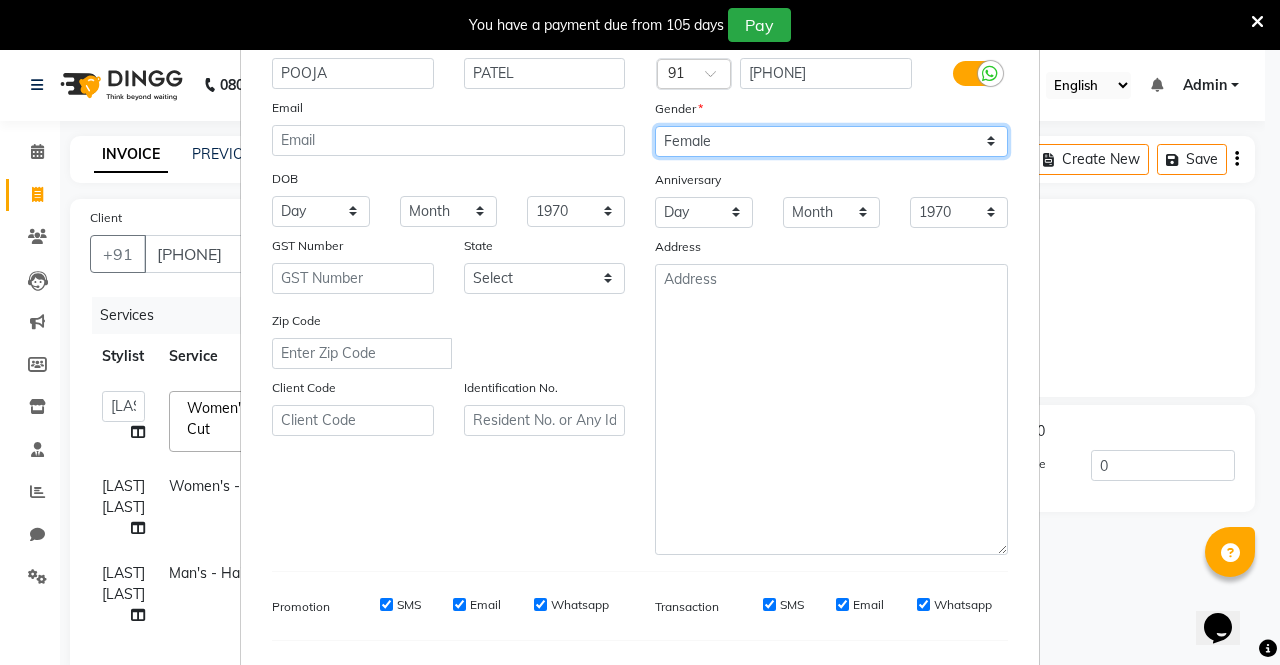 scroll, scrollTop: 372, scrollLeft: 0, axis: vertical 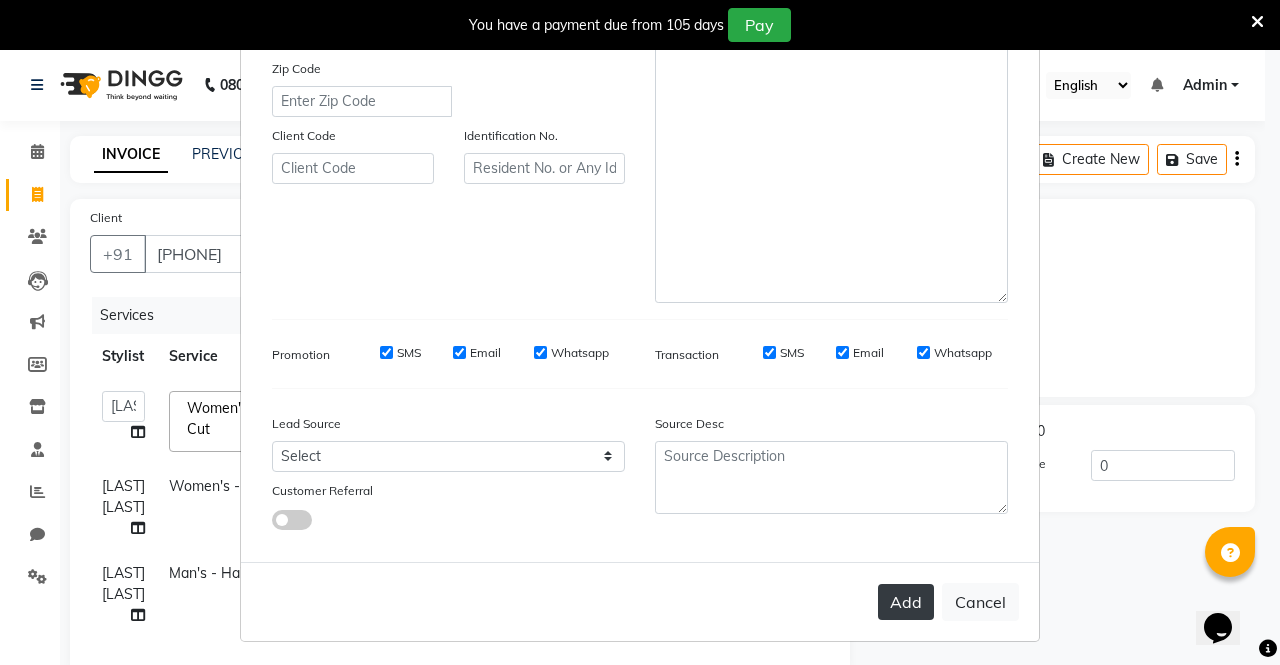 click on "Add" at bounding box center [906, 602] 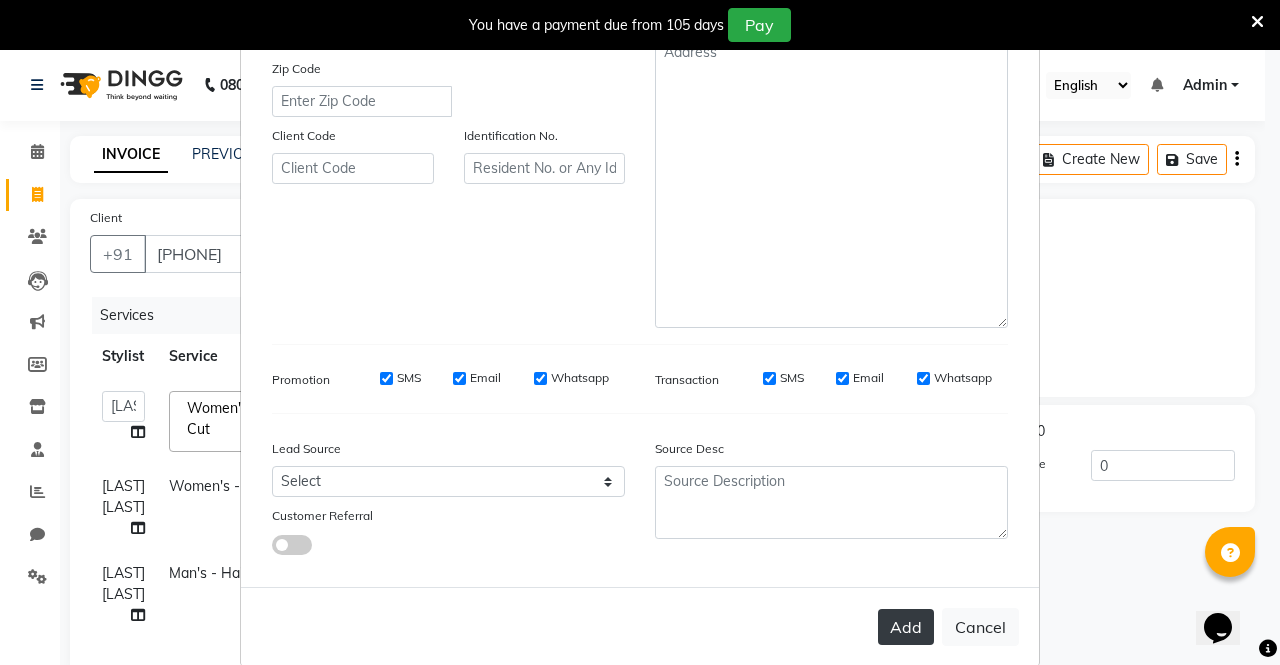 scroll, scrollTop: 0, scrollLeft: 0, axis: both 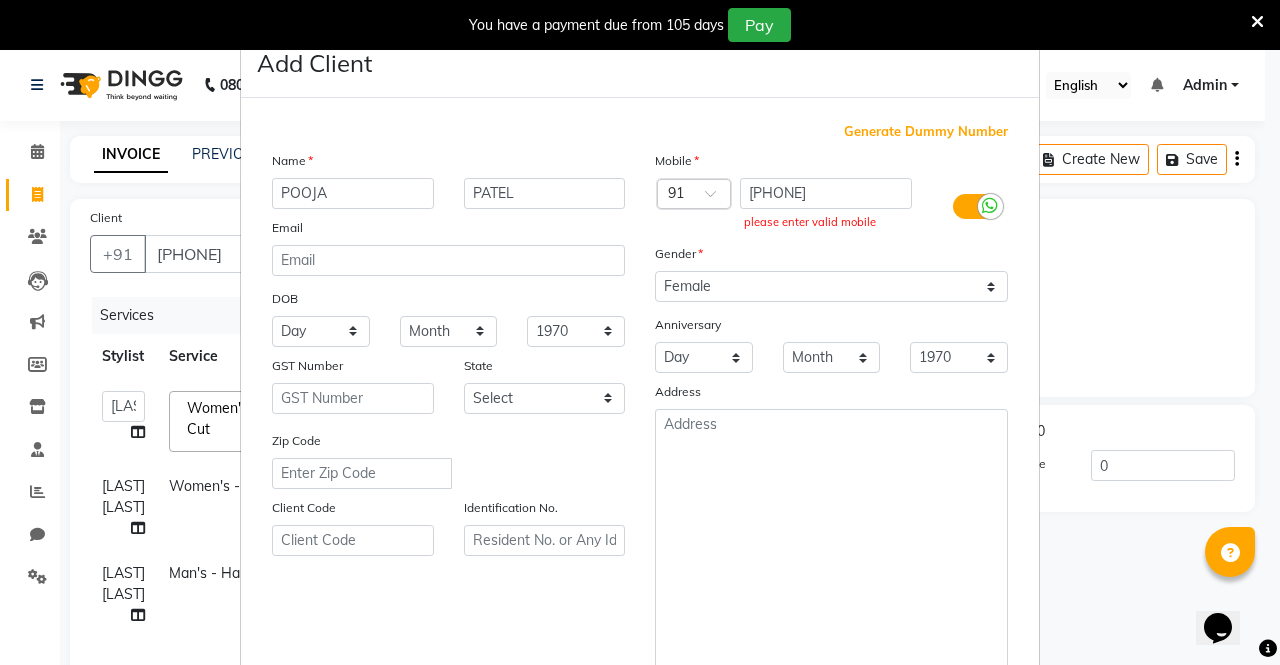 click on "You have a payment due from 105 days   Pay" at bounding box center (629, 25) 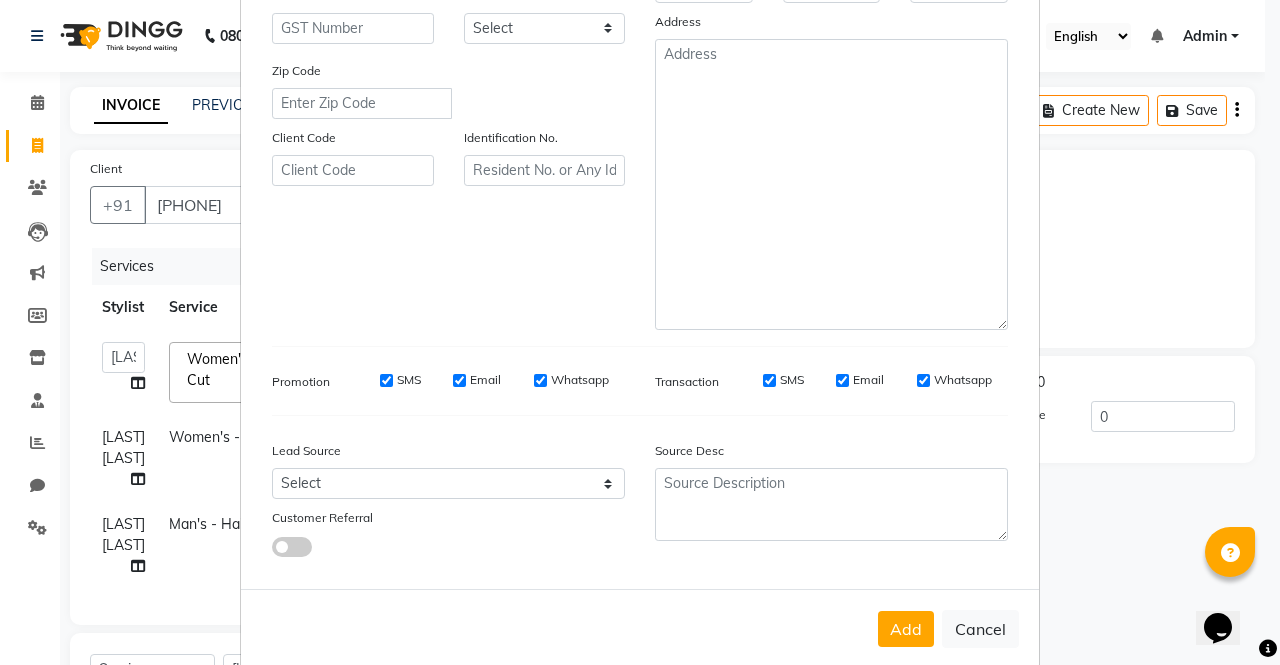 scroll, scrollTop: 399, scrollLeft: 0, axis: vertical 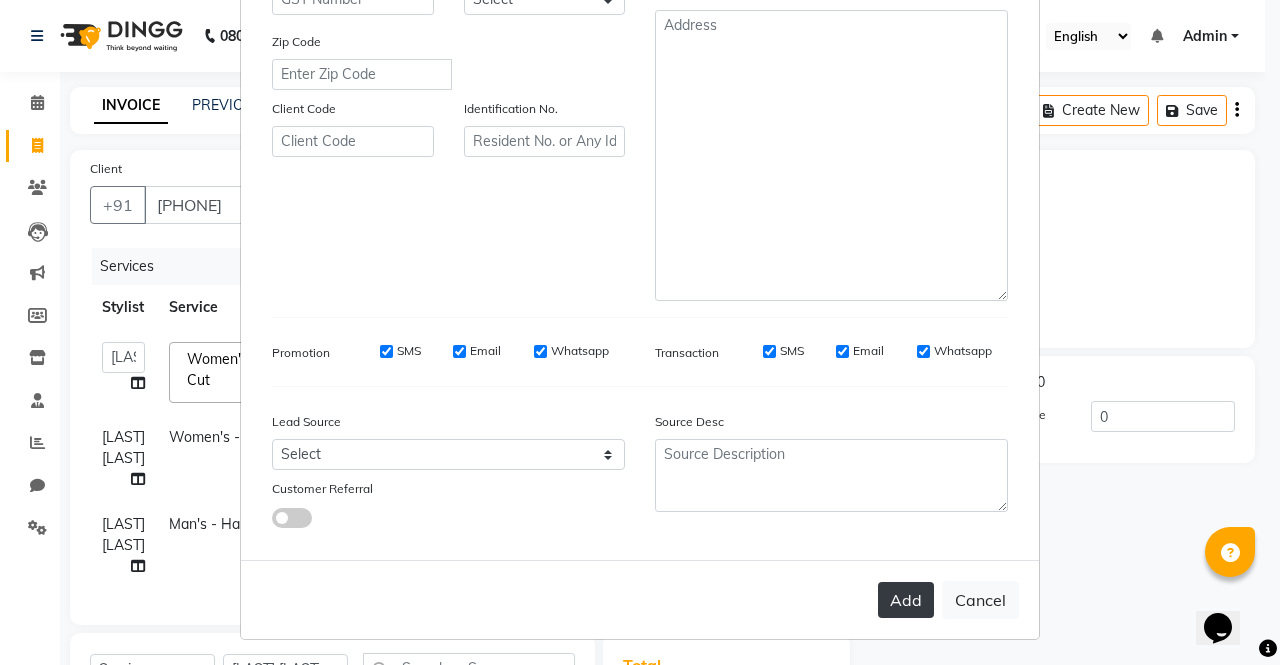 click on "Add" at bounding box center (906, 600) 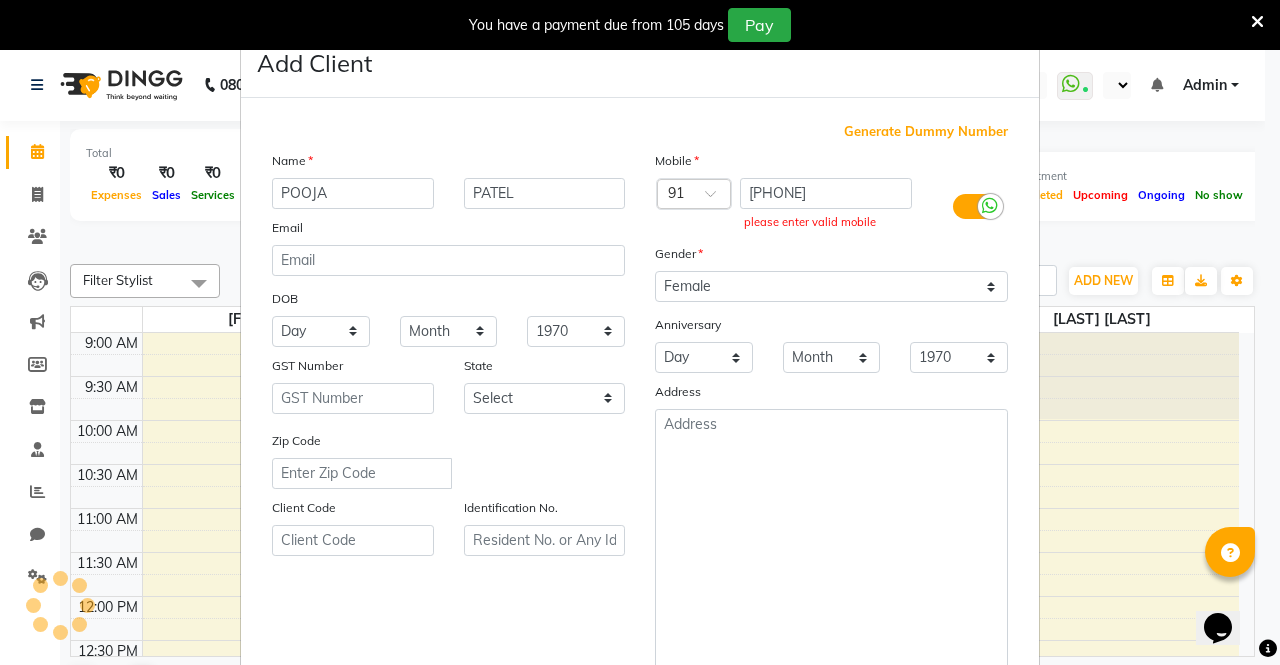 select on "en" 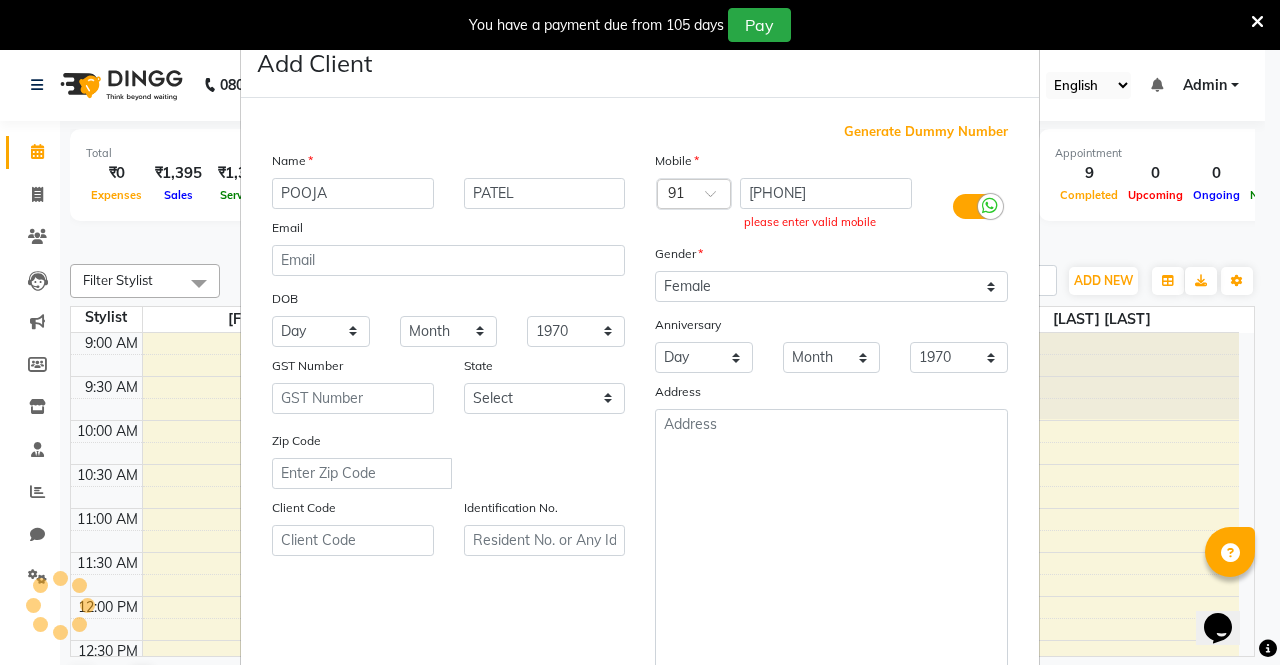 scroll, scrollTop: 0, scrollLeft: 0, axis: both 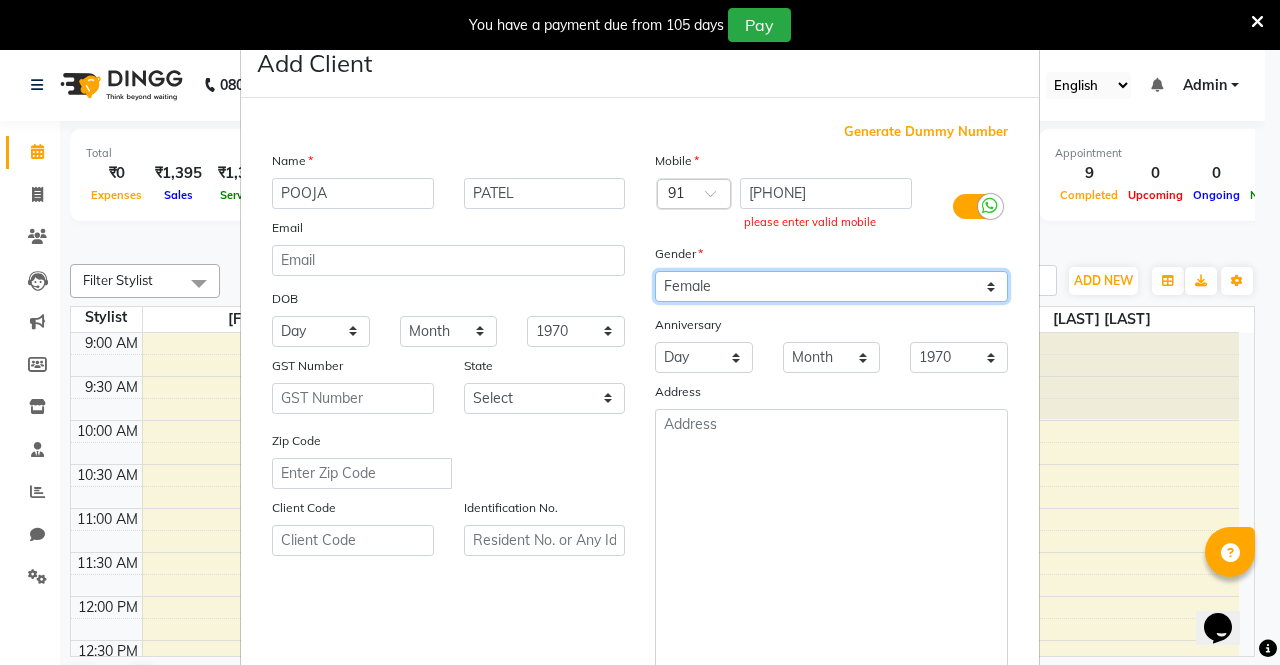 click on "Select Male Female Other Prefer Not To Say" at bounding box center [831, 286] 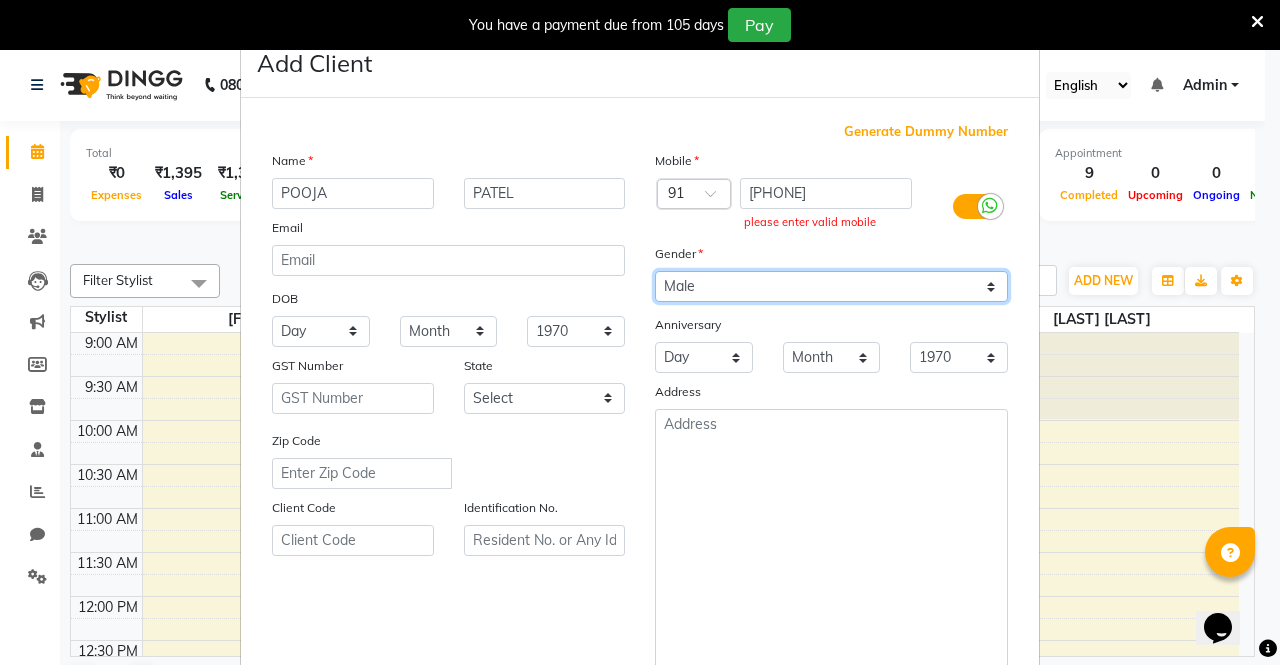 click on "Select Male Female Other Prefer Not To Say" at bounding box center [831, 286] 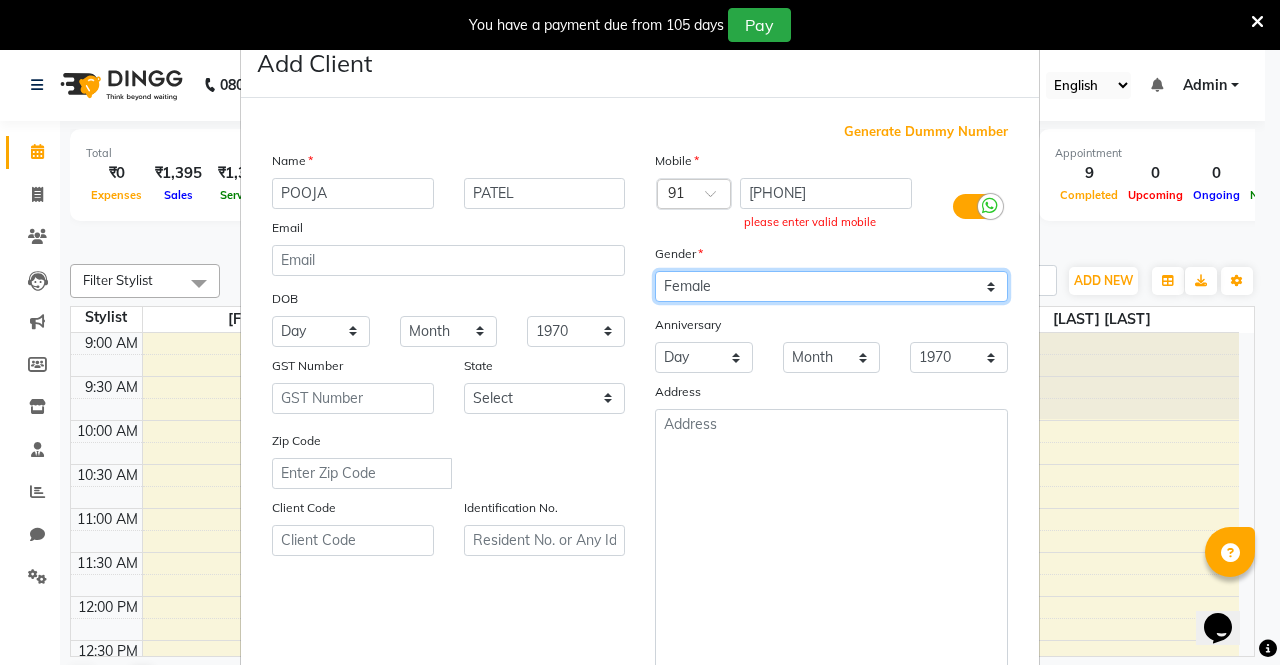 click on "Select Male Female Other Prefer Not To Say" at bounding box center (831, 286) 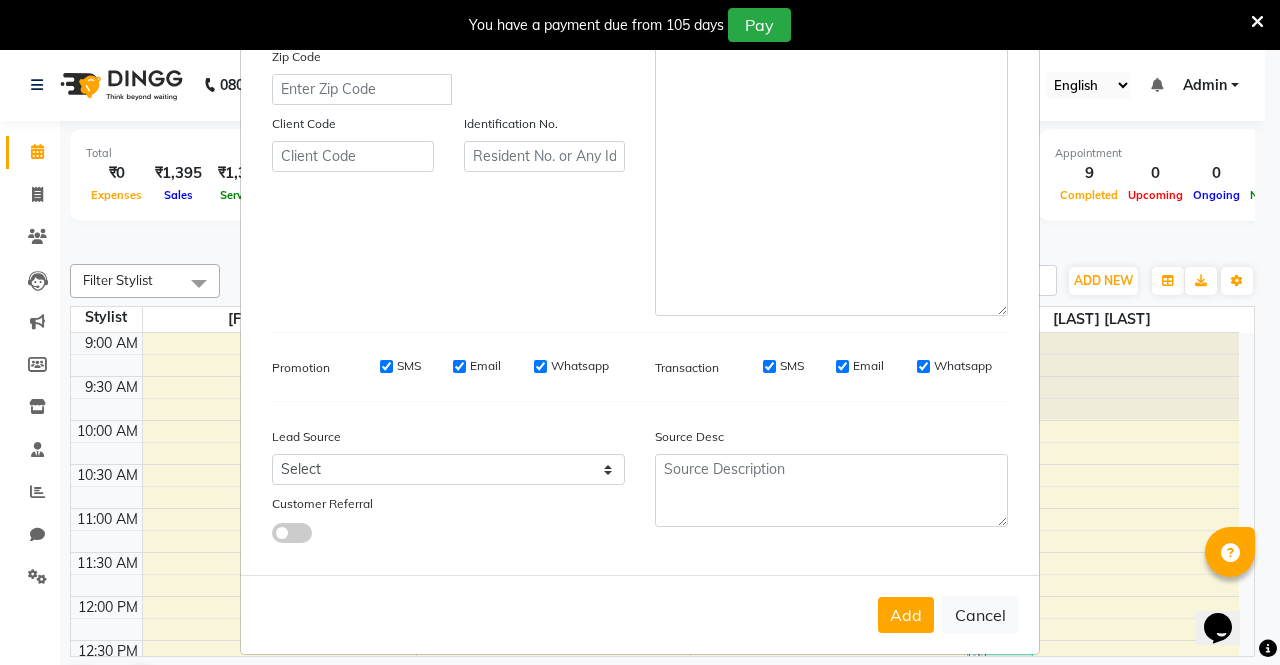 scroll, scrollTop: 399, scrollLeft: 0, axis: vertical 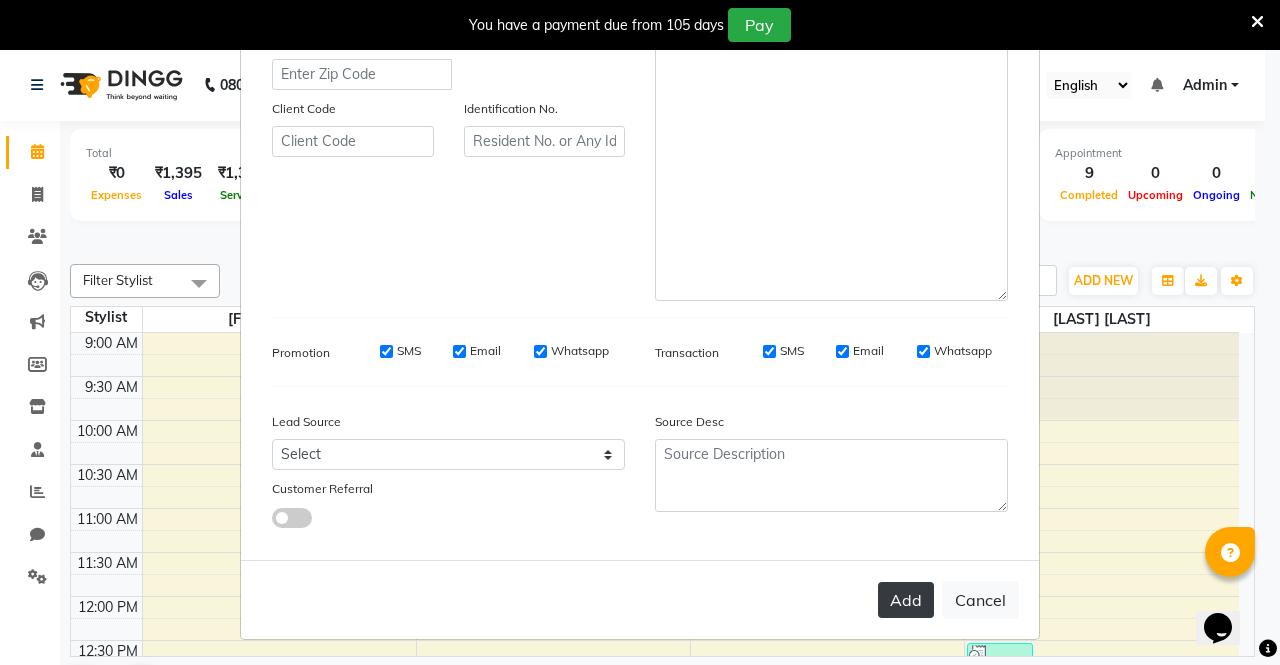 click on "Add" at bounding box center (906, 600) 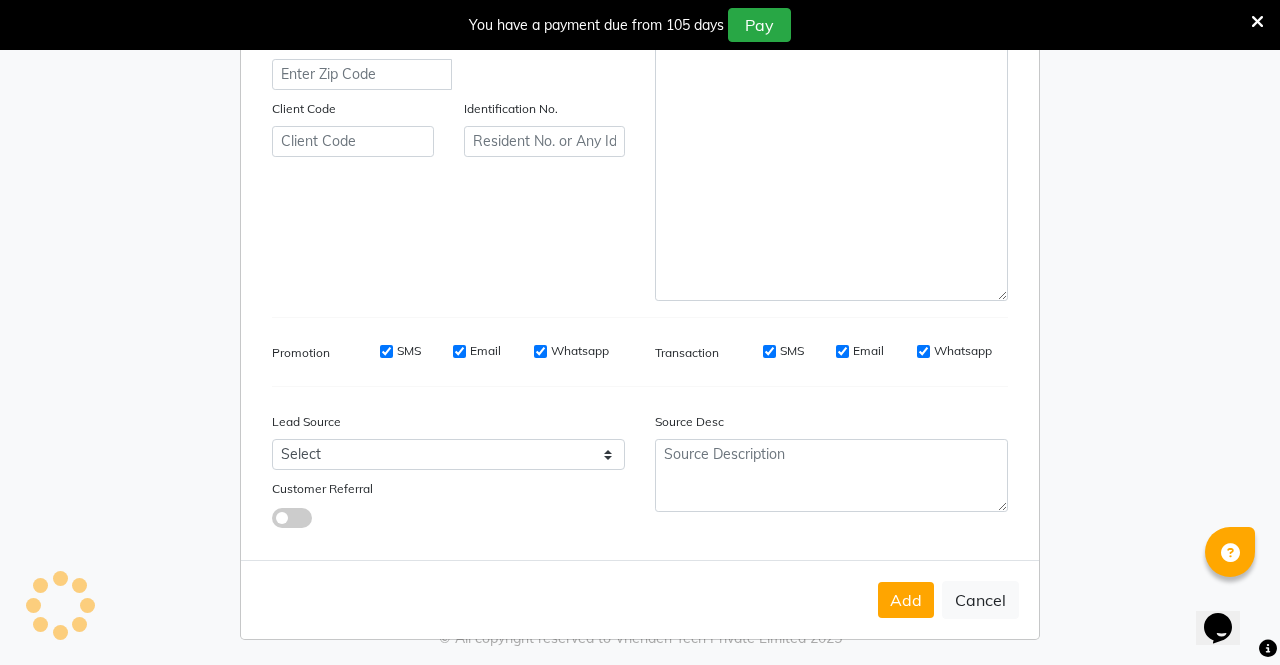 type 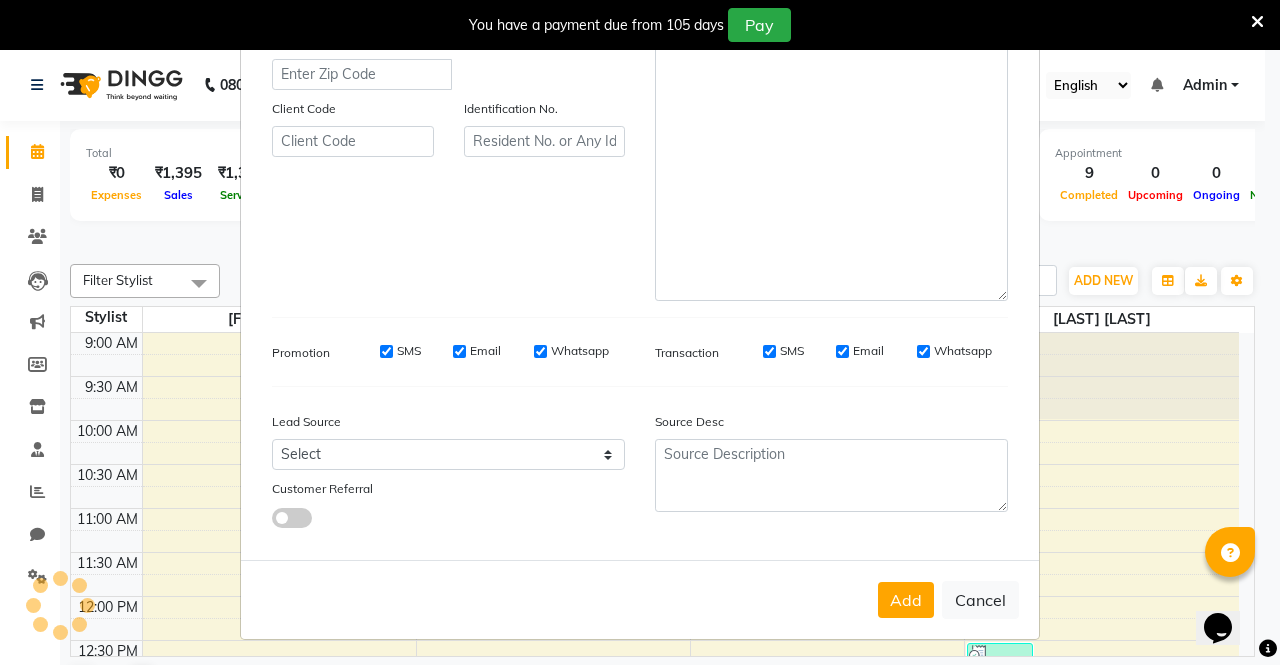 scroll, scrollTop: 0, scrollLeft: 0, axis: both 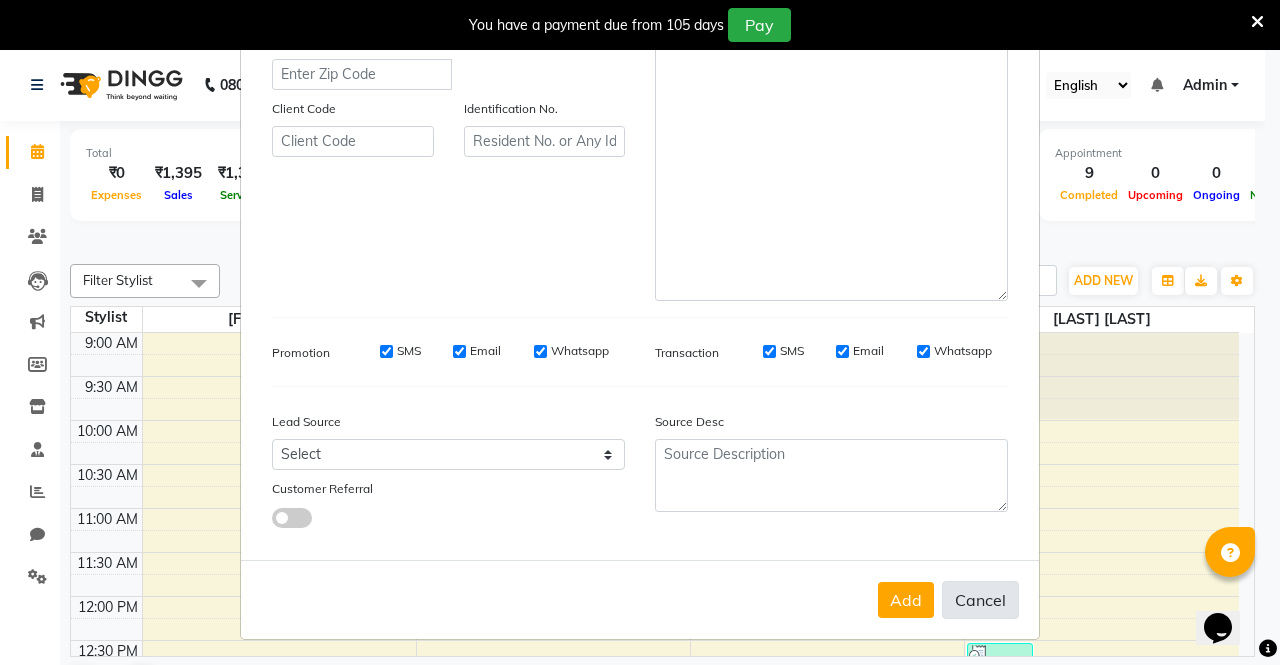 click on "Cancel" at bounding box center [980, 600] 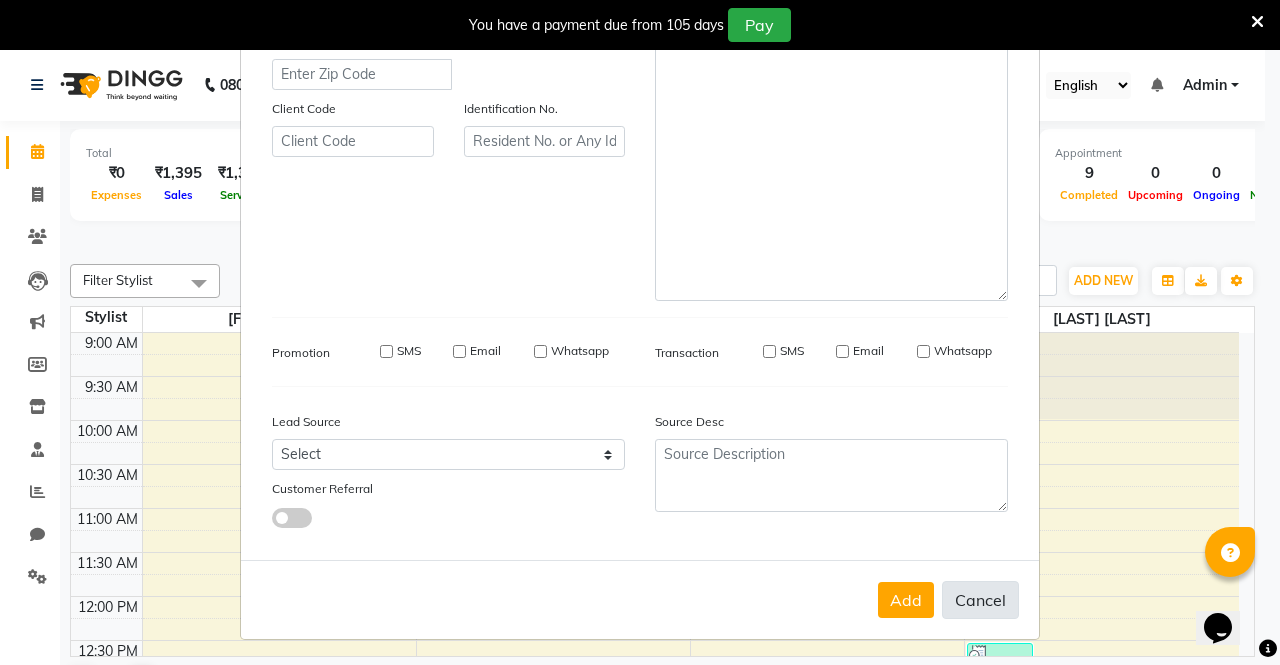 type 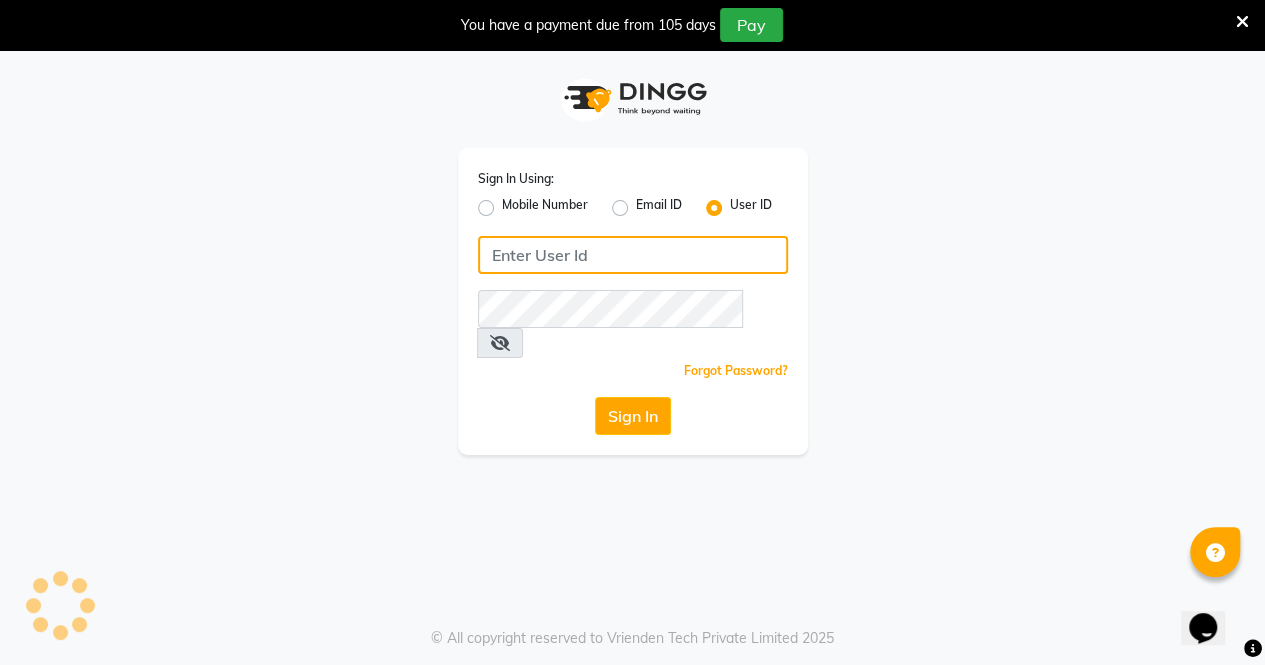 type on "ellegance" 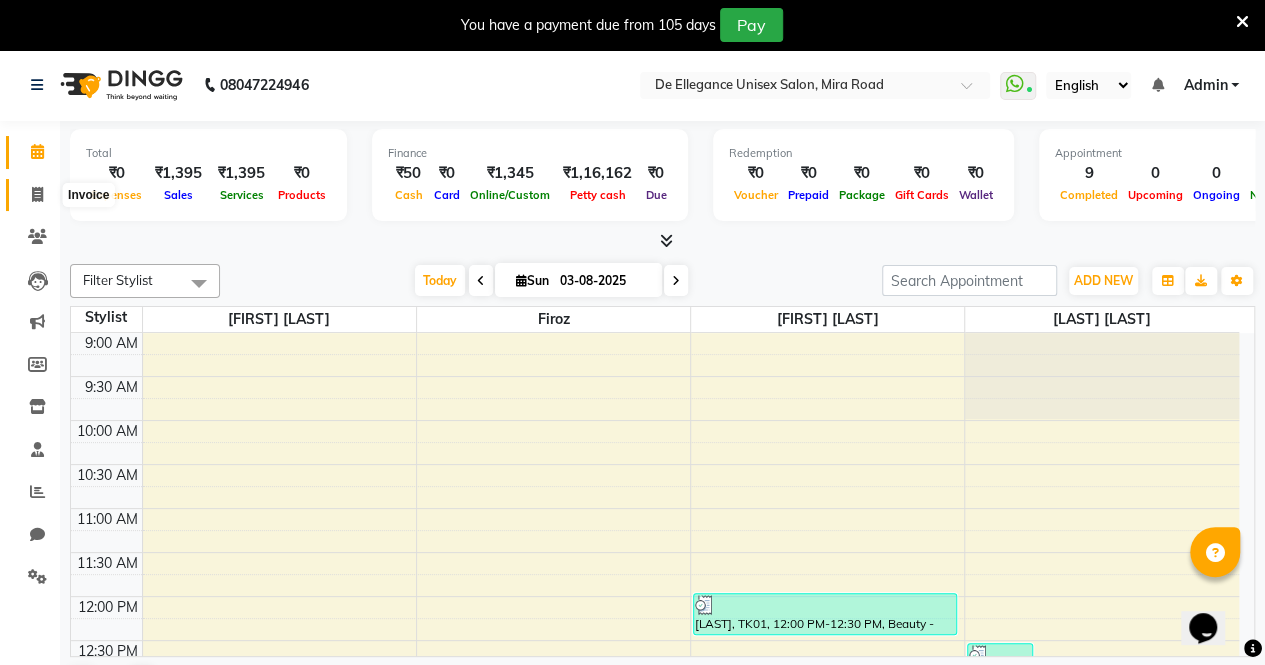 click 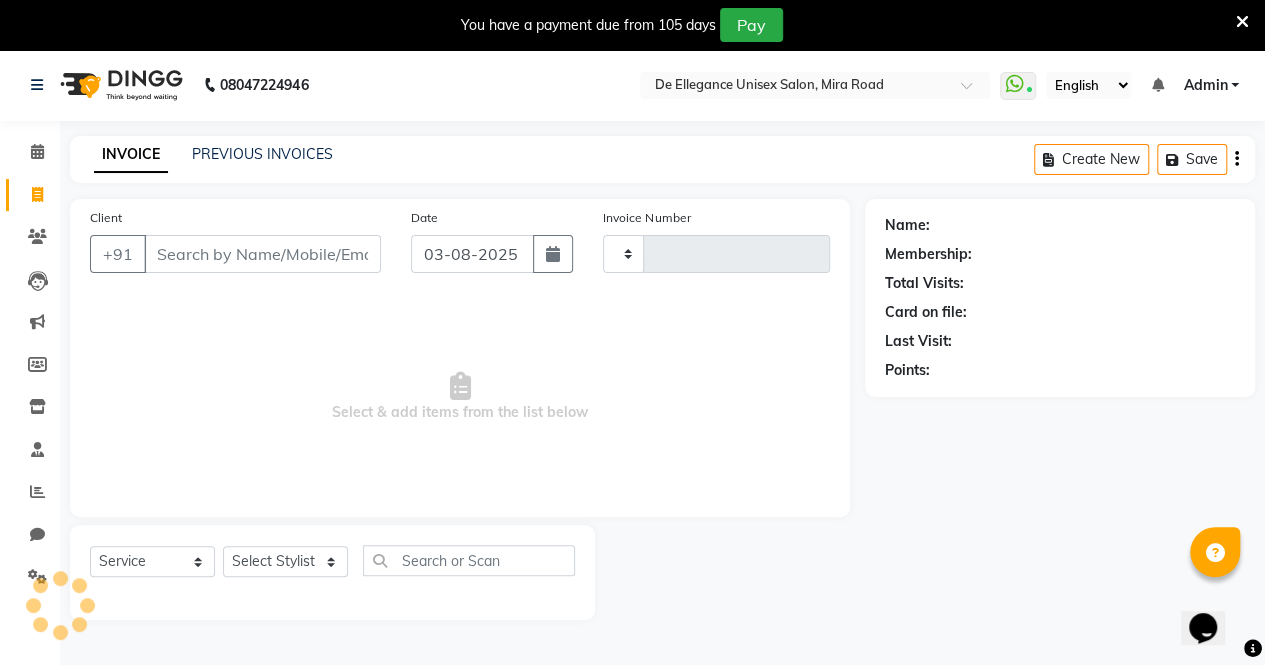 type on "0926" 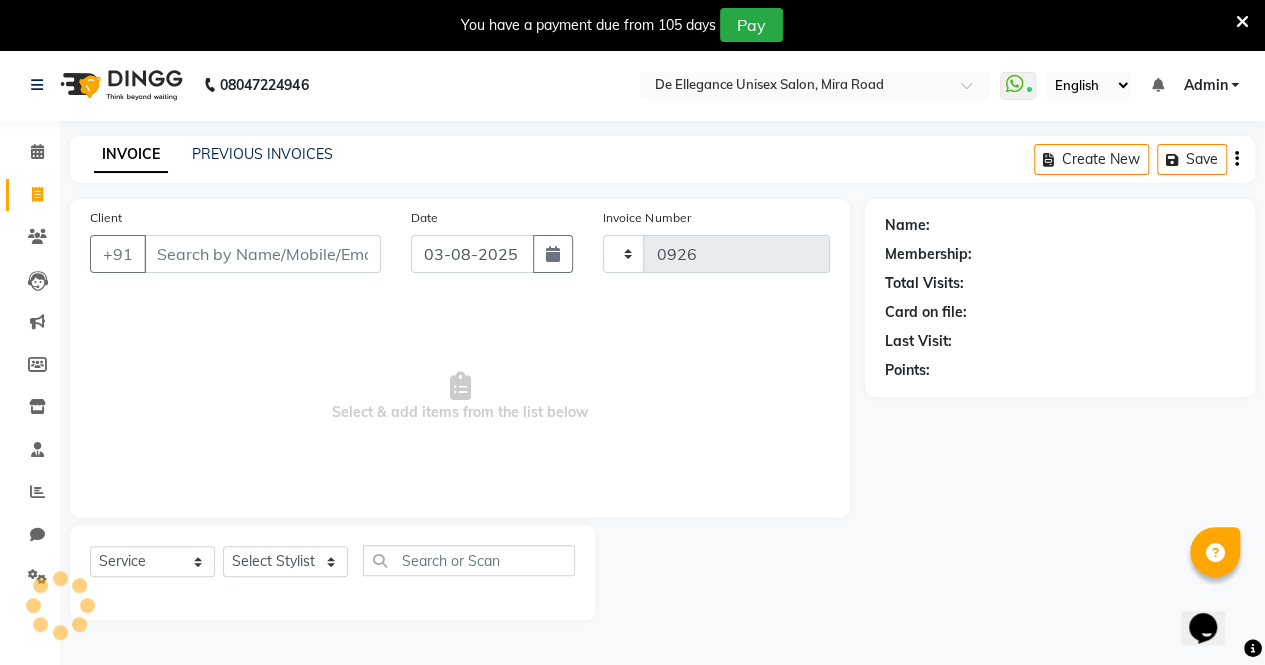 select on "7945" 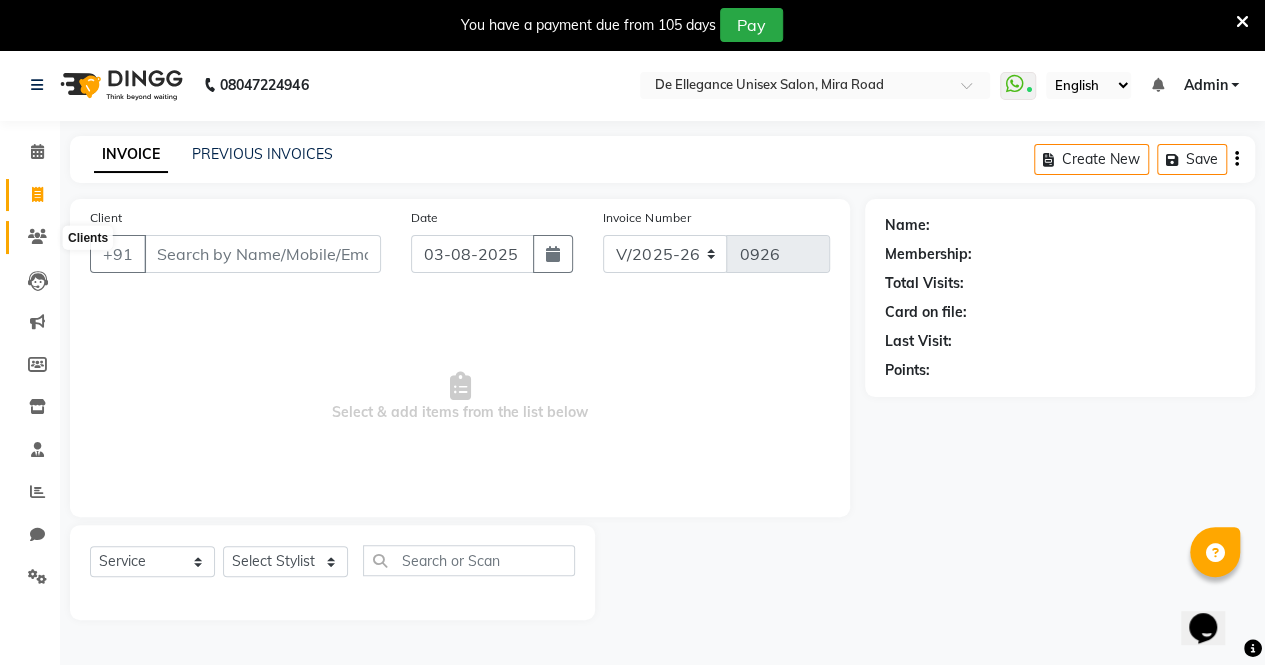 click 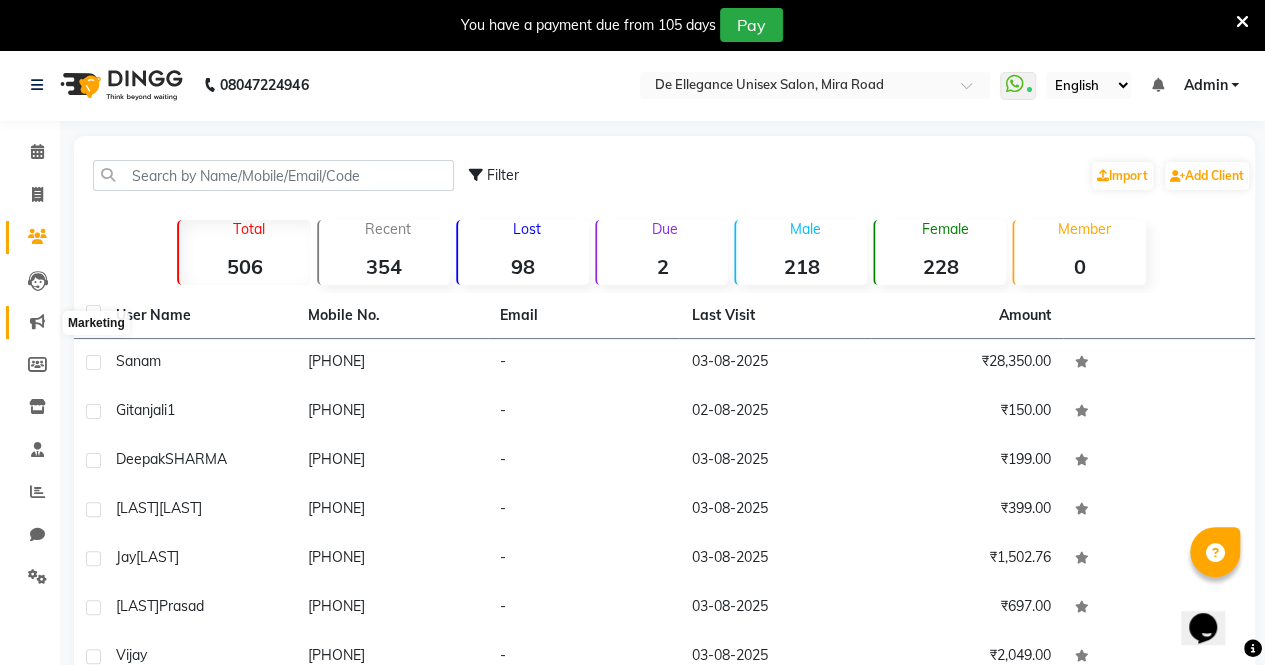 click 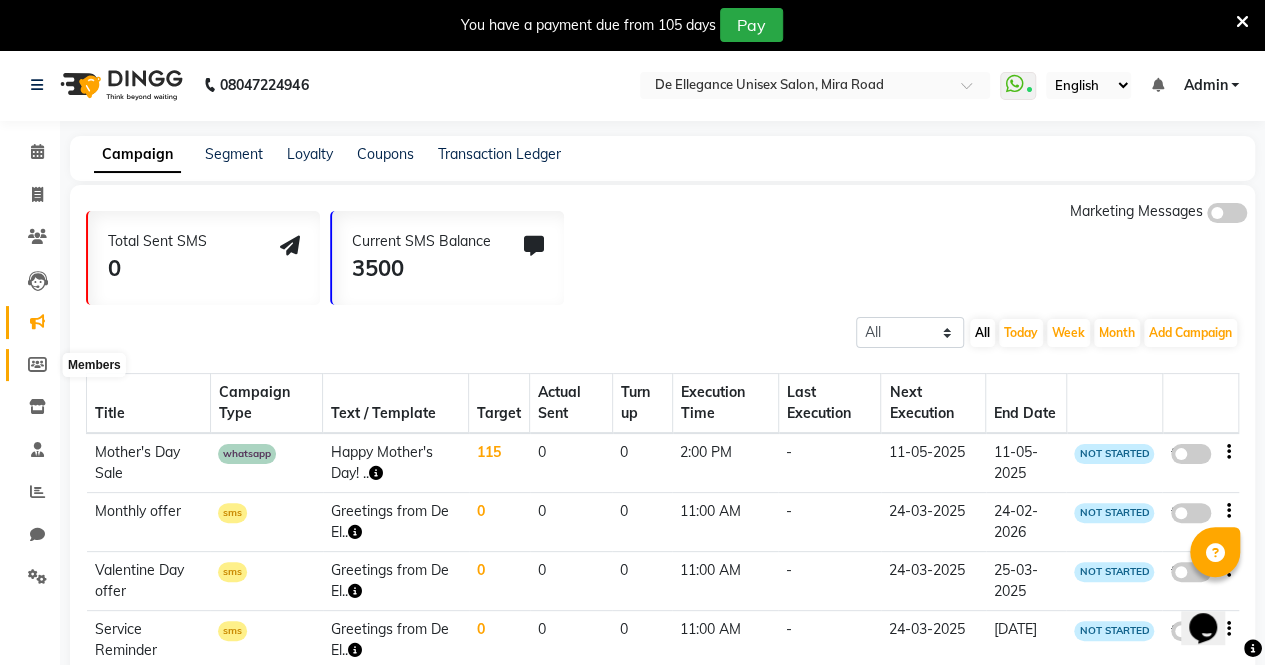 click 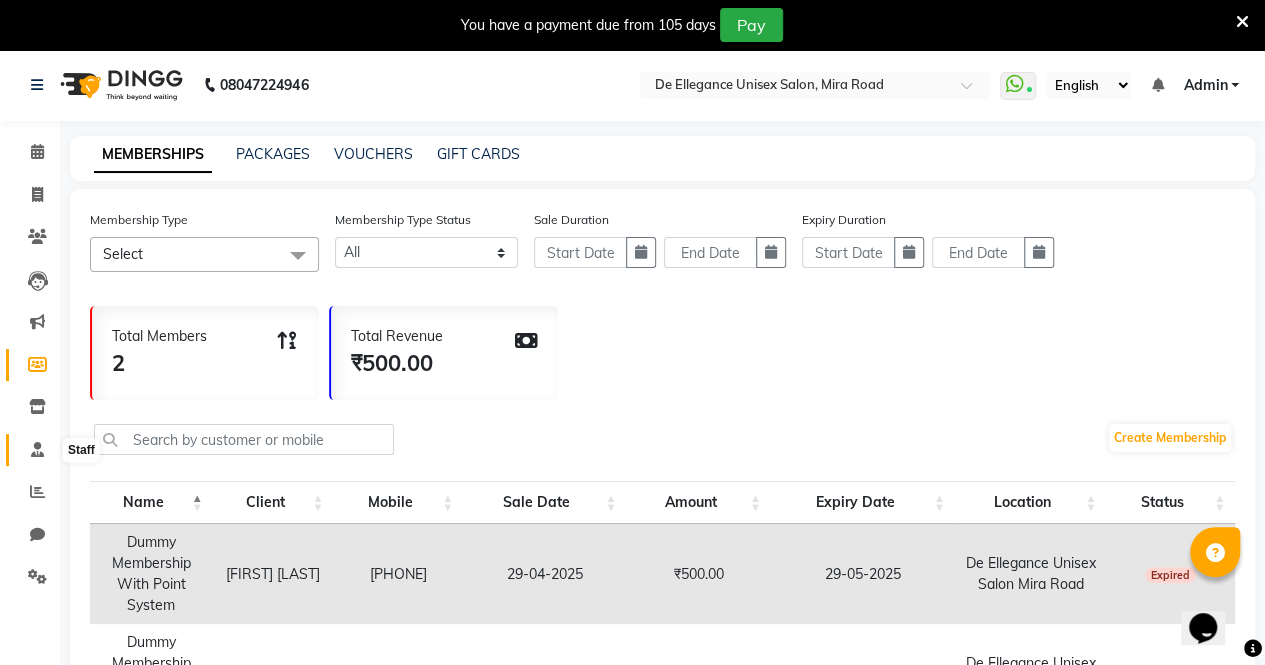 click 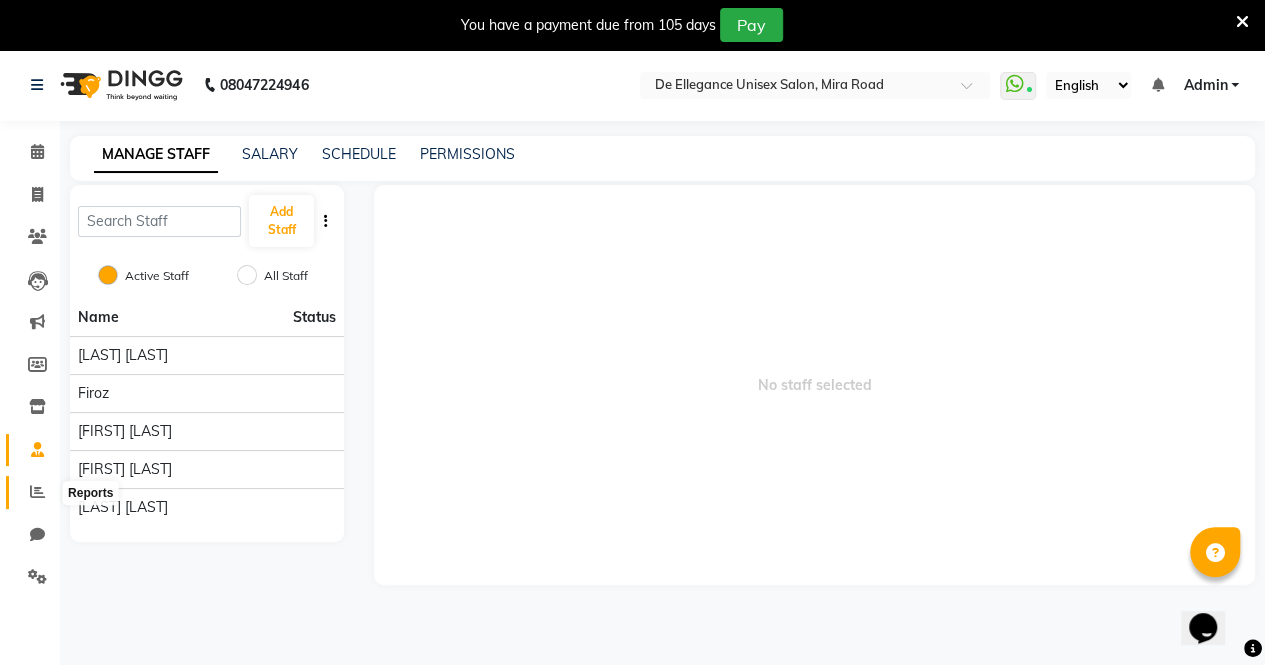 click 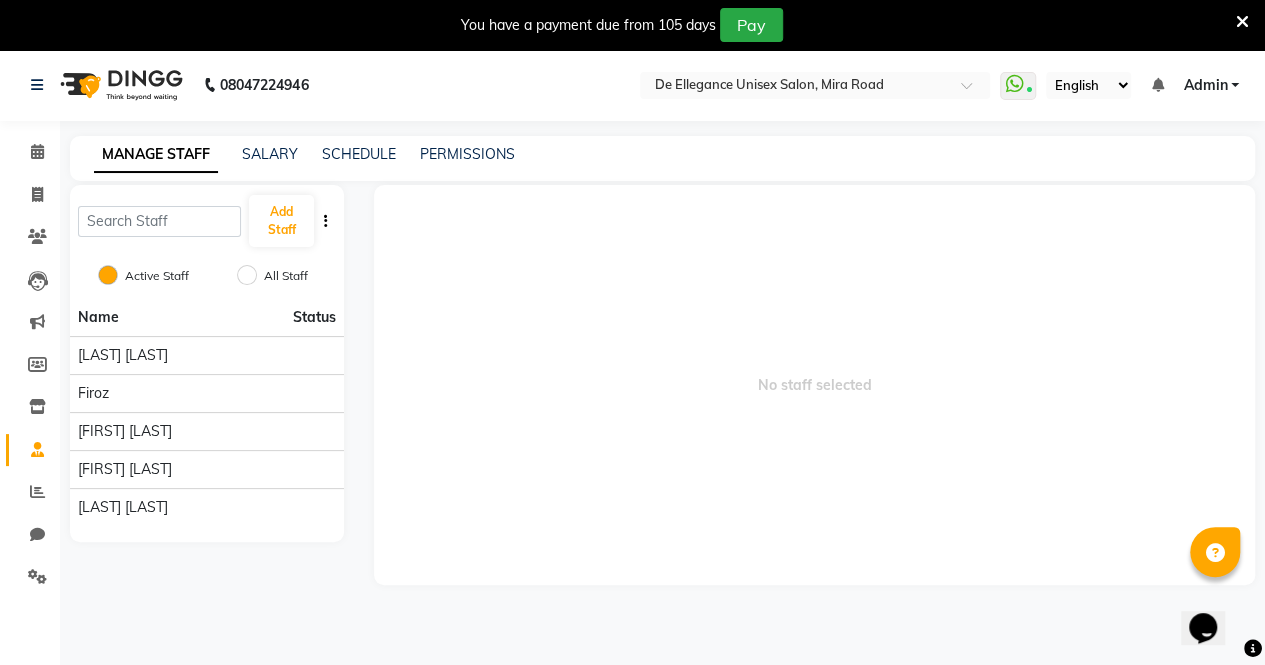 click at bounding box center (1242, 22) 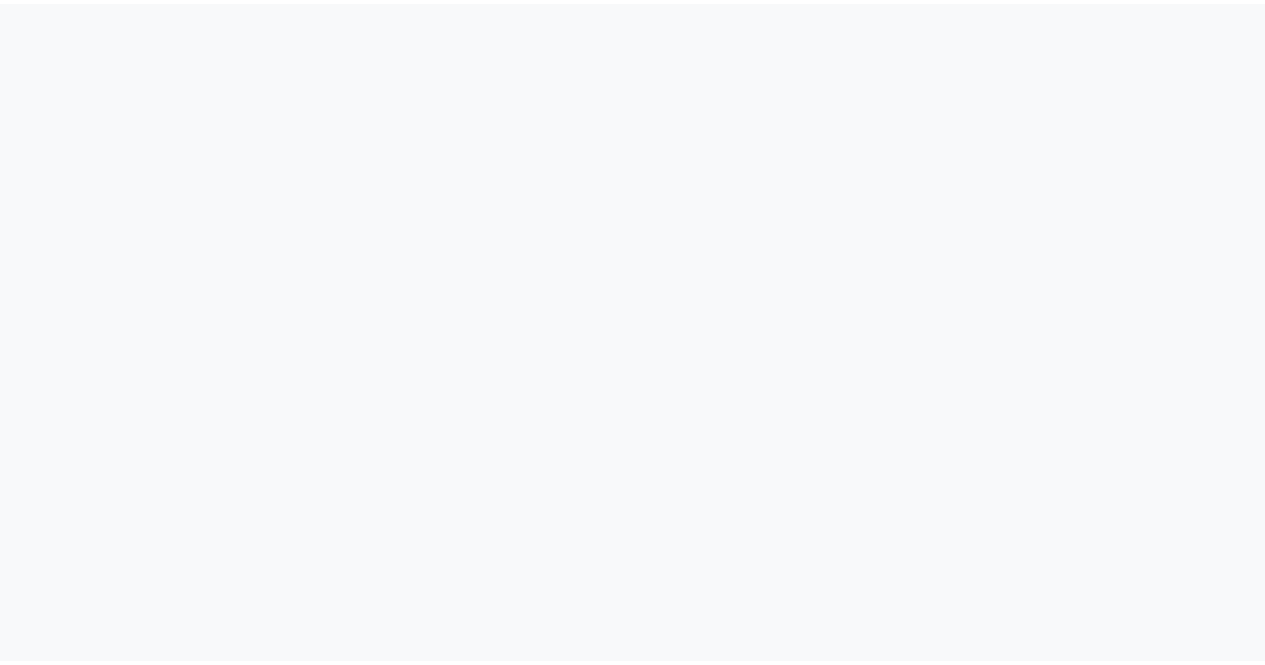 scroll, scrollTop: 0, scrollLeft: 0, axis: both 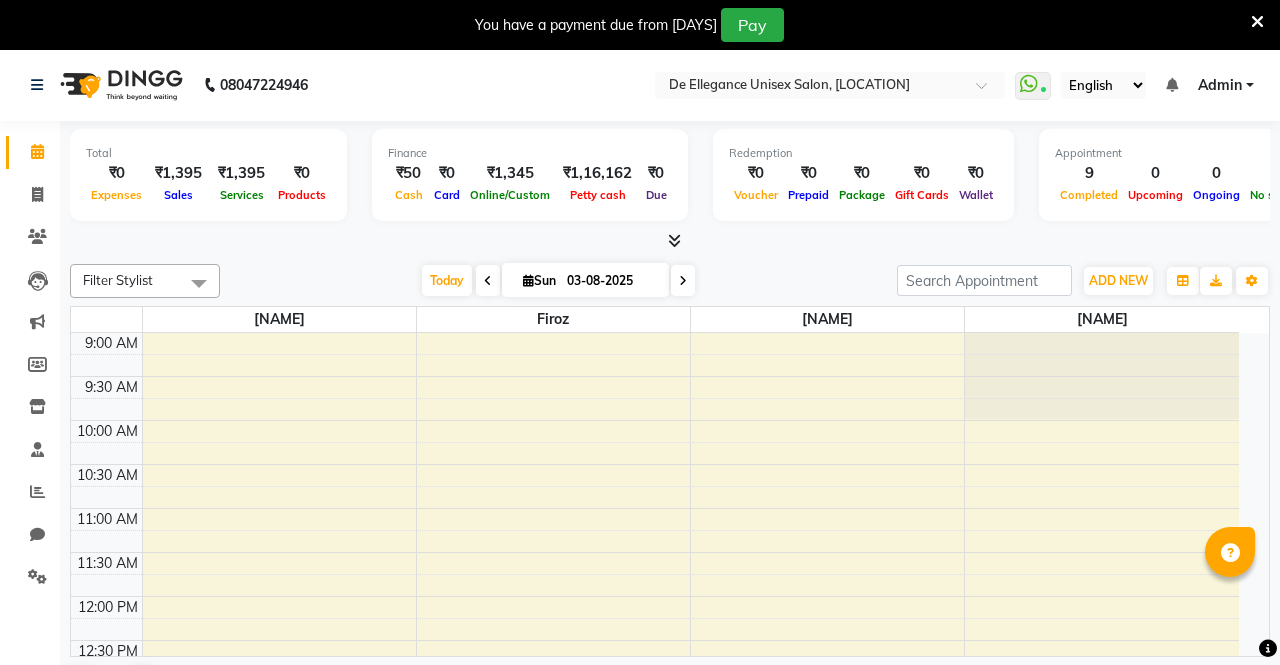 select on "en" 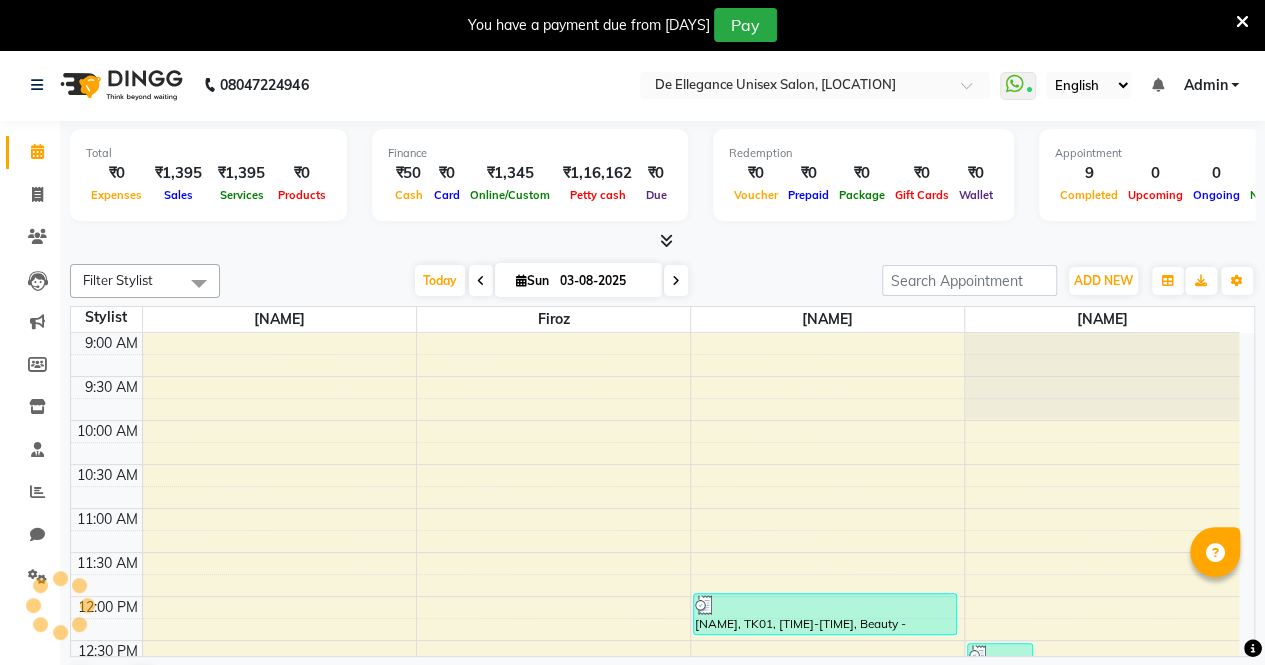 scroll, scrollTop: 0, scrollLeft: 0, axis: both 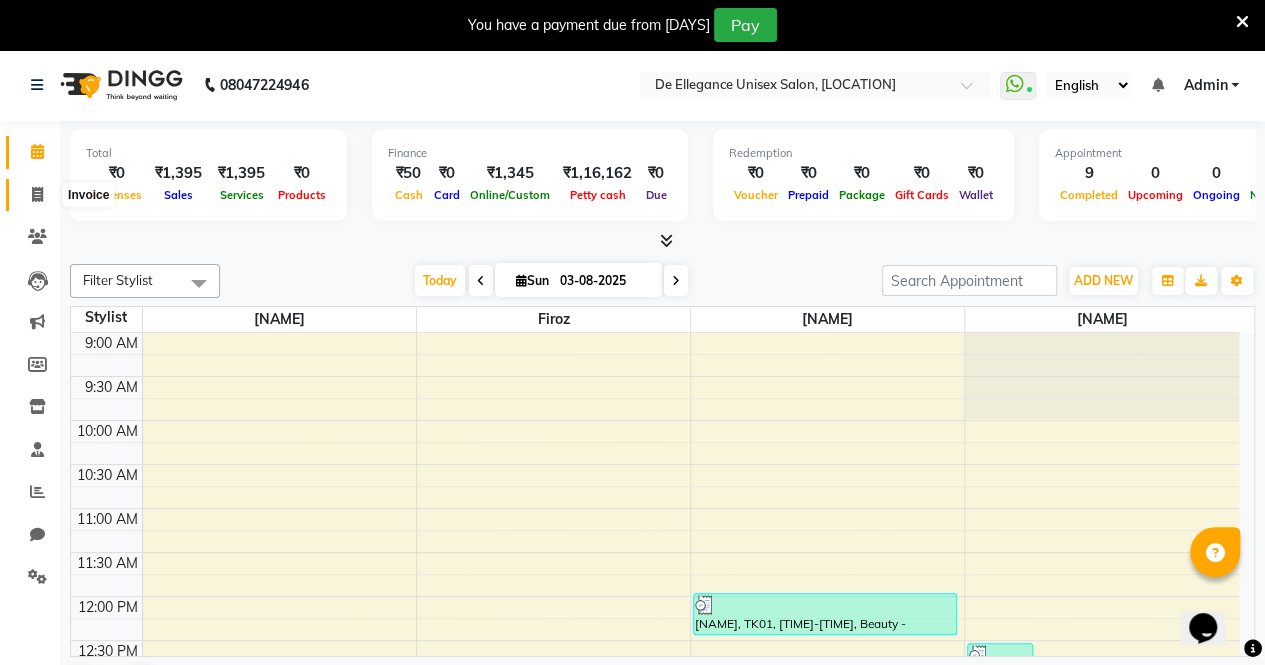 click 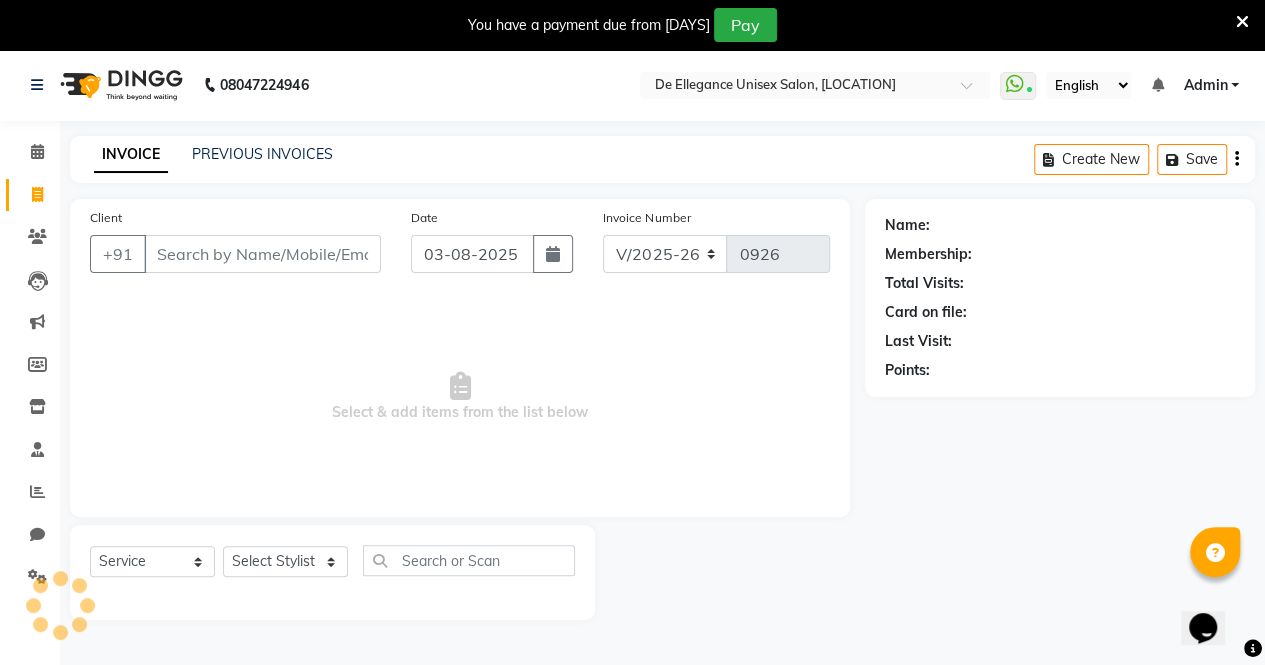 click 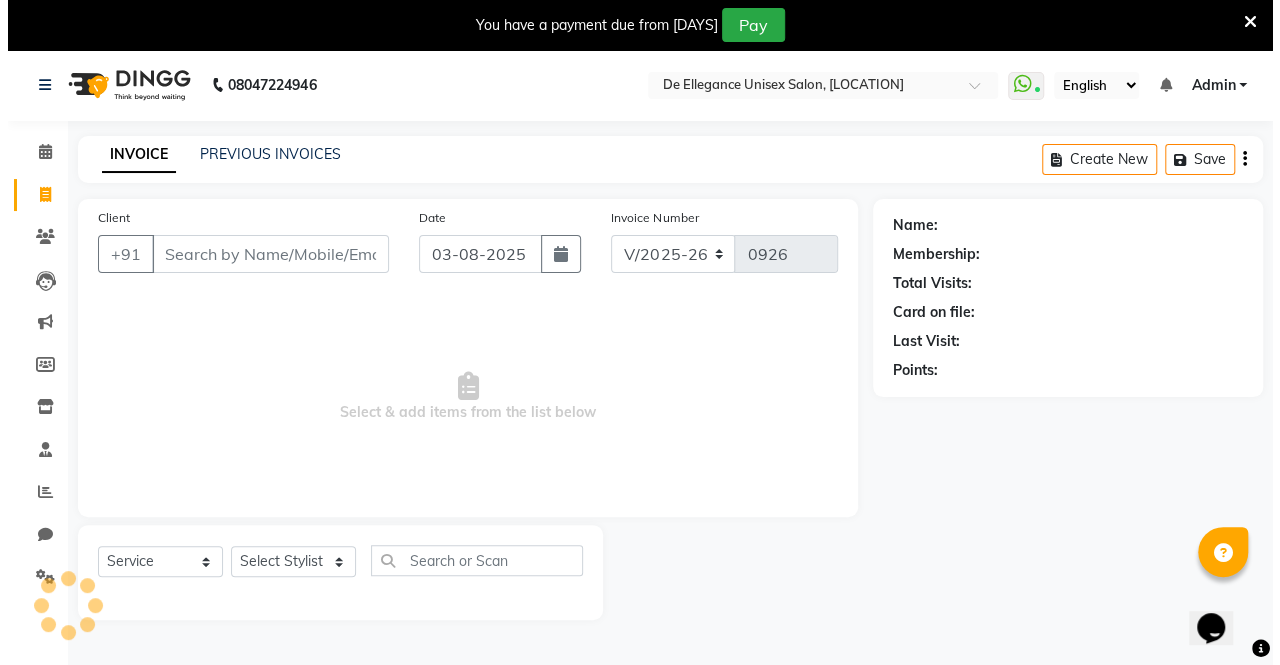 scroll, scrollTop: 49, scrollLeft: 0, axis: vertical 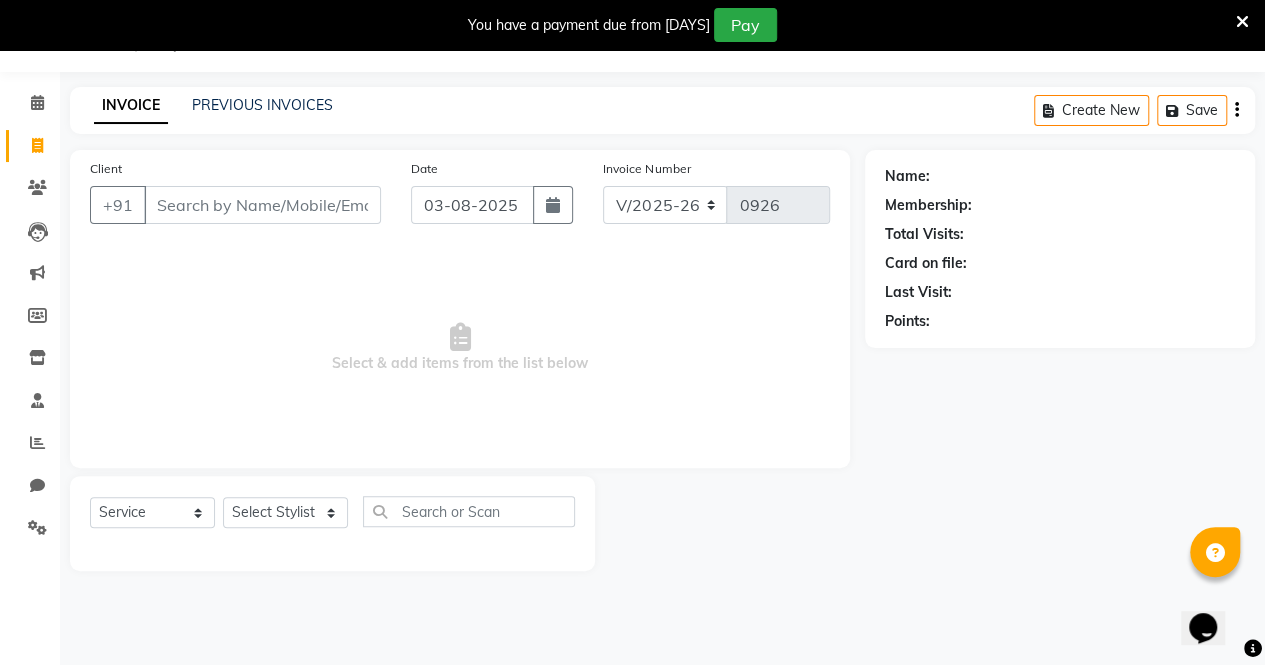 click on "Client" at bounding box center (262, 205) 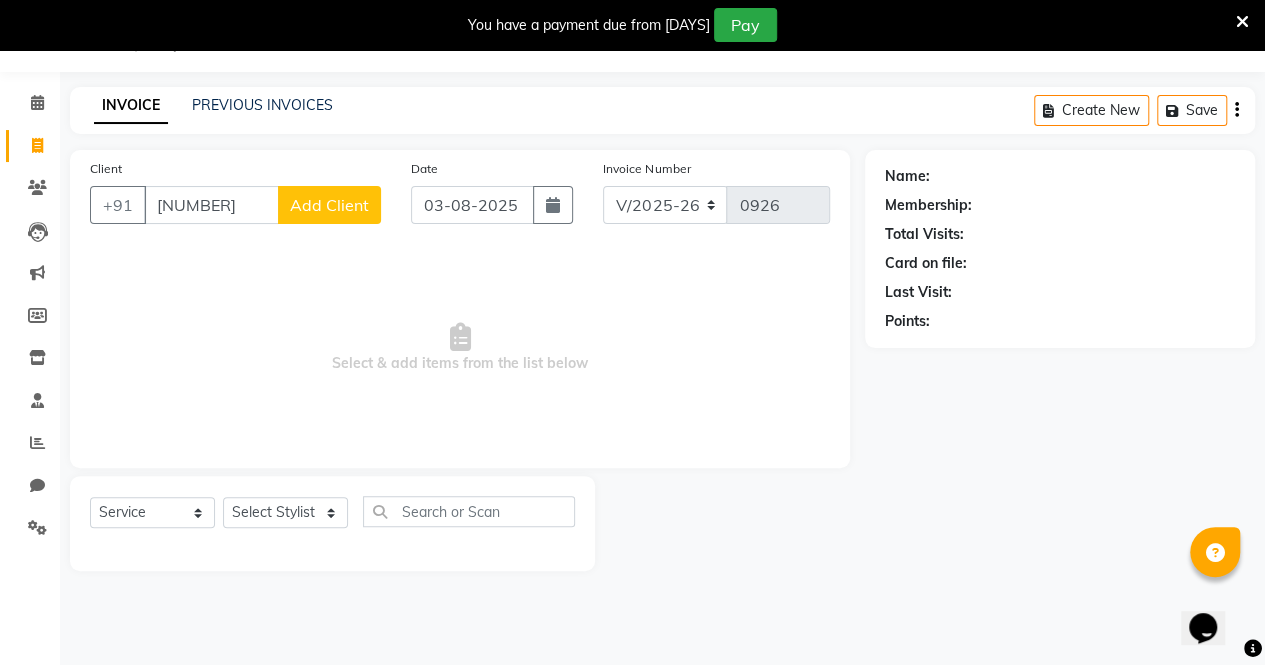 type on "[NUMBER]" 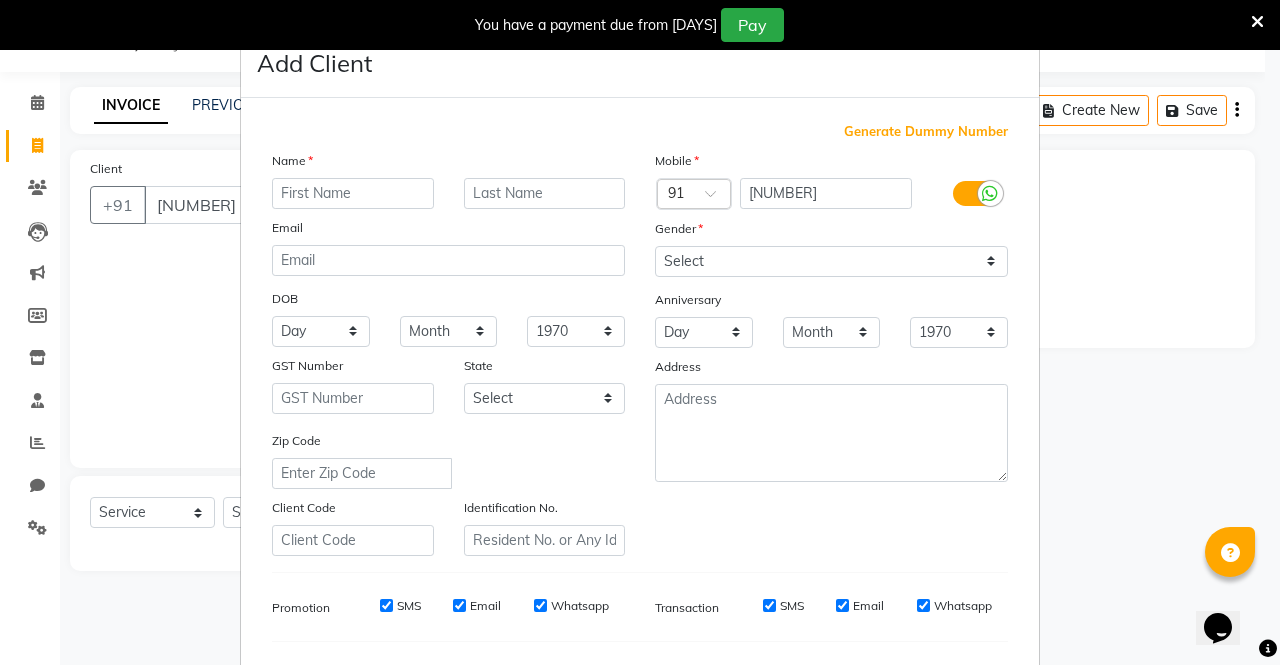 click on "Name Email DOB Day 01 02 03 04 05 06 07 08 09 10 11 12 13 14 15 16 17 18 19 20 21 22 23 24 25 26 27 28 29 30 31 Month January February March April May June July August September October November December 1940 1941 1942 1943 1944 1945 1946 1947 1948 1949 1950 1951 1952 1953 1954 1955 1956 1957 1958 1959 1960 1961 1962 1963 1964 1965 1966 1967 1968 1969 1970 1971 1972 1973 1974 1975 1976 1977 1978 1979 1980 1981 1982 1983 1984 1985 1986 1987 1988 1989 1990 1991 1992 1993 1994 1995 1996 1997 1998 1999 2000 2001 2002 2003 2004 2005 2006 2007 2008 2009 2010 2011 2012 2013 2014 2015 2016 2017 2018 2019 2020 2021 2022 2023 2024 GST Number State Select Andaman and Nicobar Islands Andhra Pradesh Arunachal Pradesh Assam Bihar Chandigarh Chhattisgarh Dadra and Nagar Haveli Daman and Diu Delhi Goa Gujarat Haryana Himachal Pradesh Jammu and Kashmir Jharkhand Karnataka Kerala Lakshadweep Madhya Pradesh Maharashtra Manipur Meghalaya Mizoram Nagaland Odisha Pondicherry Punjab Rajasthan Sikkim Tamil Nadu Telangana Tripura" at bounding box center [448, 353] 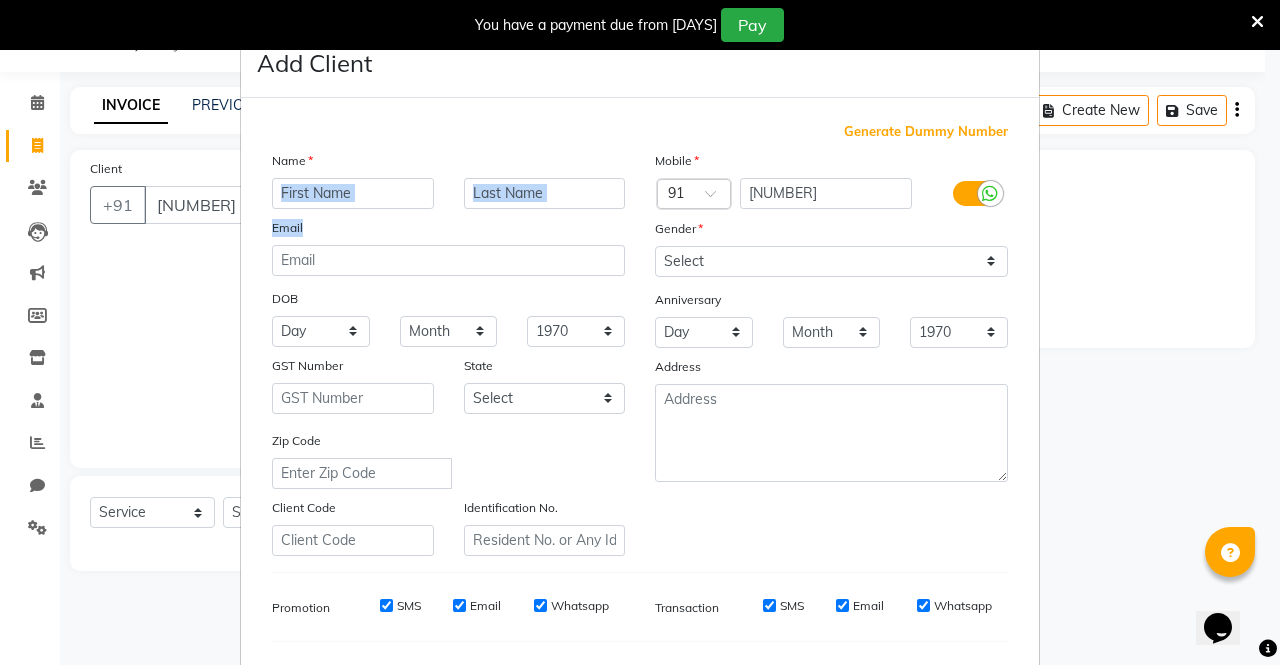 drag, startPoint x: 339, startPoint y: 209, endPoint x: 356, endPoint y: 197, distance: 20.808653 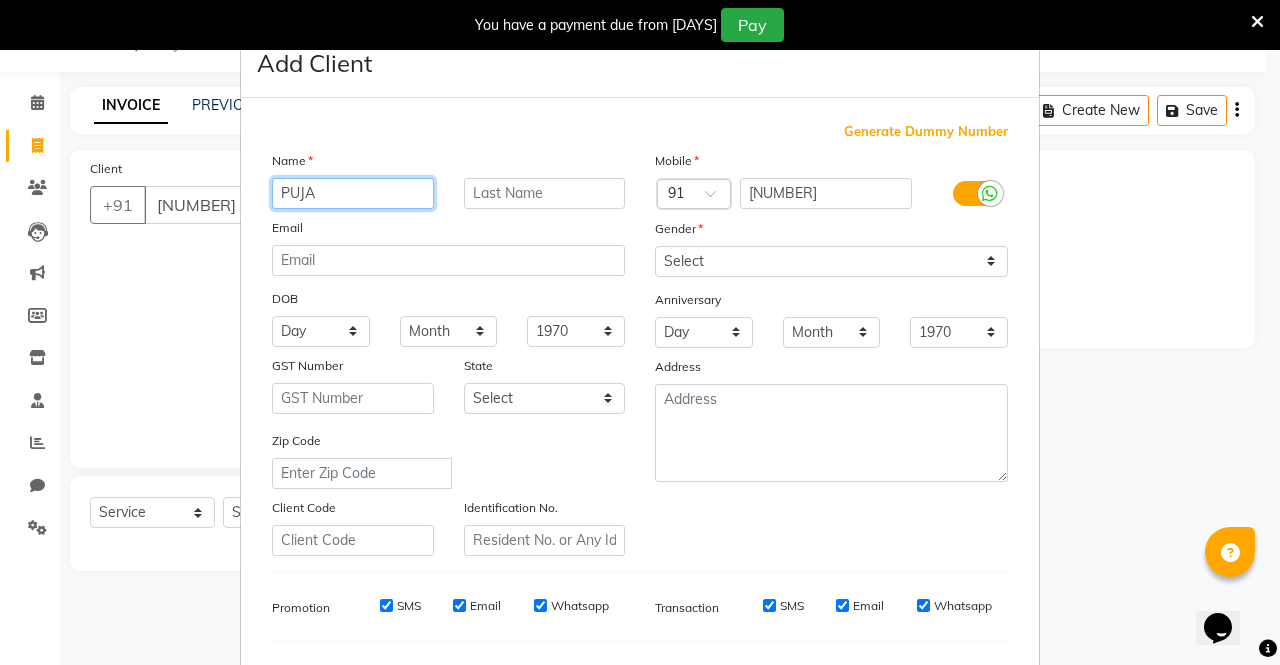 type on "PUJA" 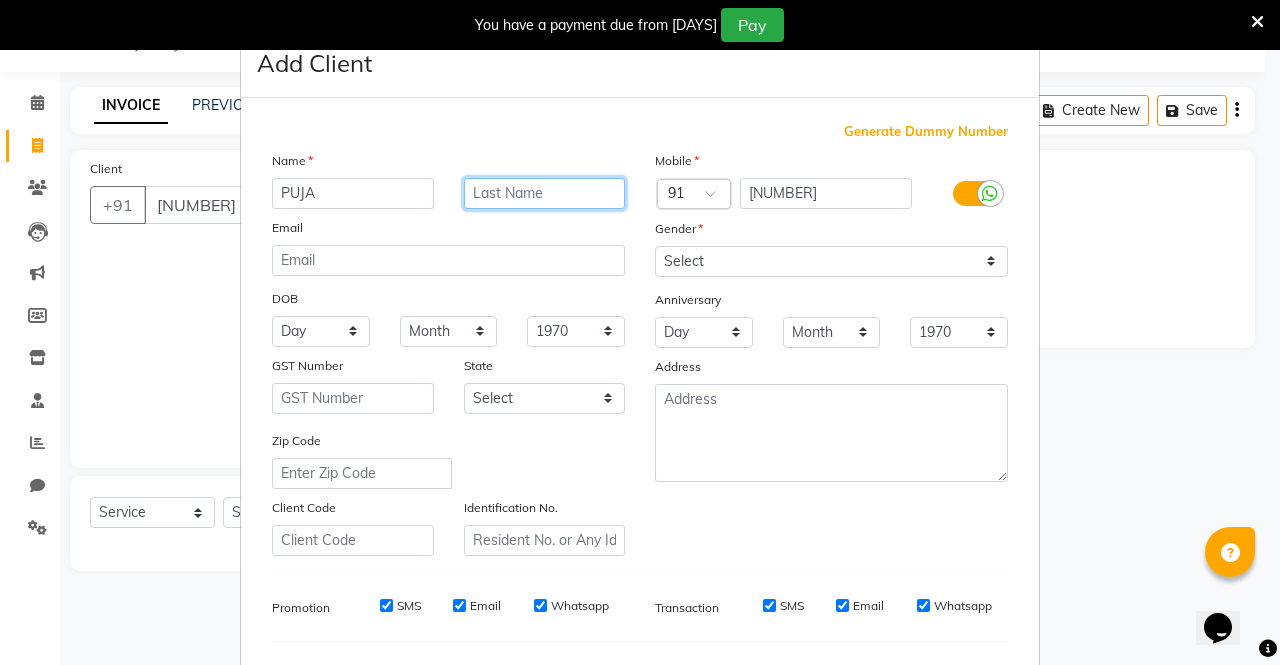 click at bounding box center (545, 193) 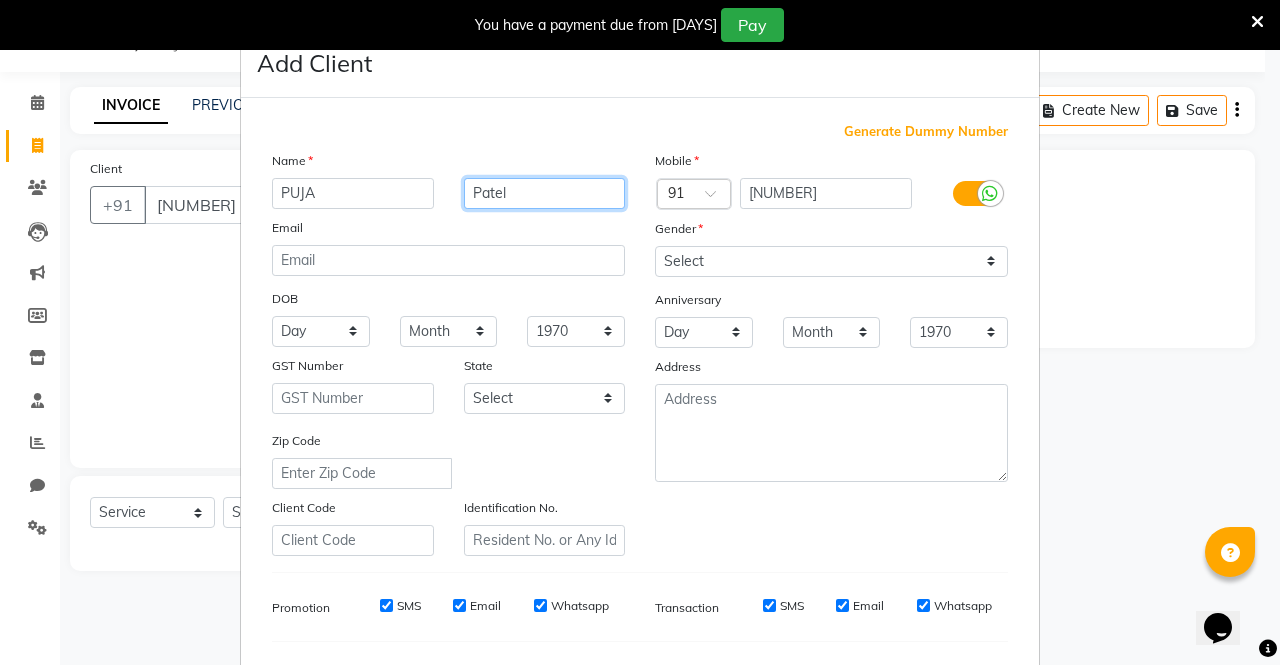 type on "Patel" 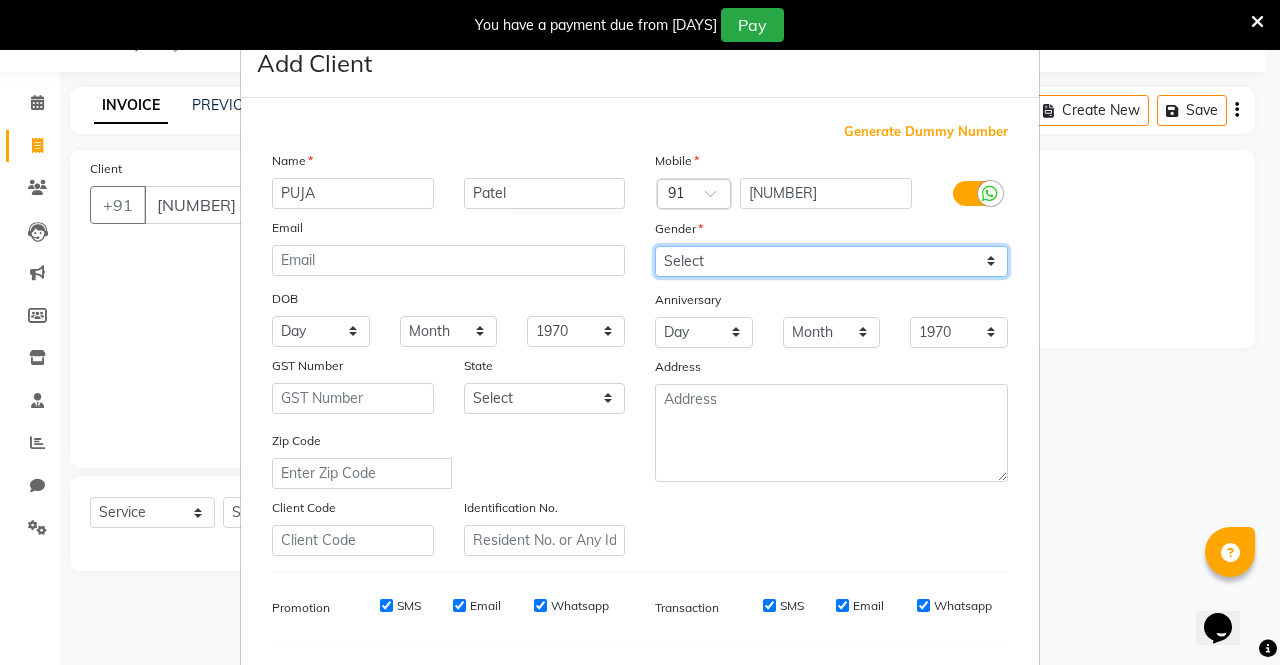 click on "Select Male Female Other Prefer Not To Say" at bounding box center [831, 261] 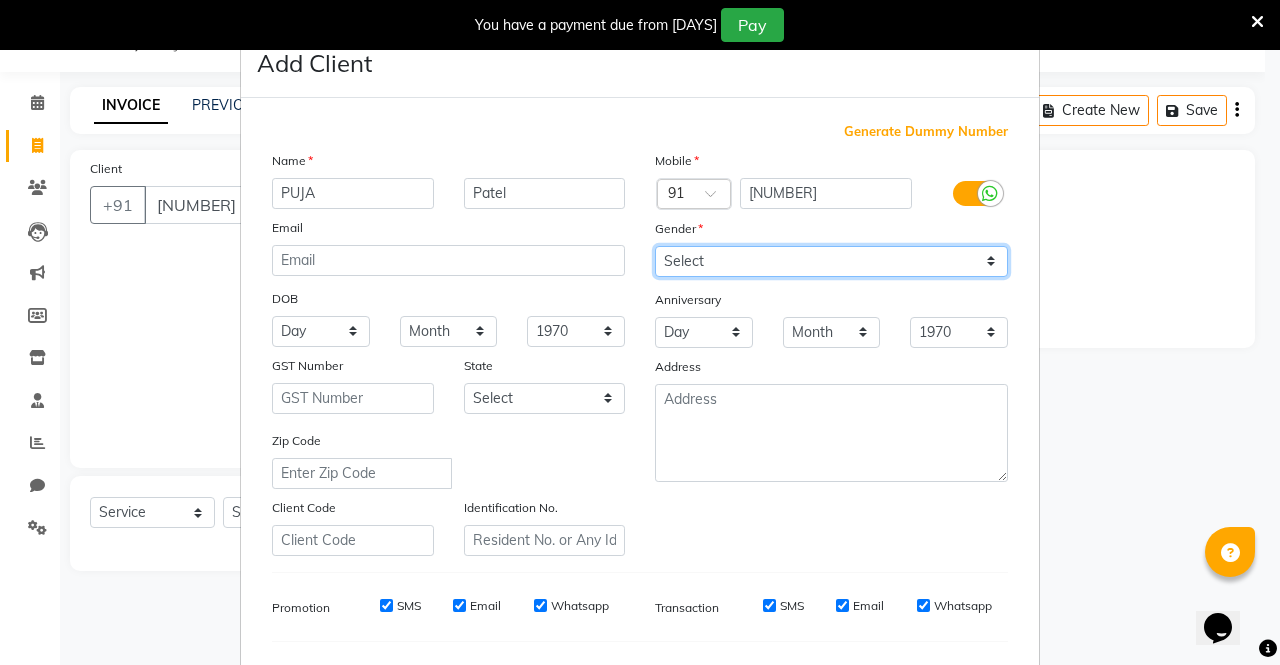 select on "female" 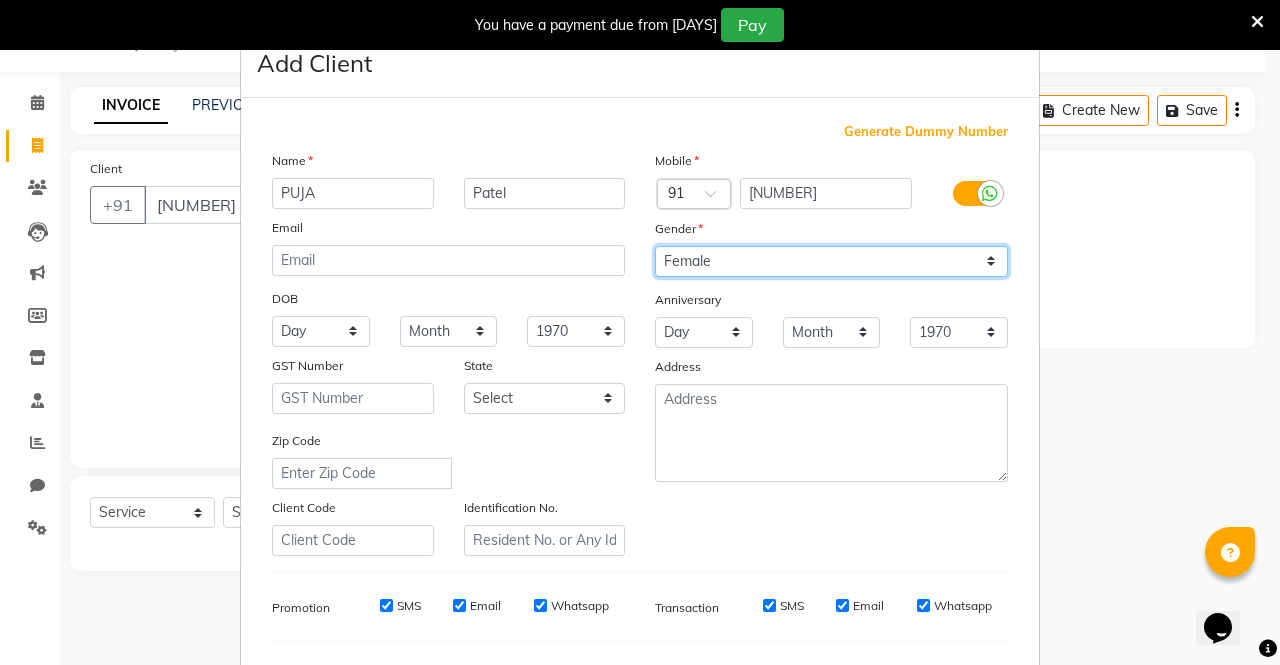 click on "Select Male Female Other Prefer Not To Say" at bounding box center (831, 261) 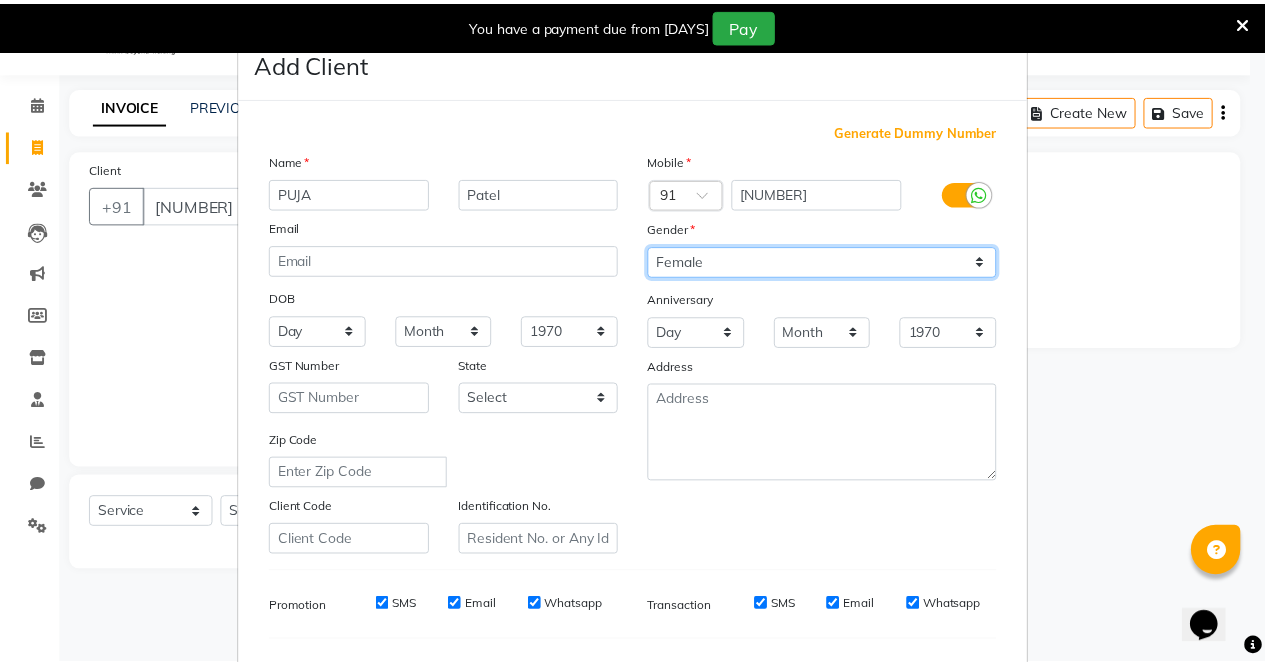scroll, scrollTop: 254, scrollLeft: 0, axis: vertical 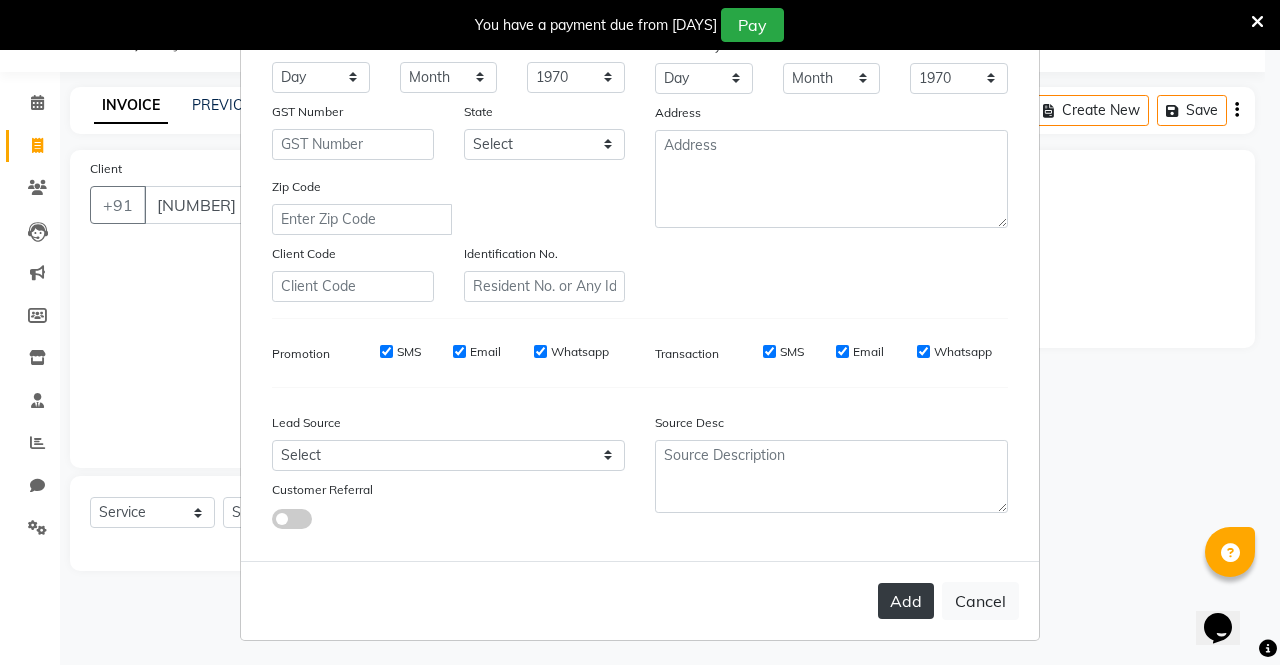click on "Add" at bounding box center (906, 601) 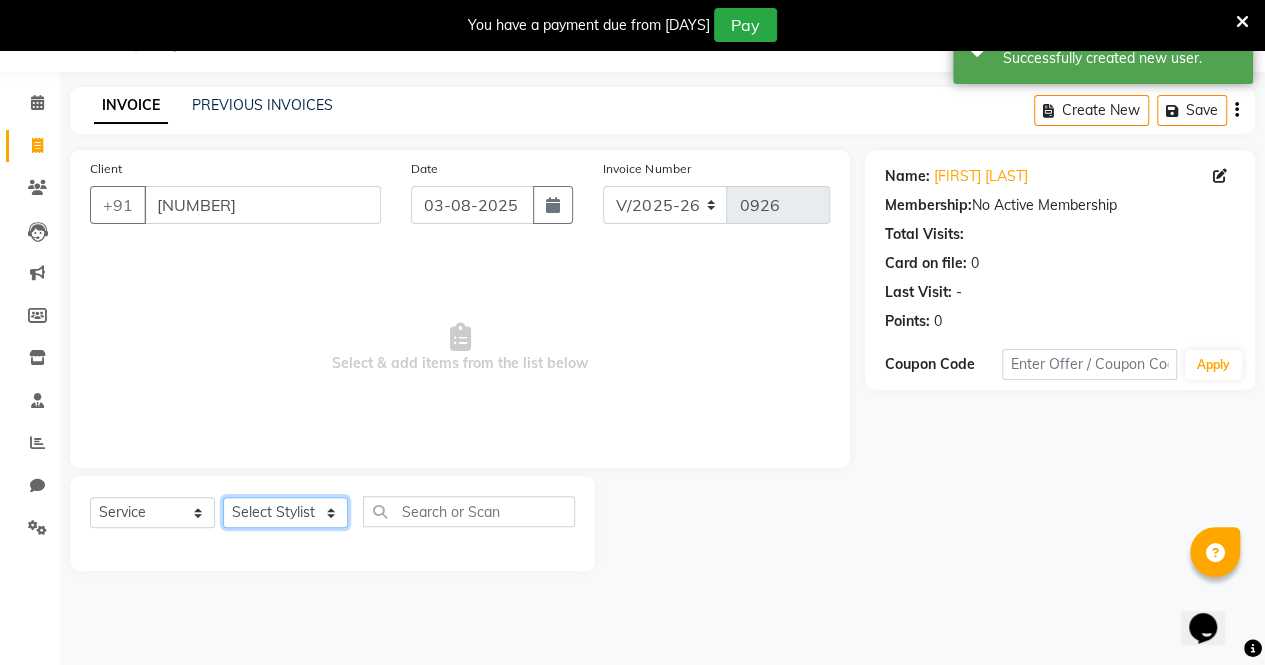 click on "Select Stylist [LAST] [LAST] [FIRST] [LAST] [FIRST] [LAST] [LAST] [LAST]" 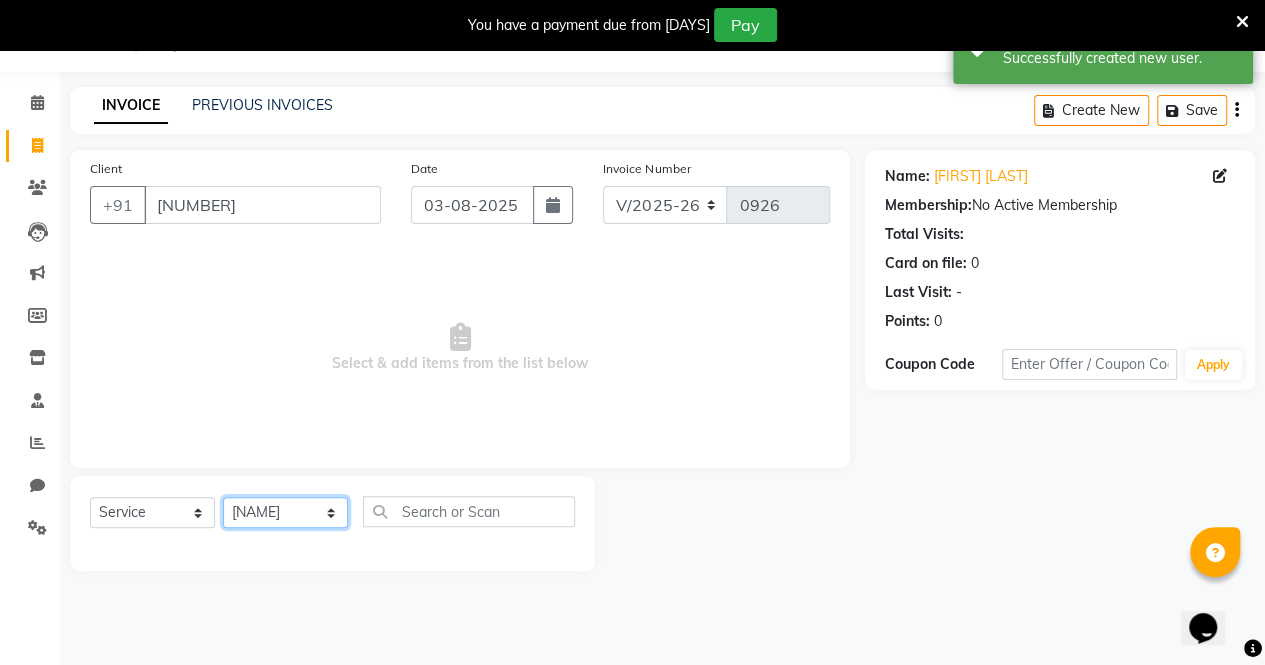 click on "Select Stylist [LAST] [LAST] [FIRST] [LAST] [FIRST] [LAST] [LAST] [LAST]" 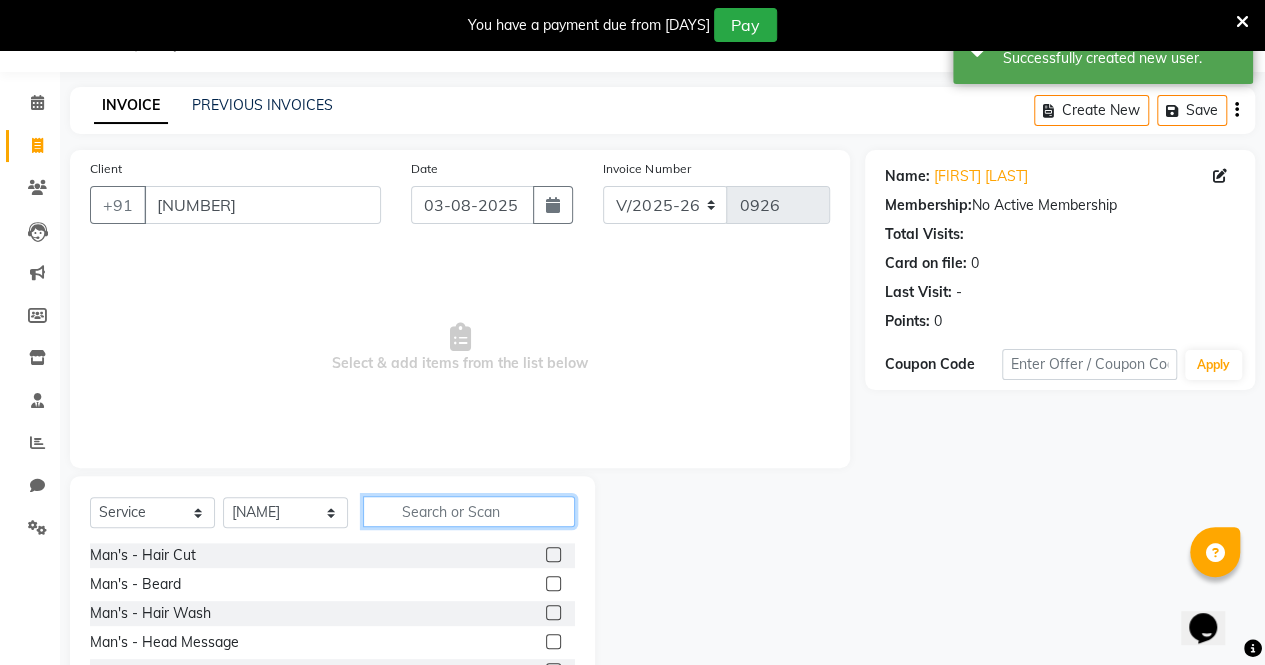 click 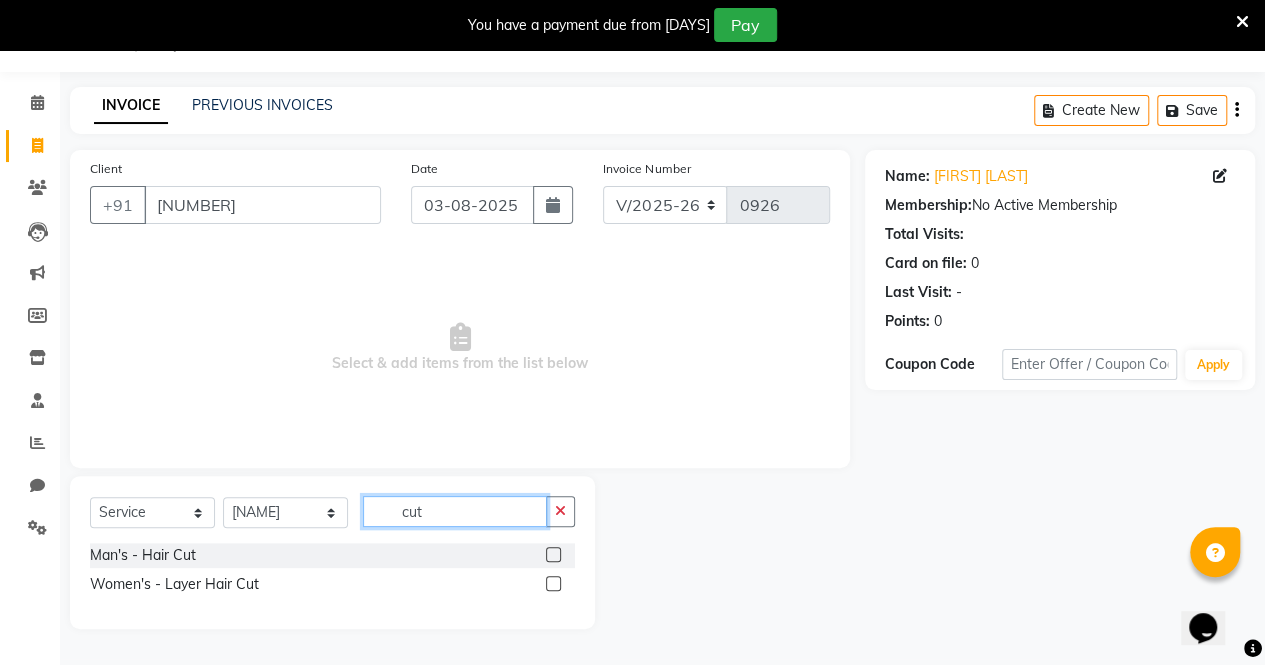 type on "cut" 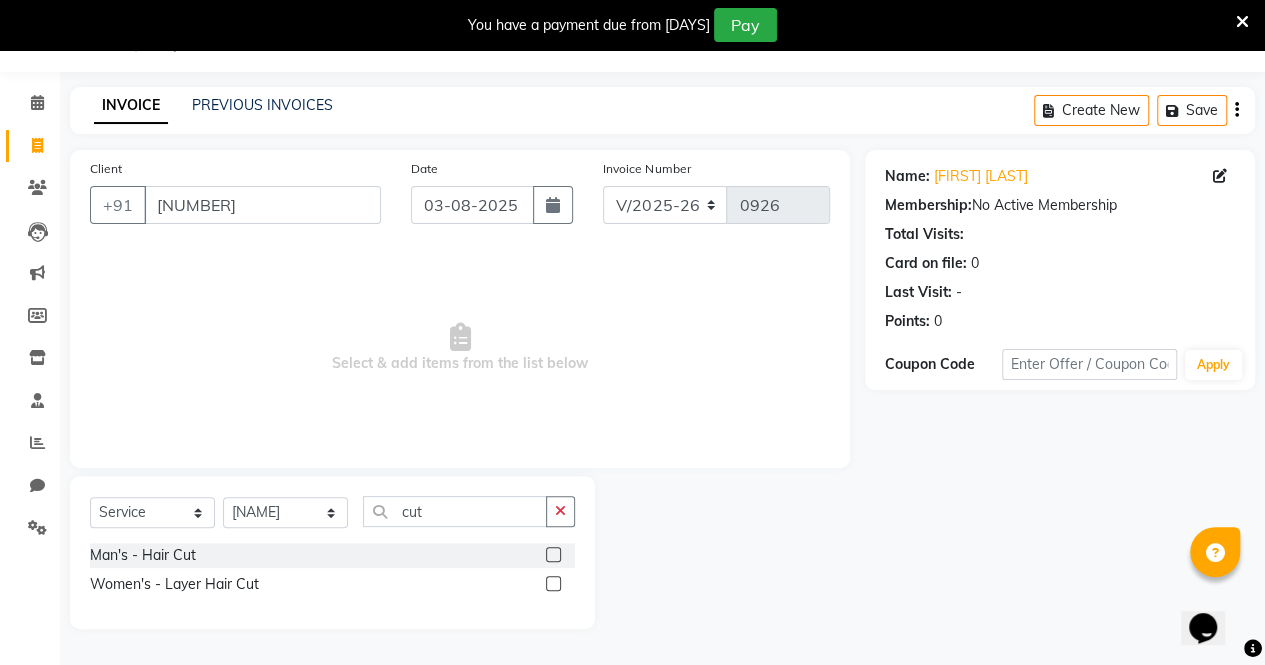 click 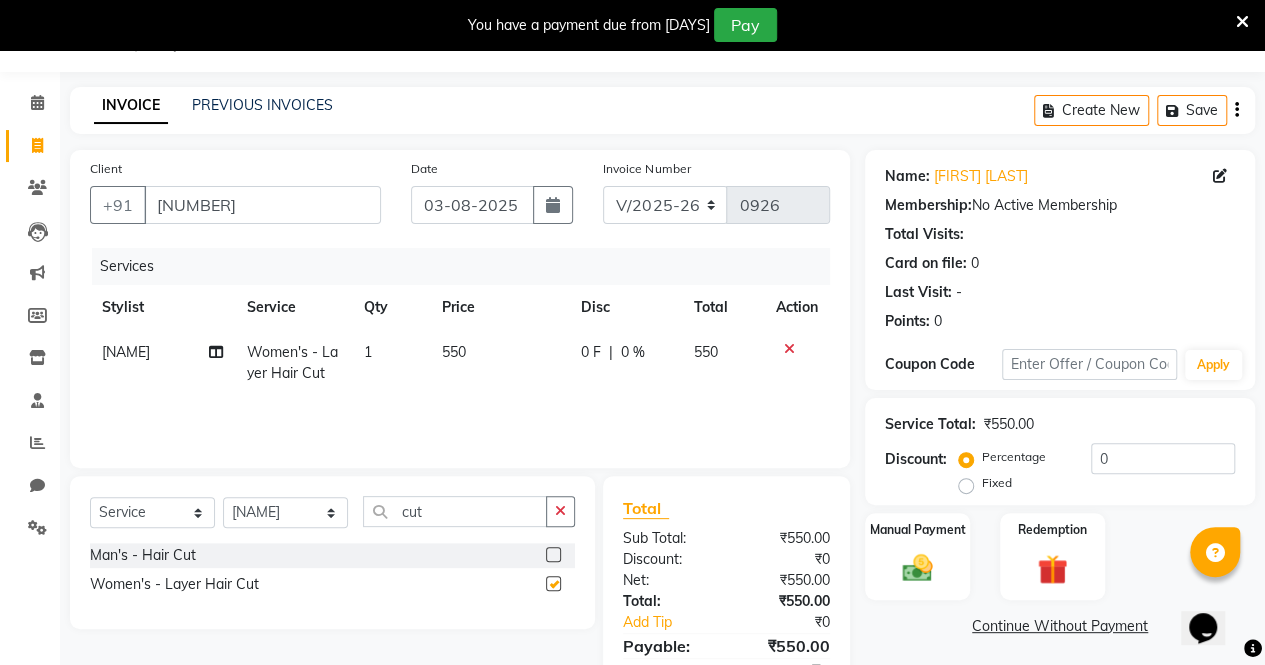 checkbox on "false" 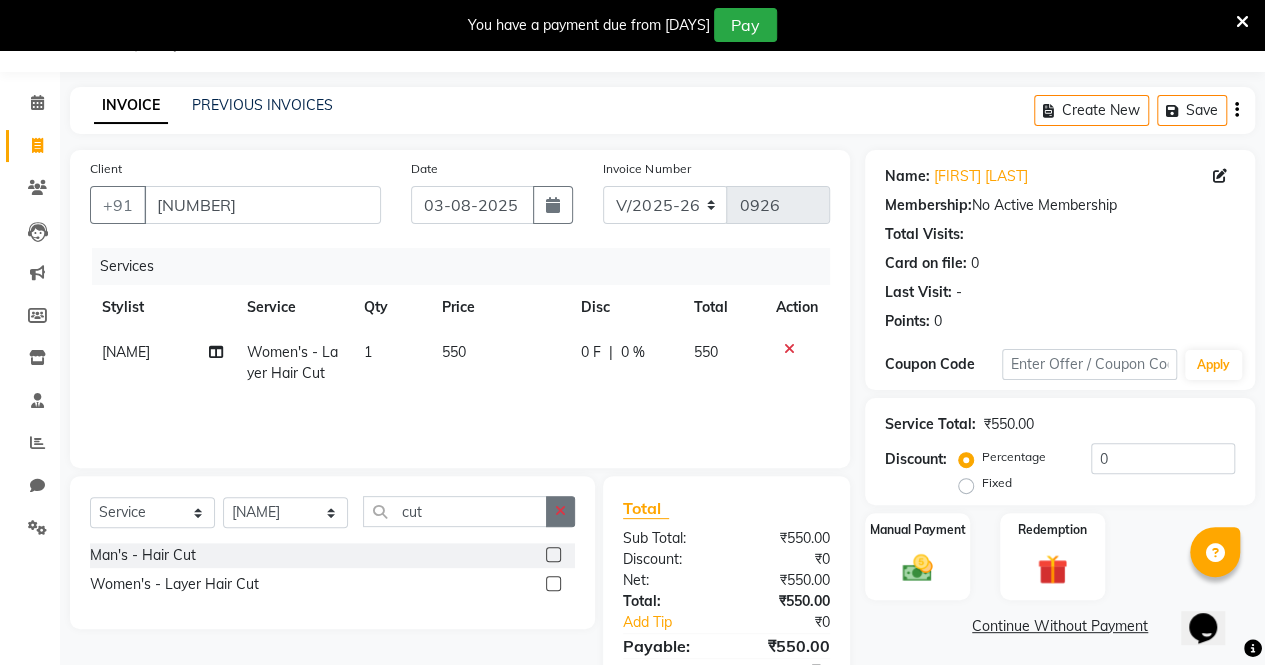click 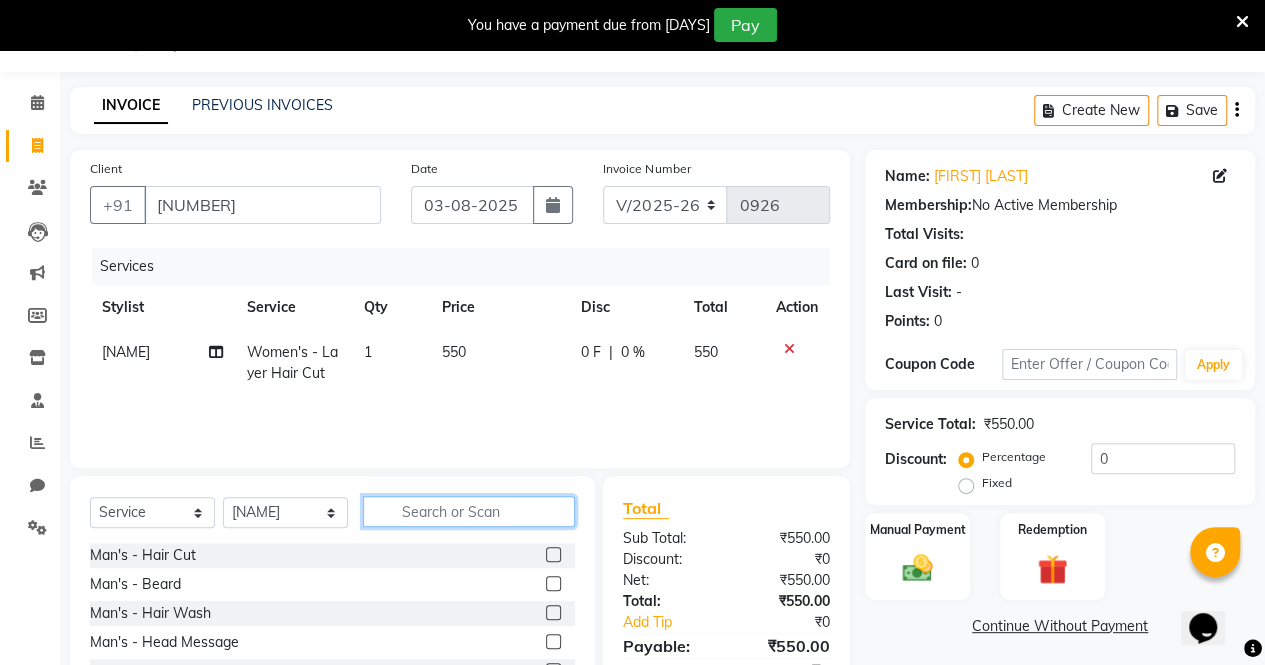 click 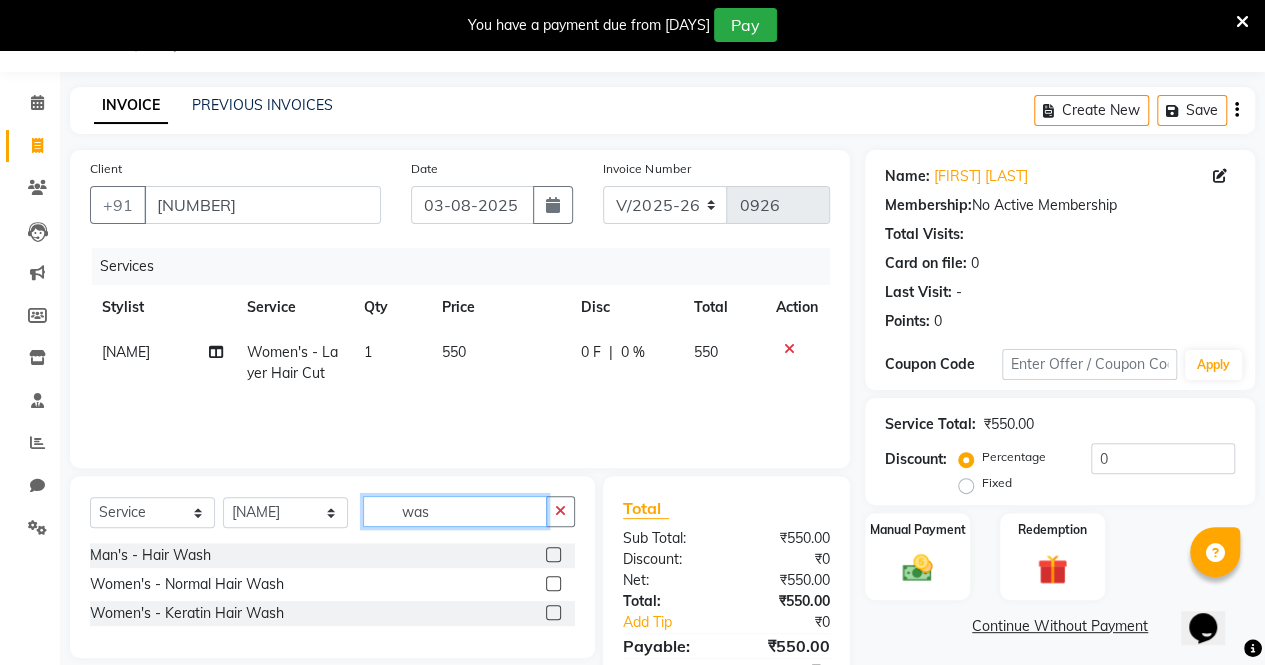 type on "was" 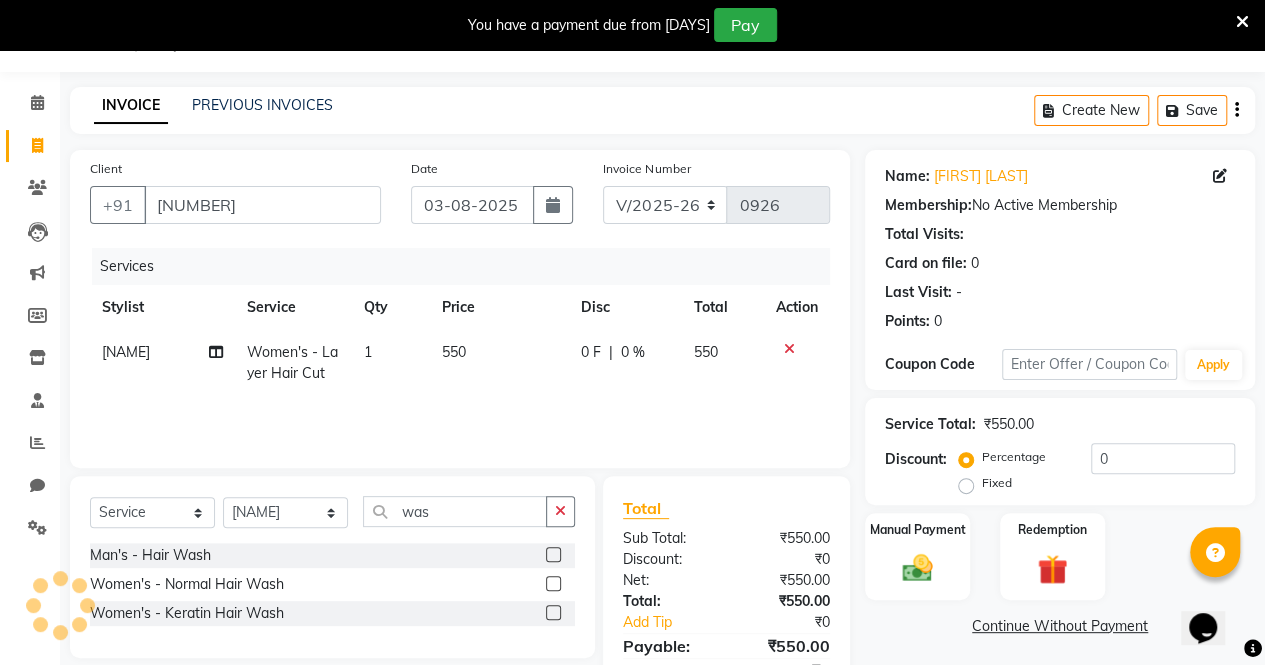 click 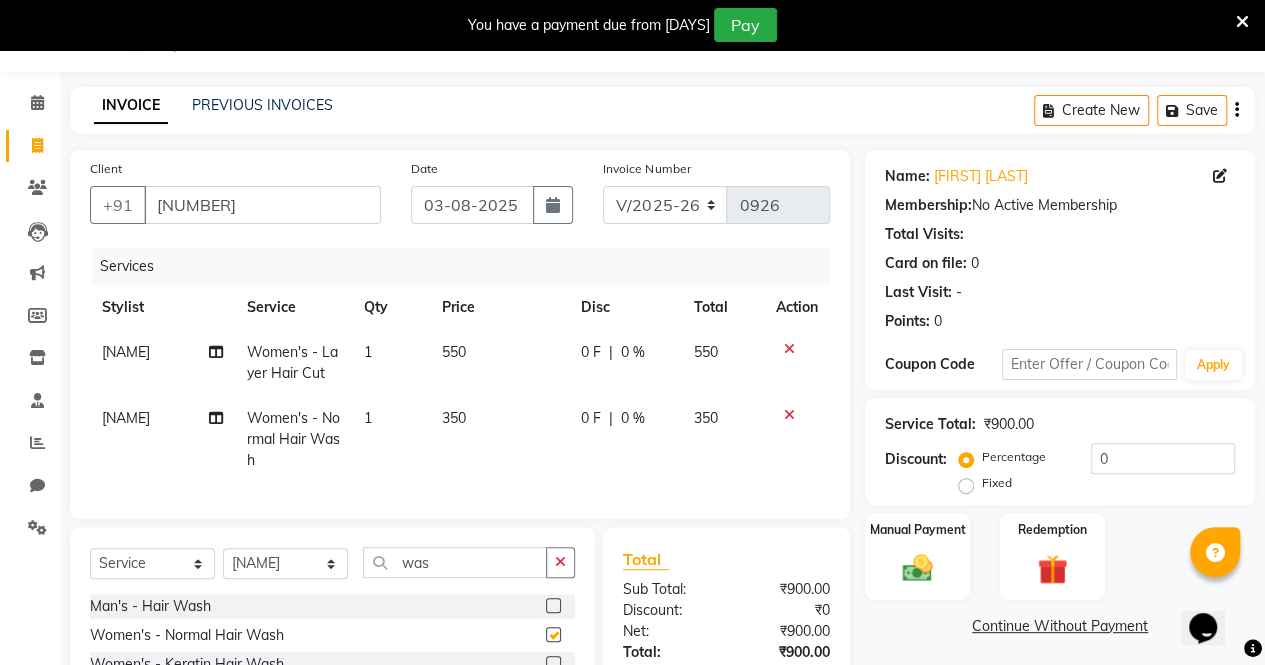 checkbox on "false" 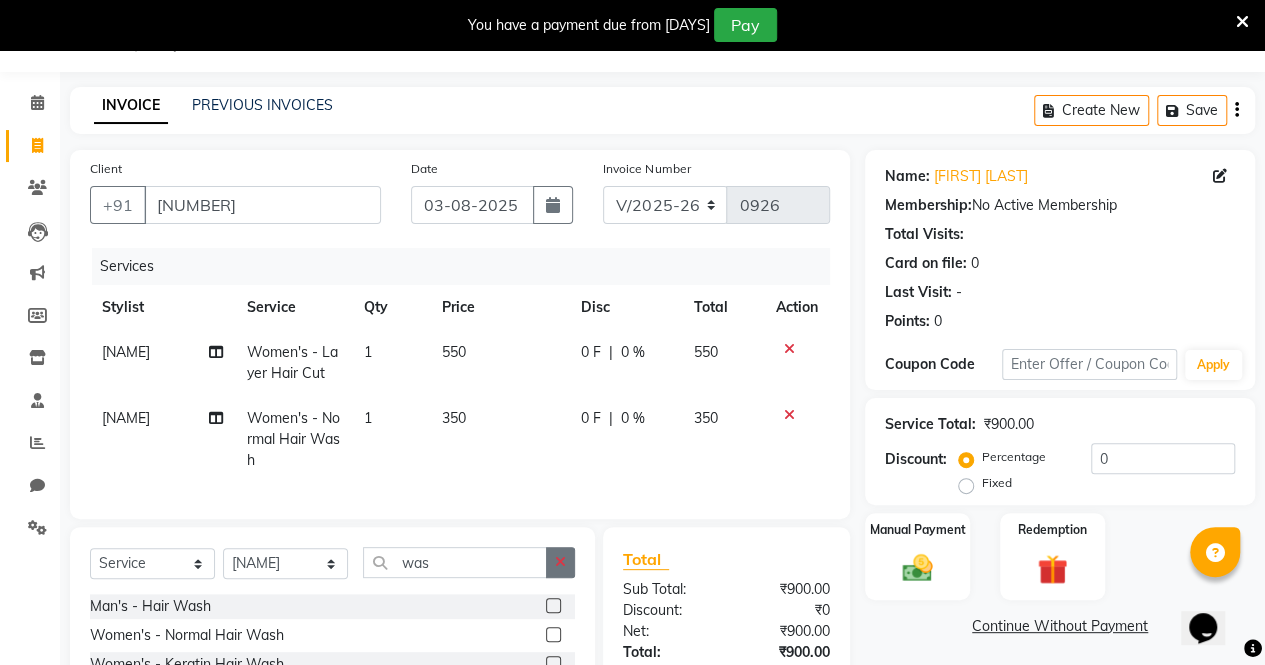 click 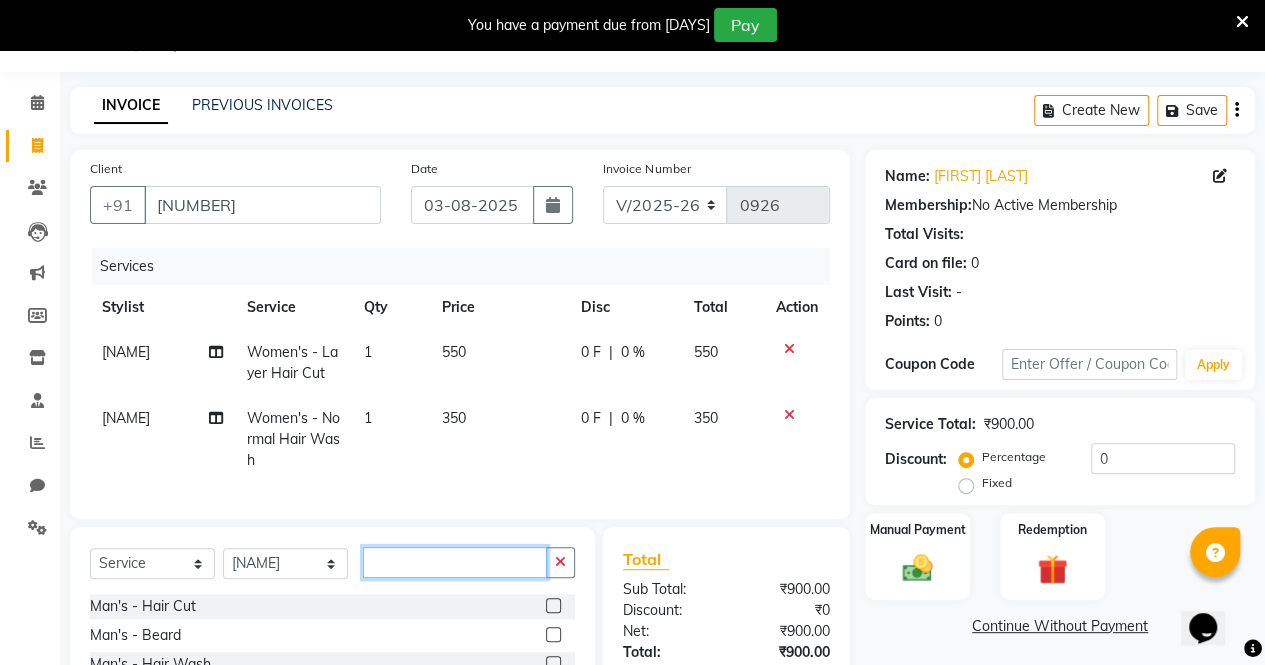 type 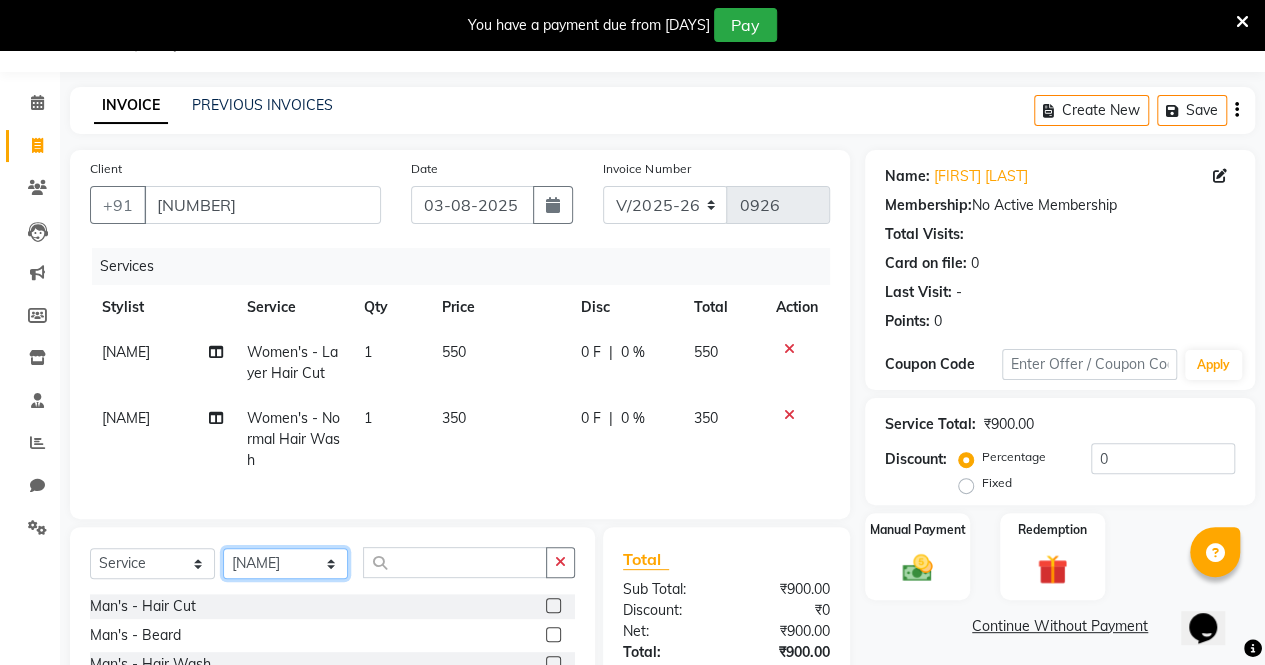 click on "Select Stylist [LAST] [LAST] [FIRST] [LAST] [FIRST] [LAST] [LAST] [LAST]" 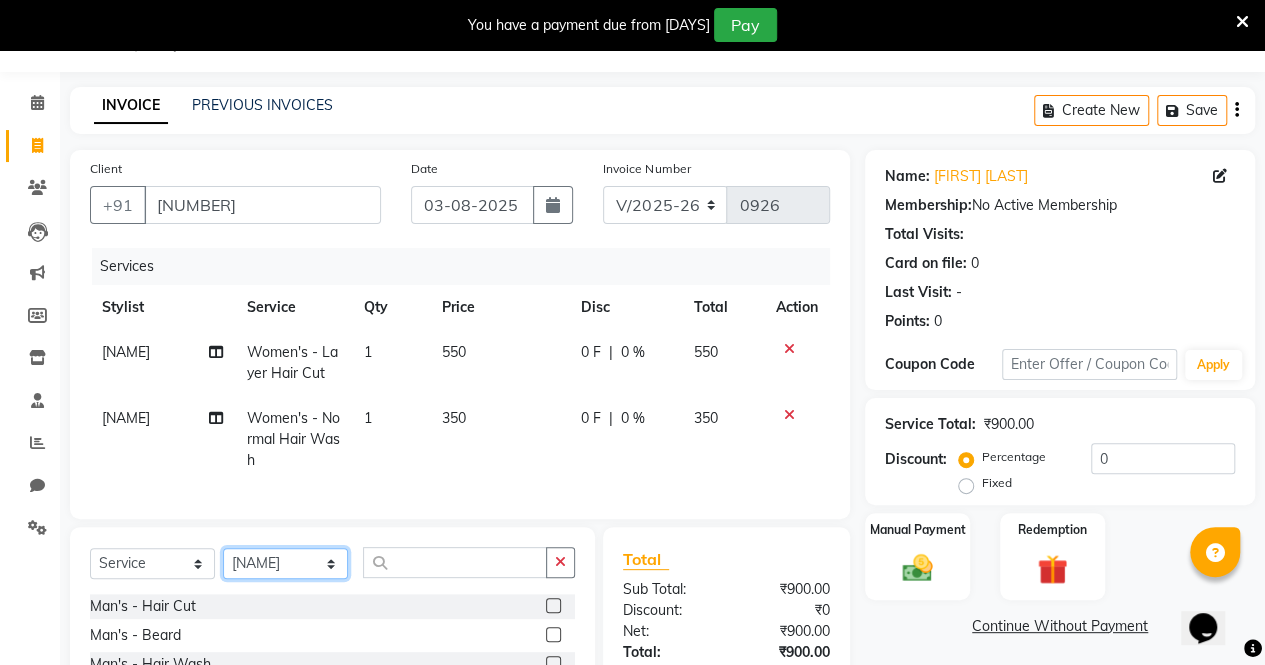 select on "80443" 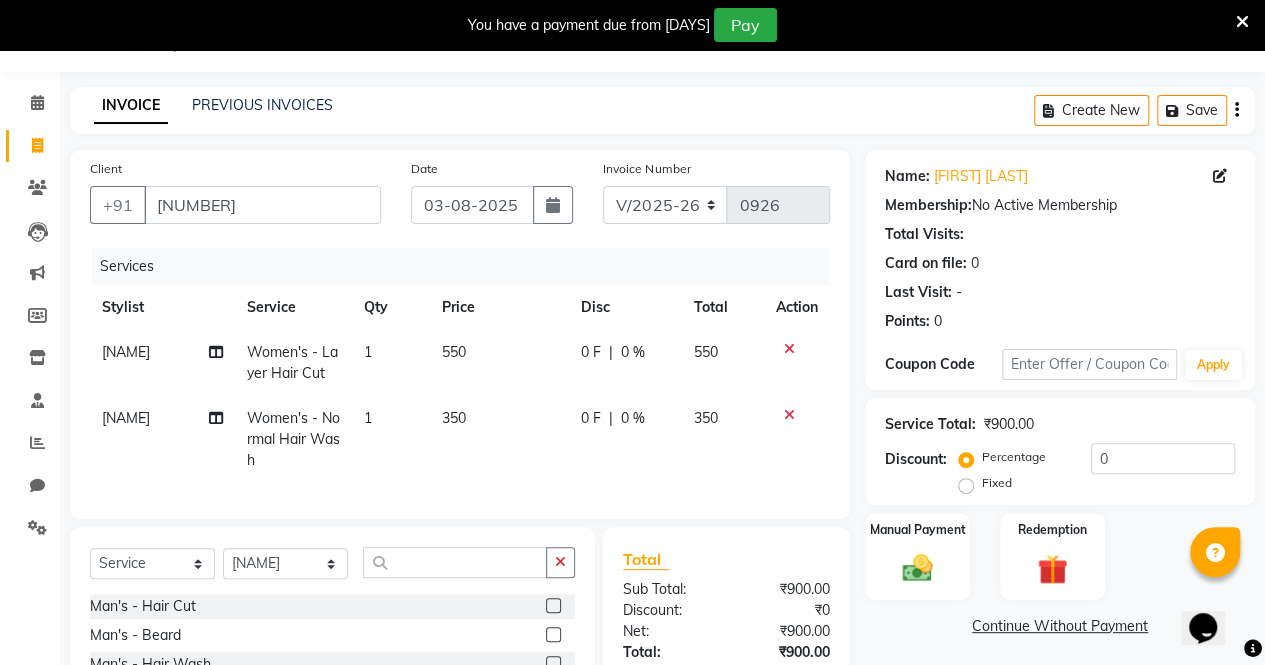 click 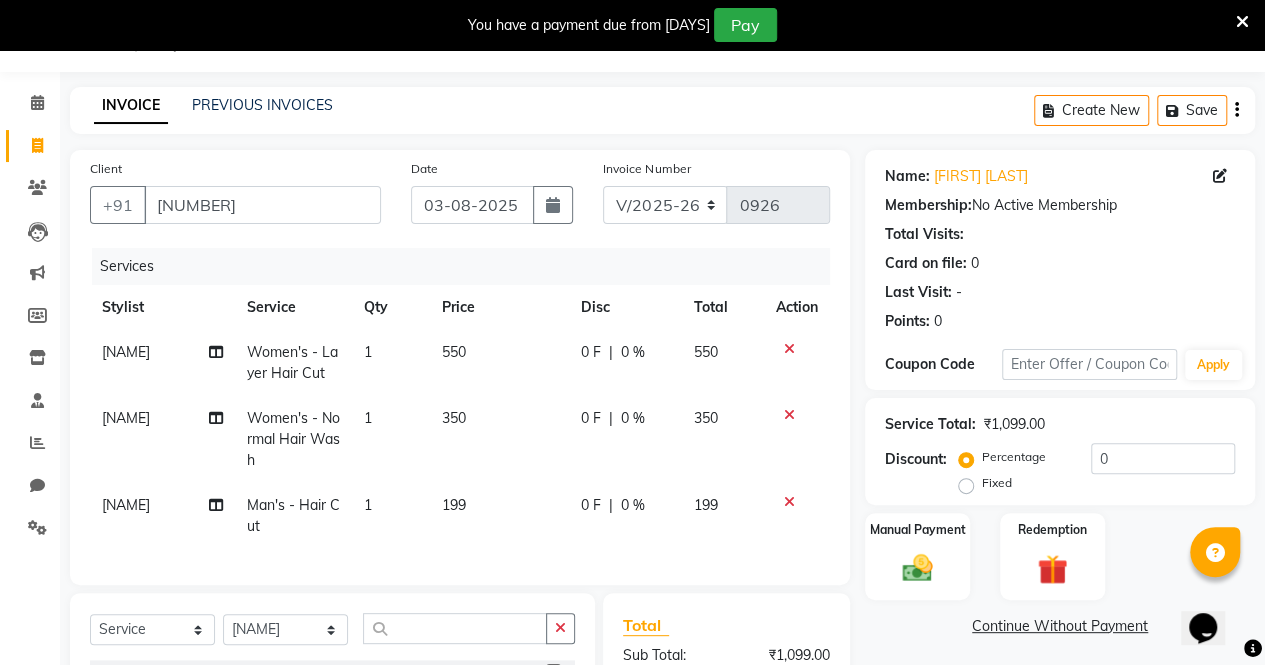checkbox on "false" 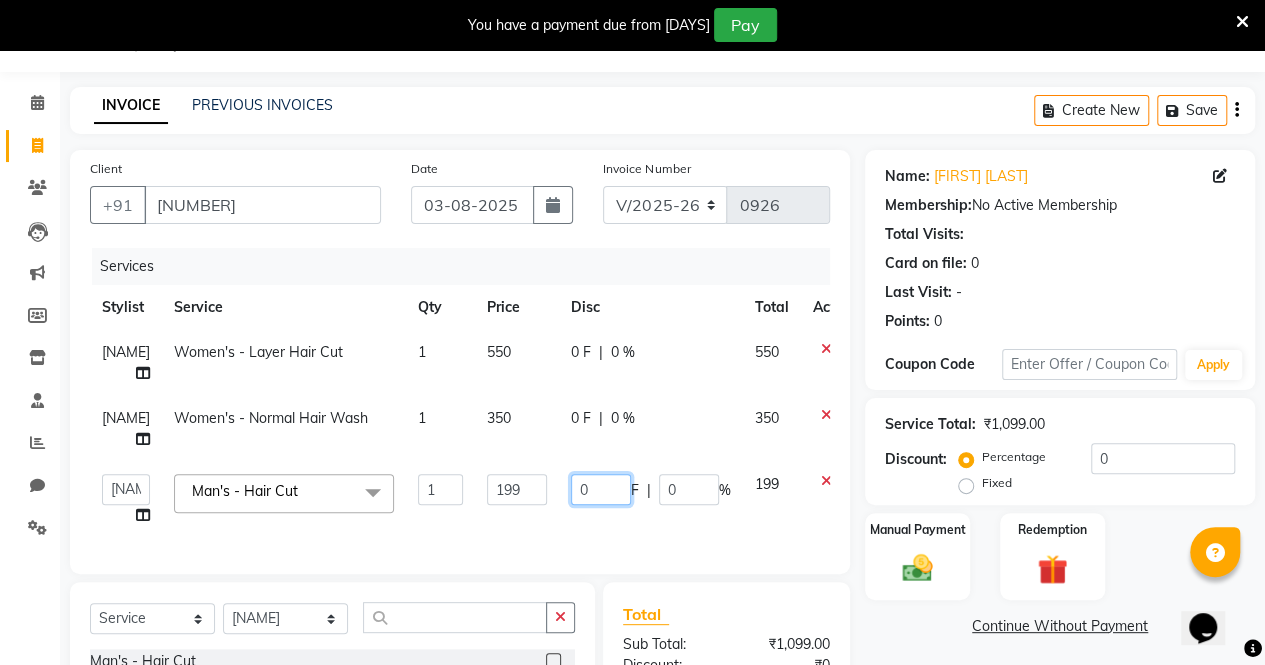 click on "0" 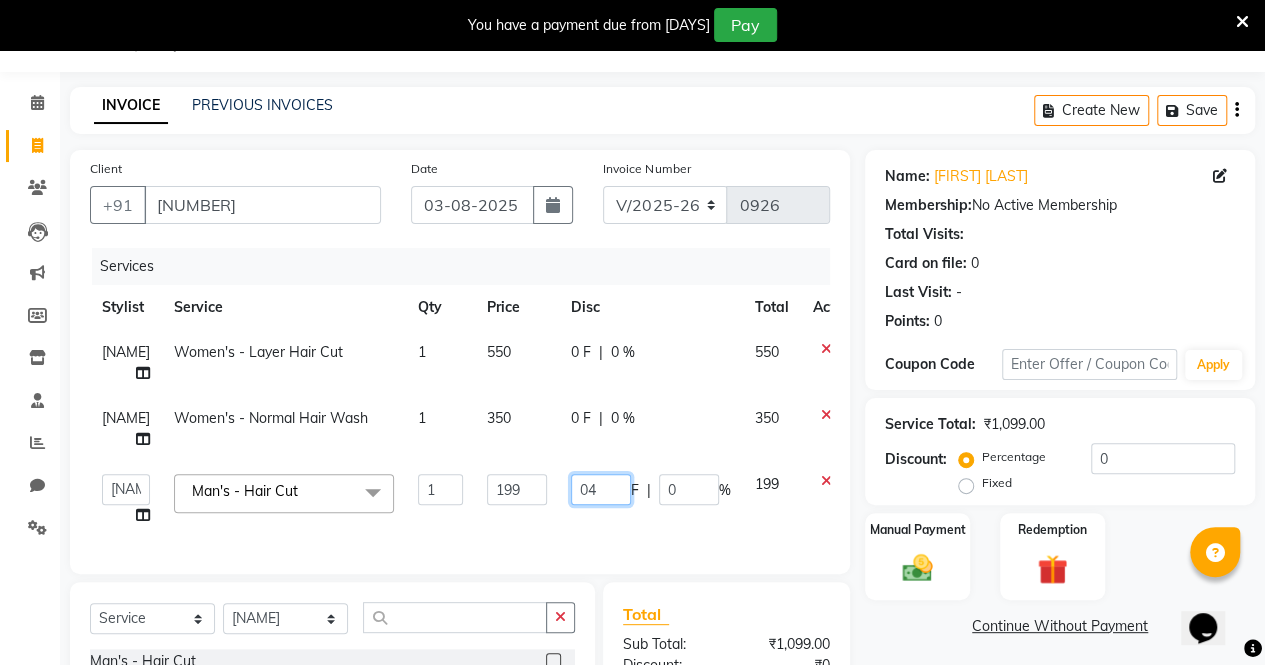 type on "049" 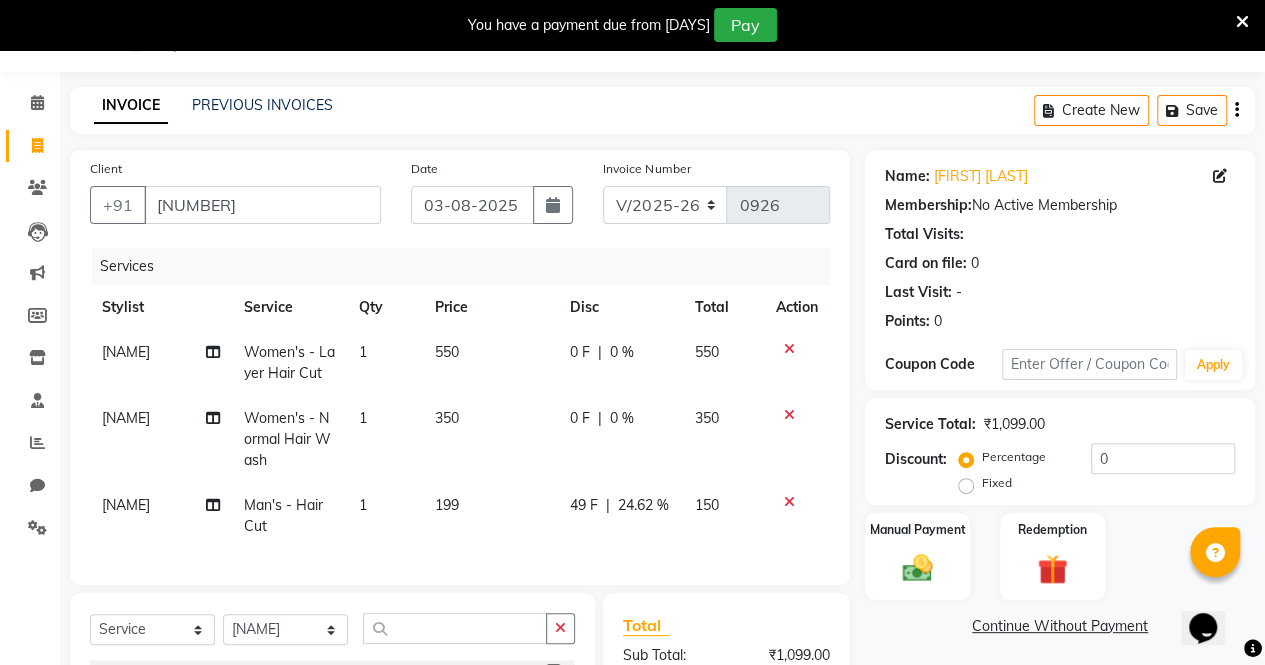 click on "Services Stylist Service Qty Price Disc Total Action [LAST] [LAST] Women's - Layer Hair Cut 1 550 0 F | 0 % 550 [LAST] [LAST] Women's - Normal Hair Wash 1 350 0 F | 0 % 350 [LAST] [LAST] Man's  - Hair Cut 1 199 49 F | 24.62 % 150" 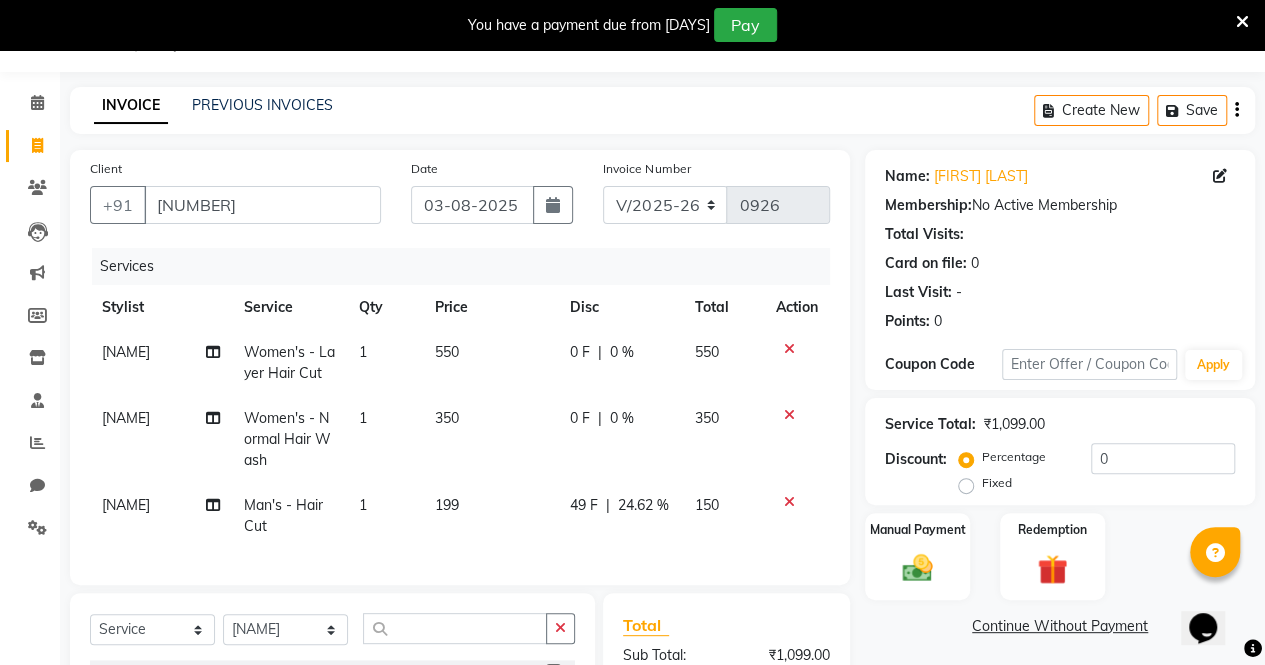 click on "0 F | 0 %" 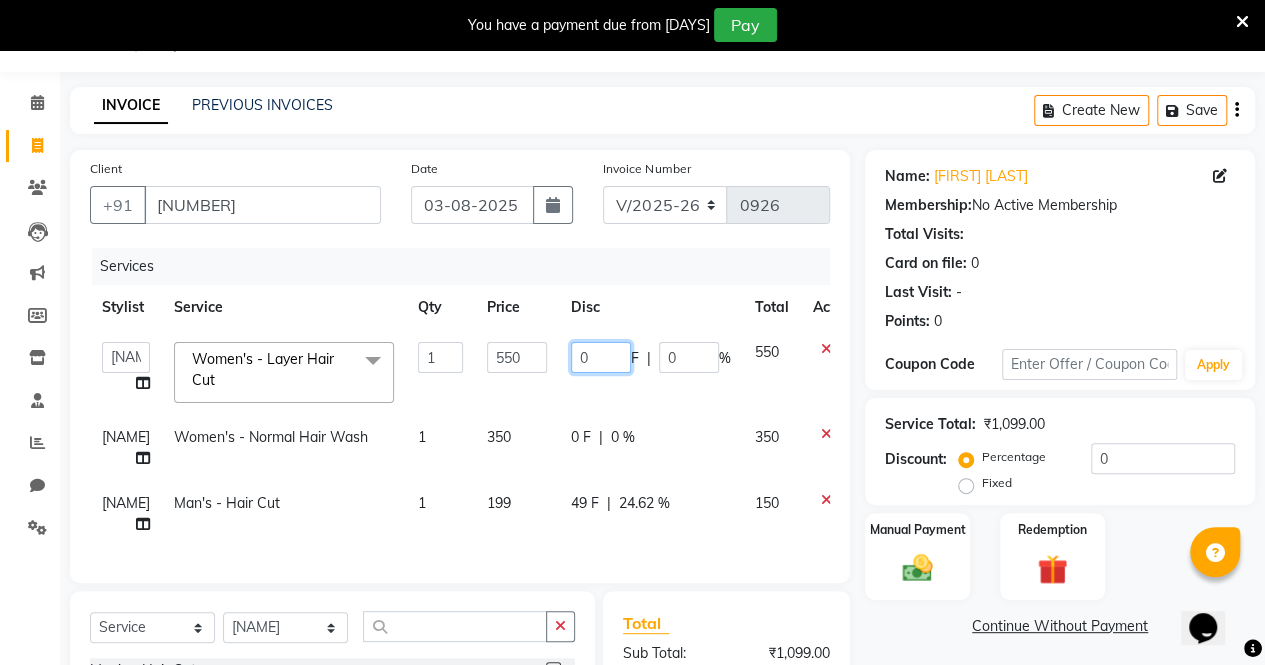 click on "0" 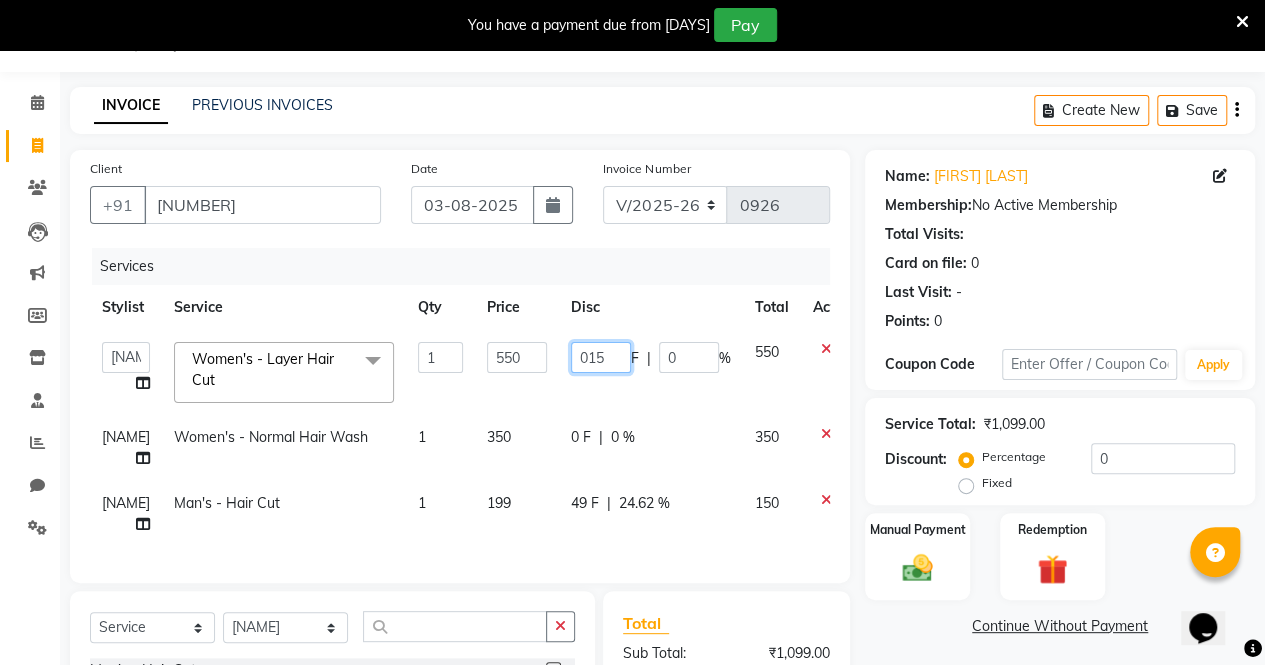 type on "0150" 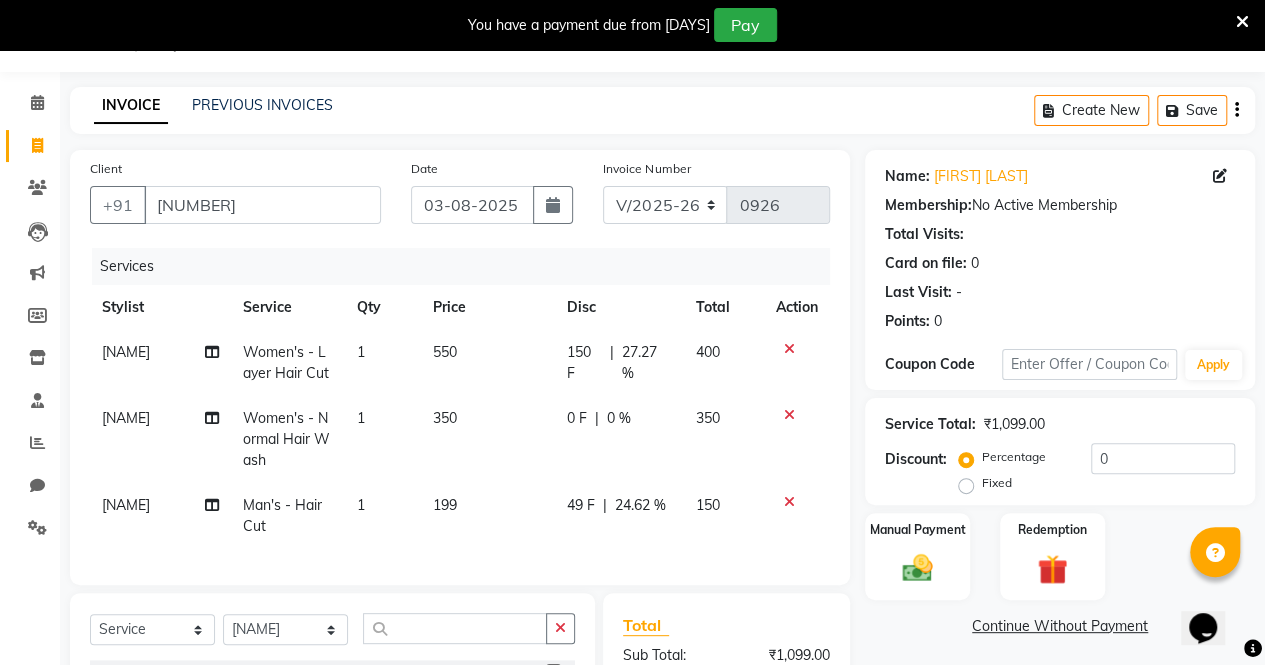 click on "150 F | 27.27 %" 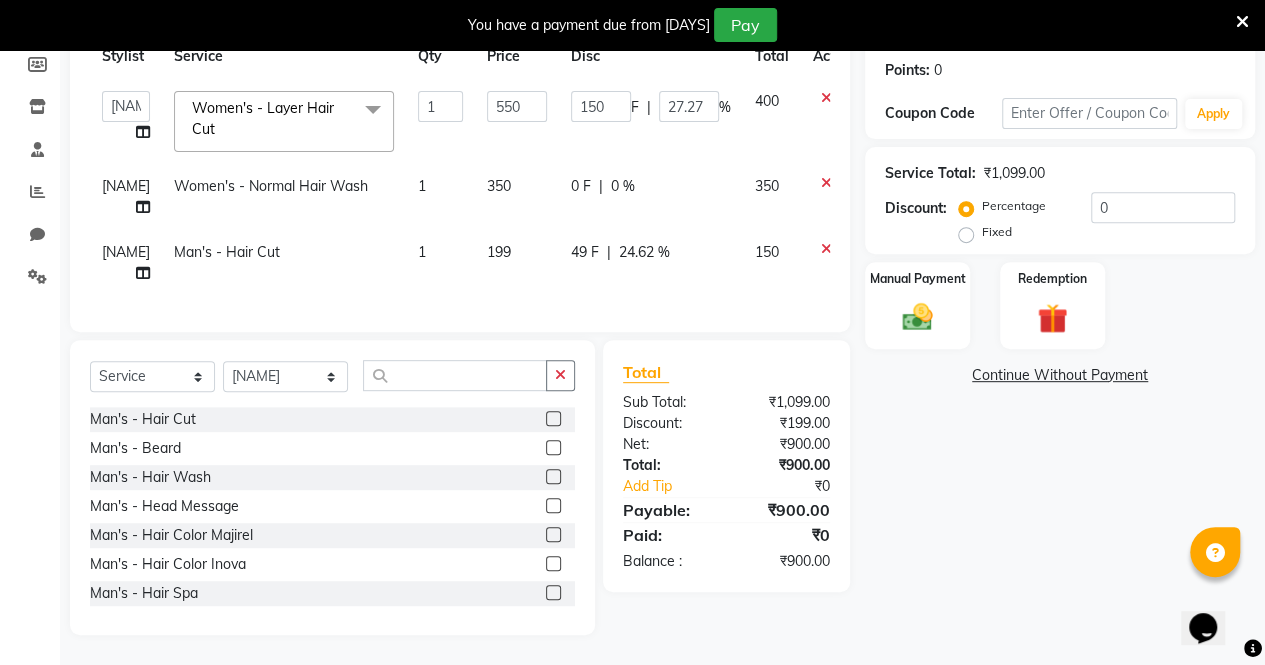 scroll, scrollTop: 334, scrollLeft: 0, axis: vertical 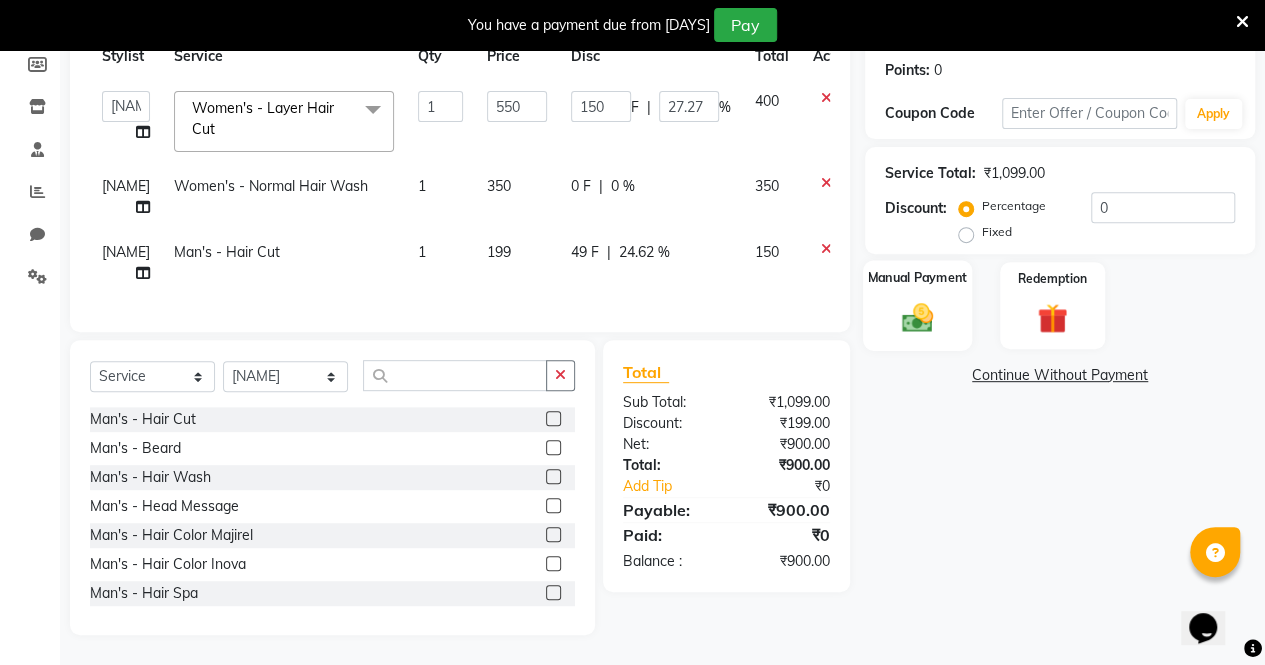 click 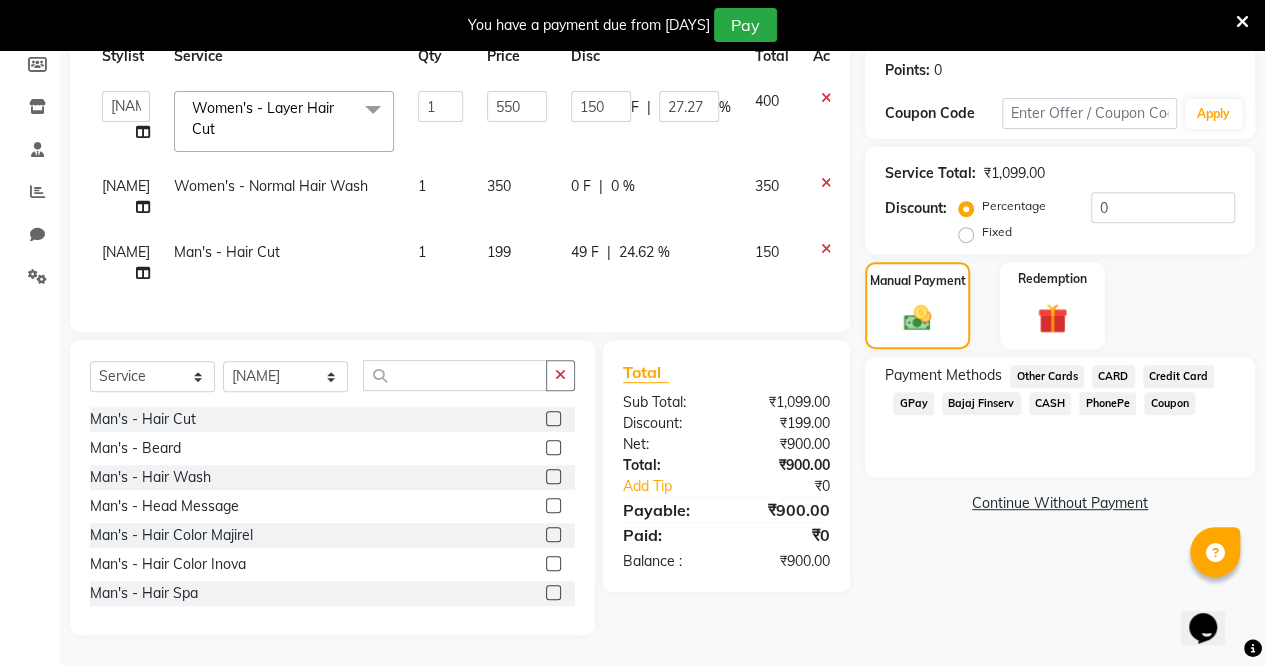 click on "GPay" 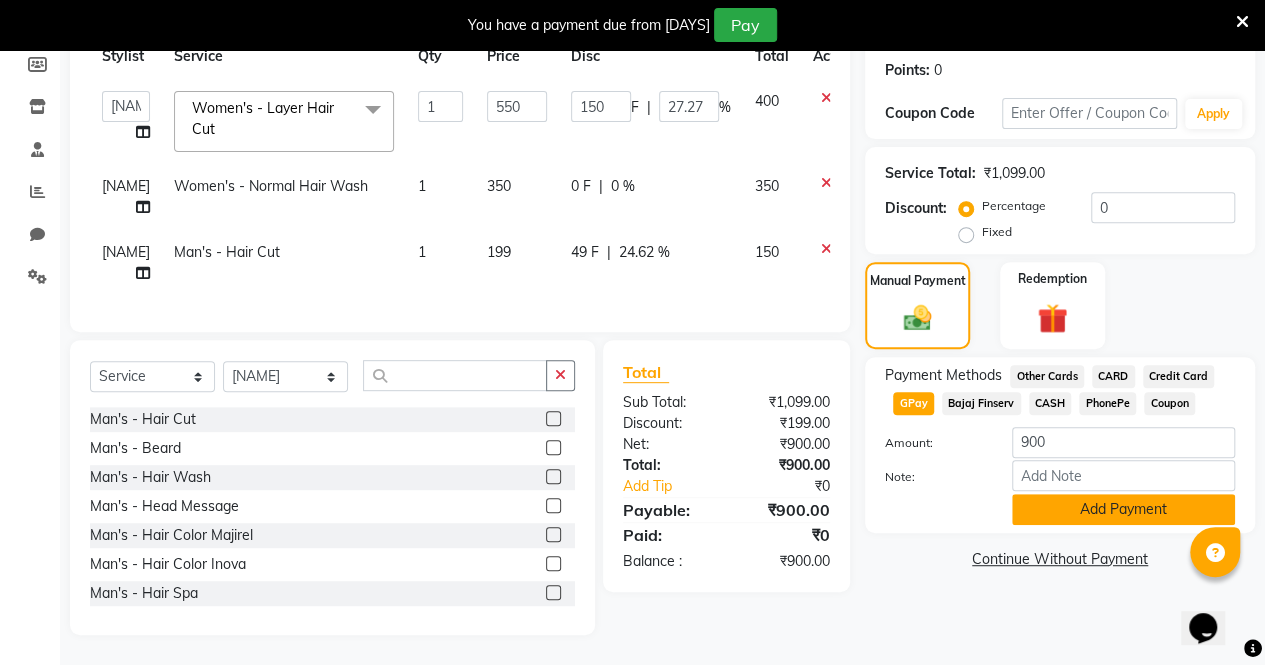 click on "Add Payment" 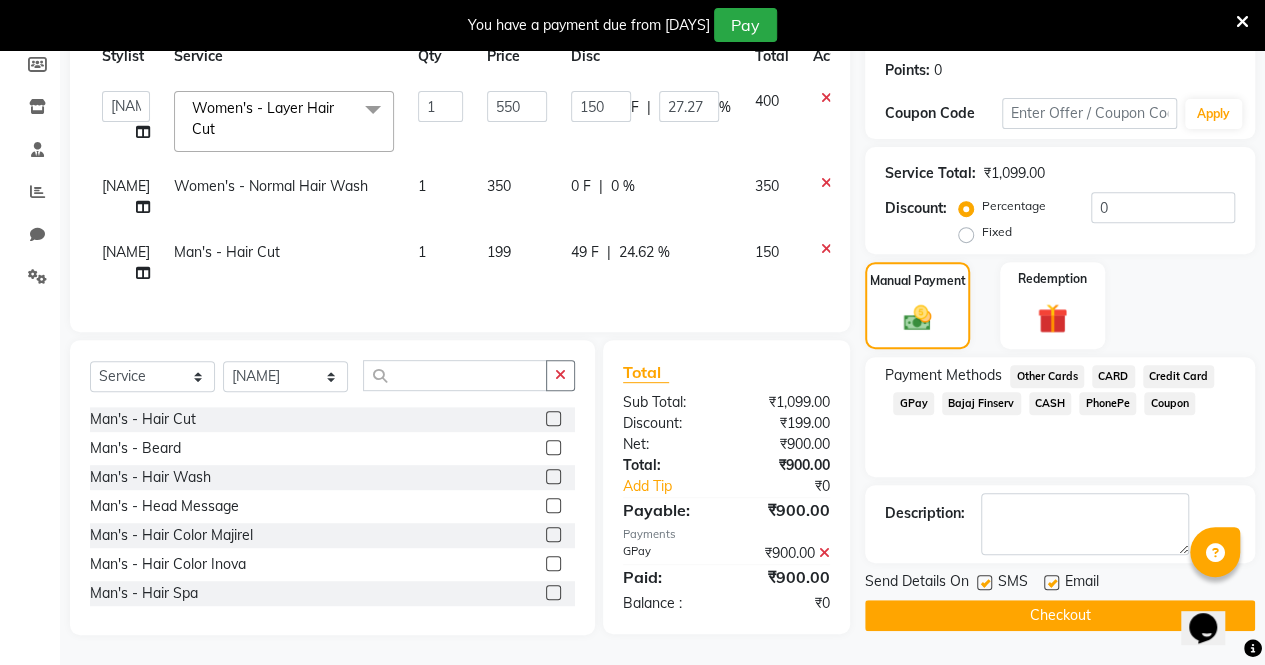 click 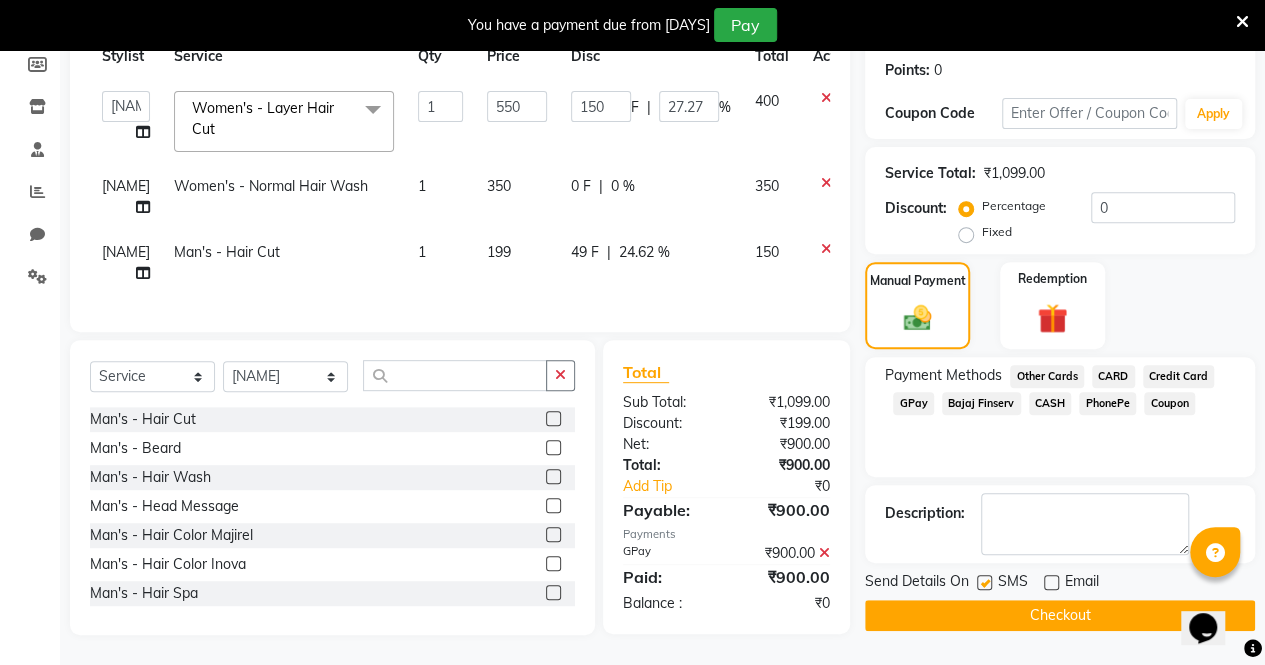 click 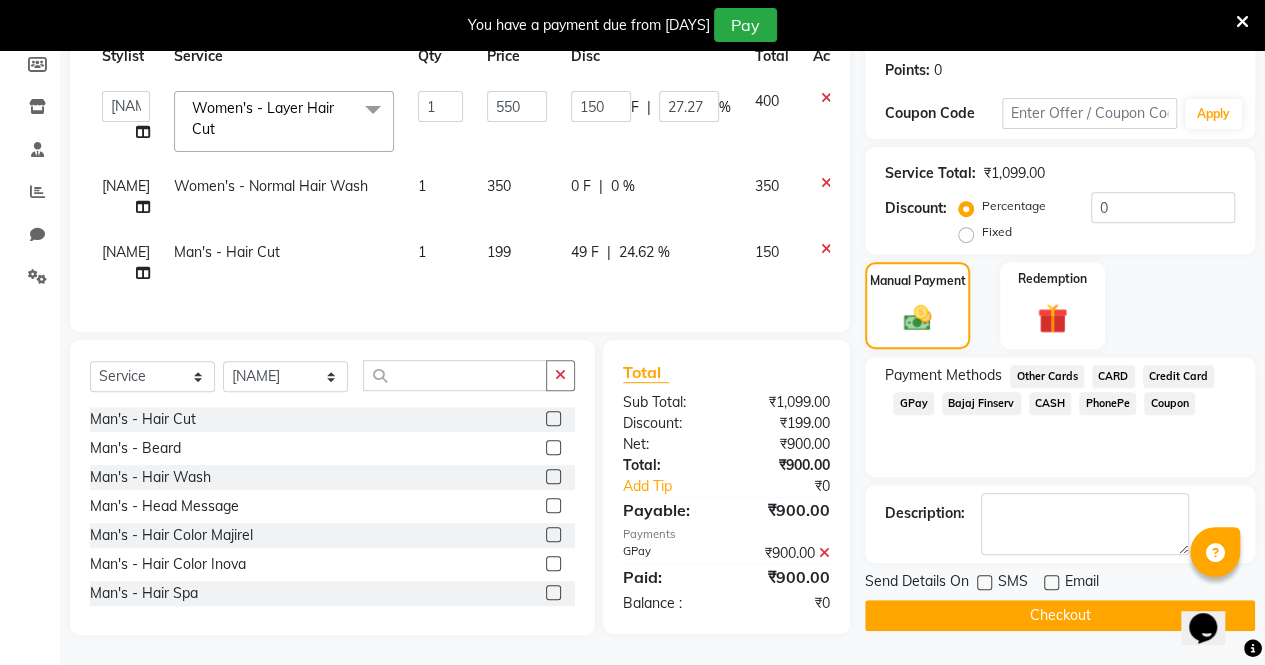 click on "Checkout" 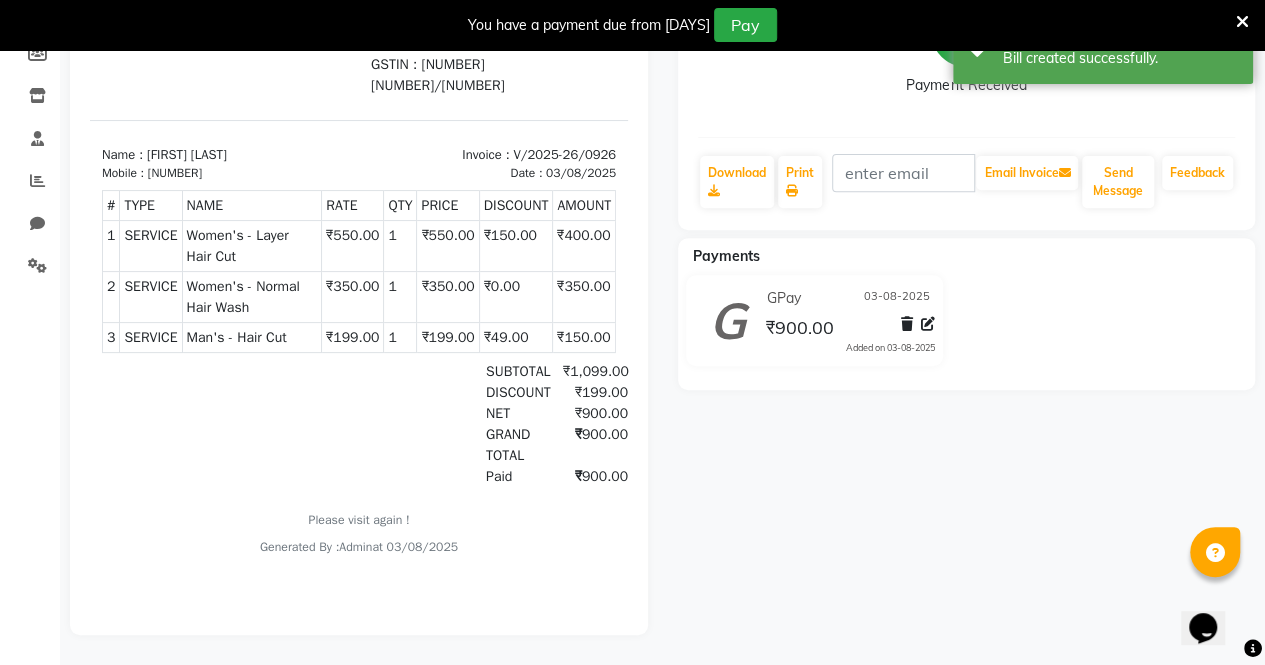 scroll, scrollTop: 0, scrollLeft: 0, axis: both 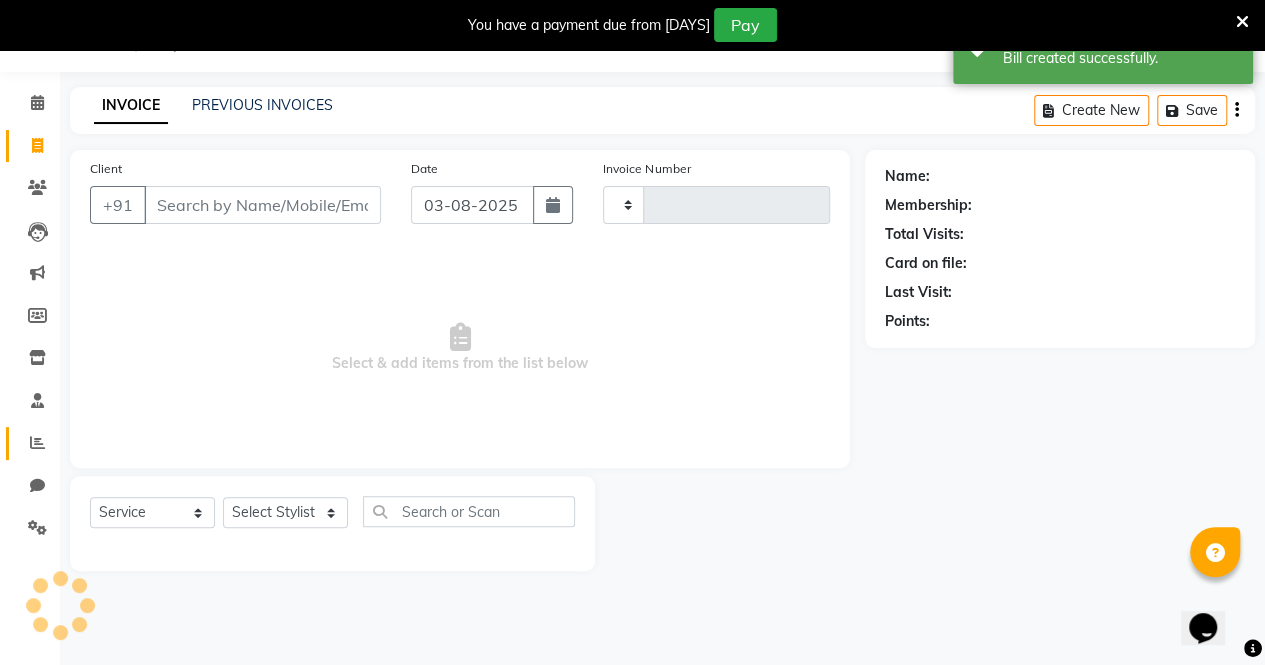 type on "0927" 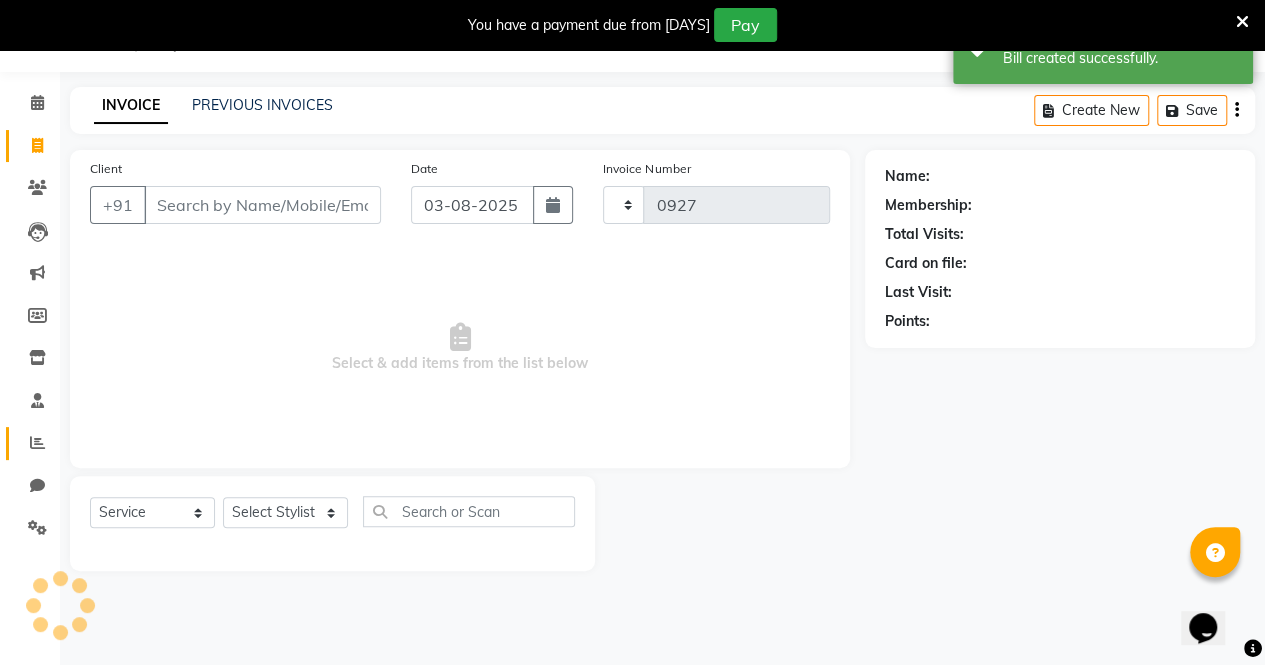 select on "7945" 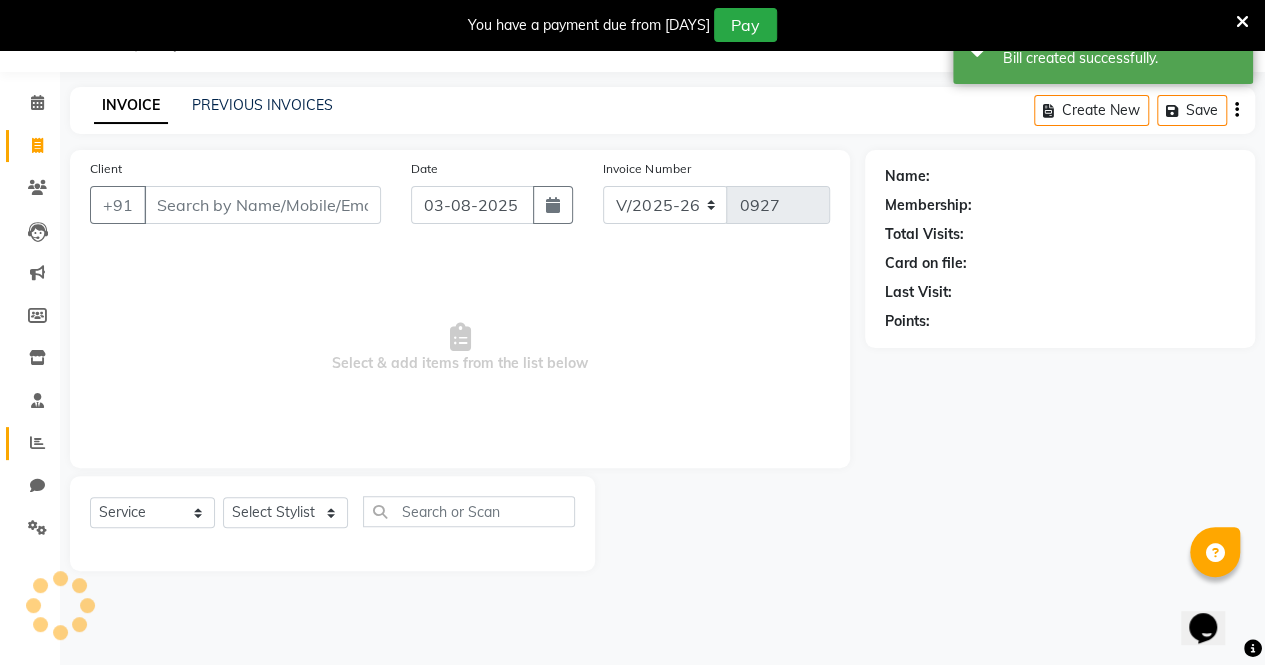 scroll, scrollTop: 49, scrollLeft: 0, axis: vertical 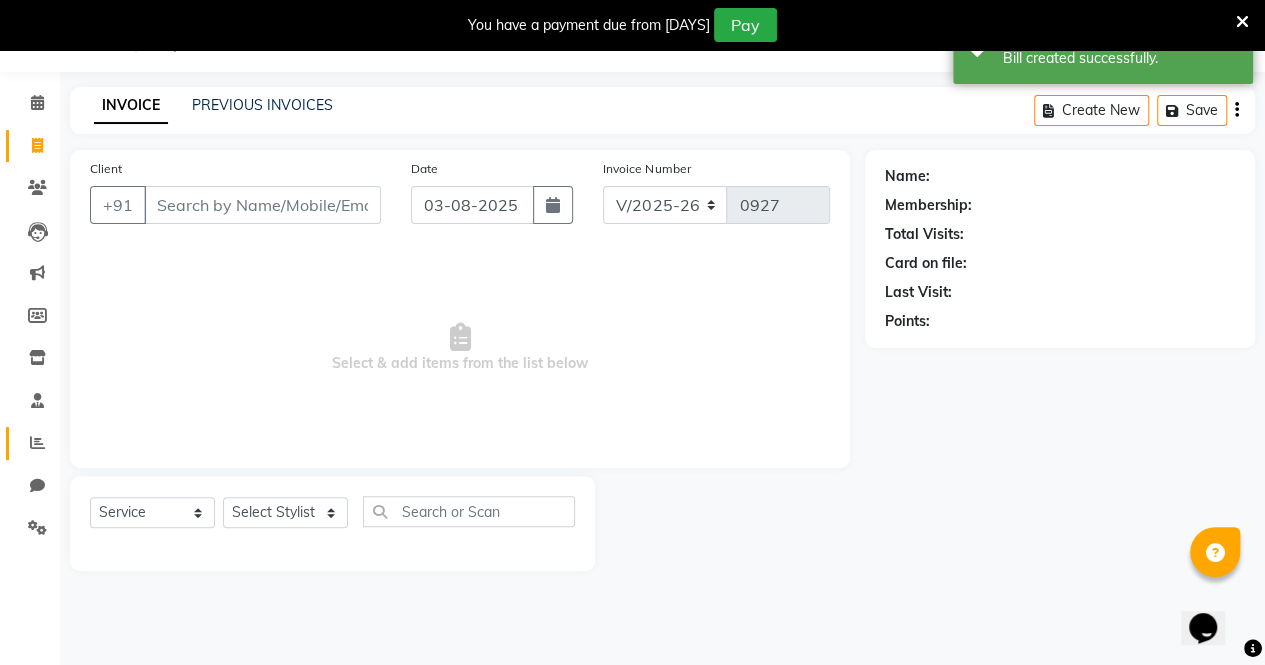 click 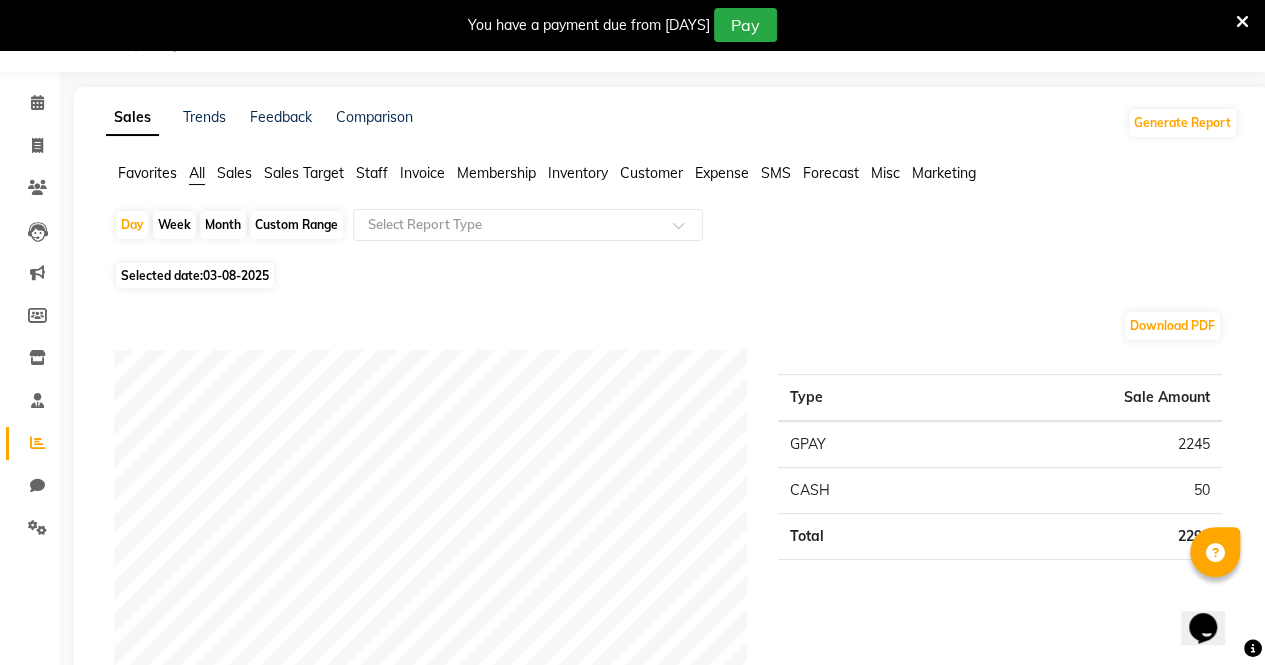 click on "03-08-2025" 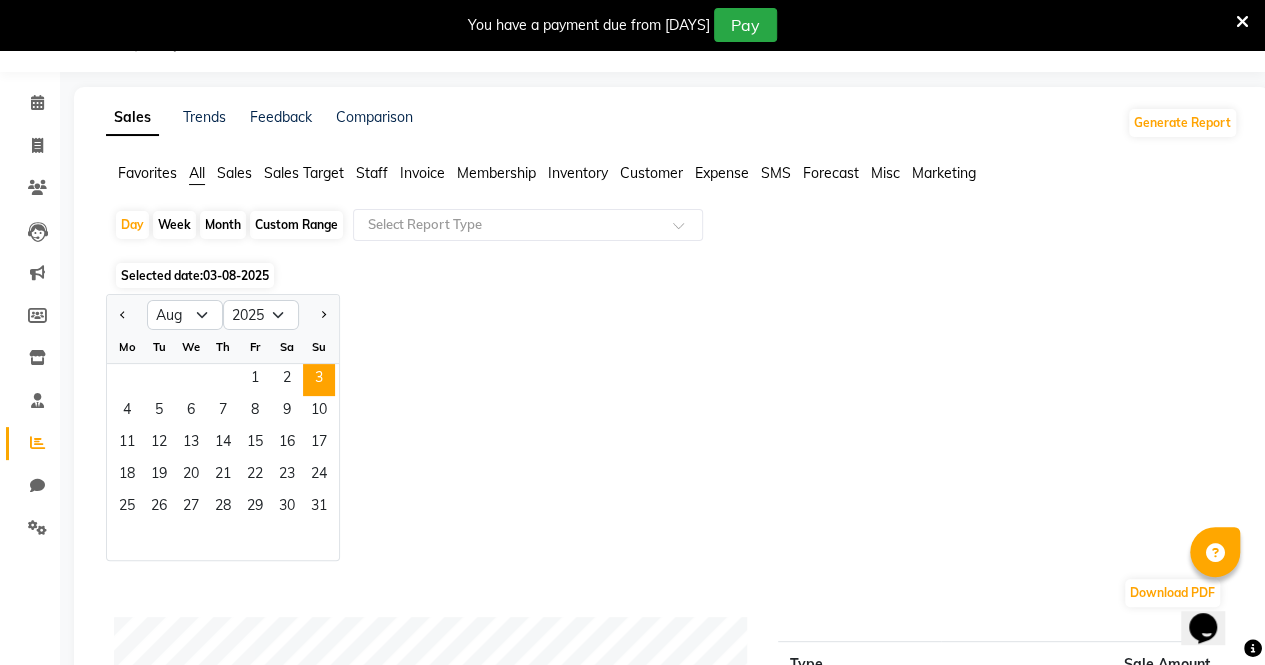 click on "Month" 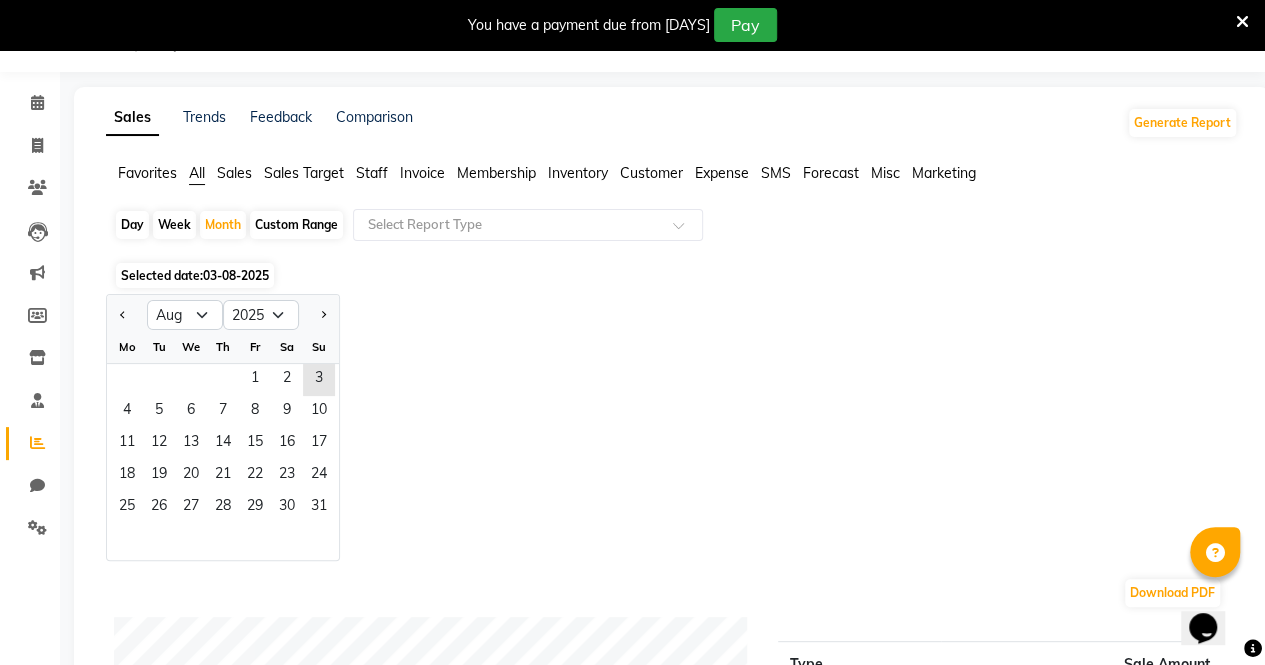 click on "Week" 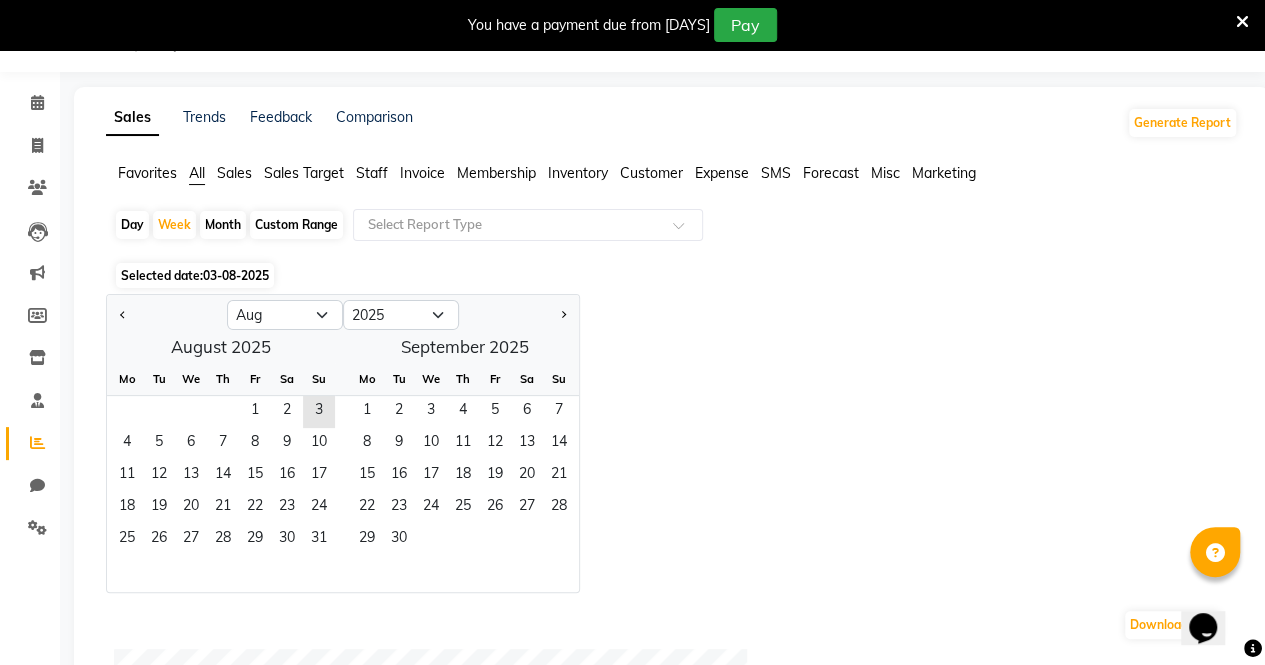 click on "Month" 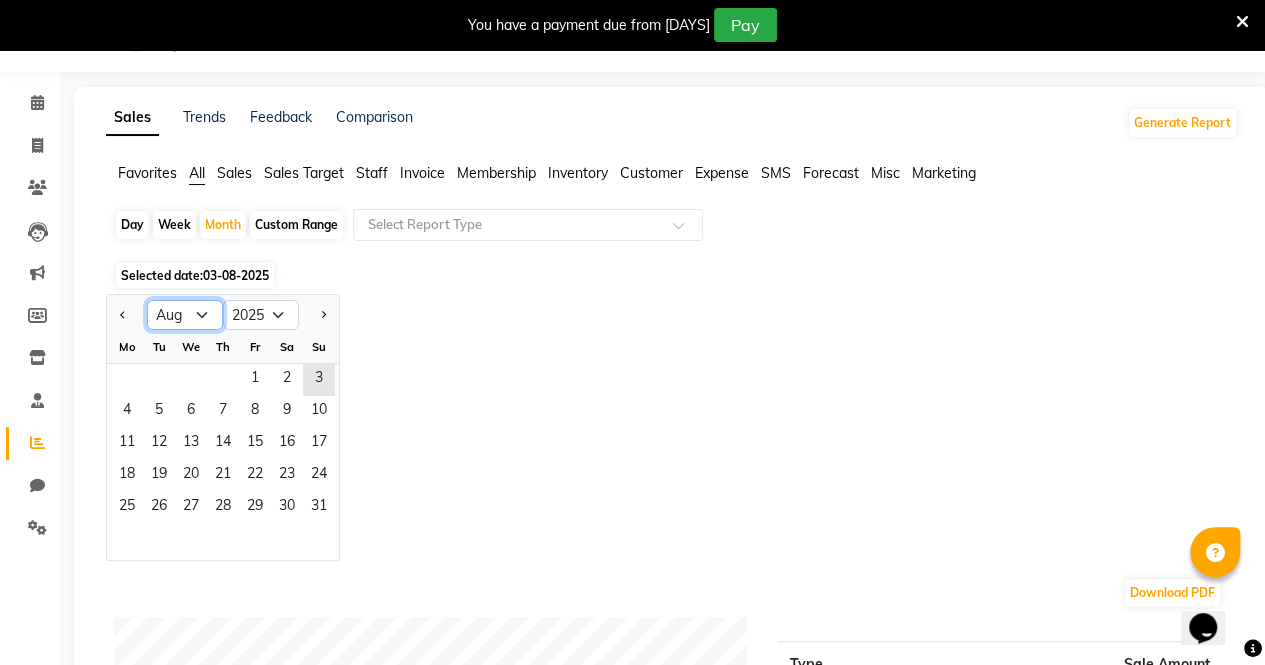 click on "Jan Feb Mar Apr May Jun Jul Aug Sep Oct Nov Dec" 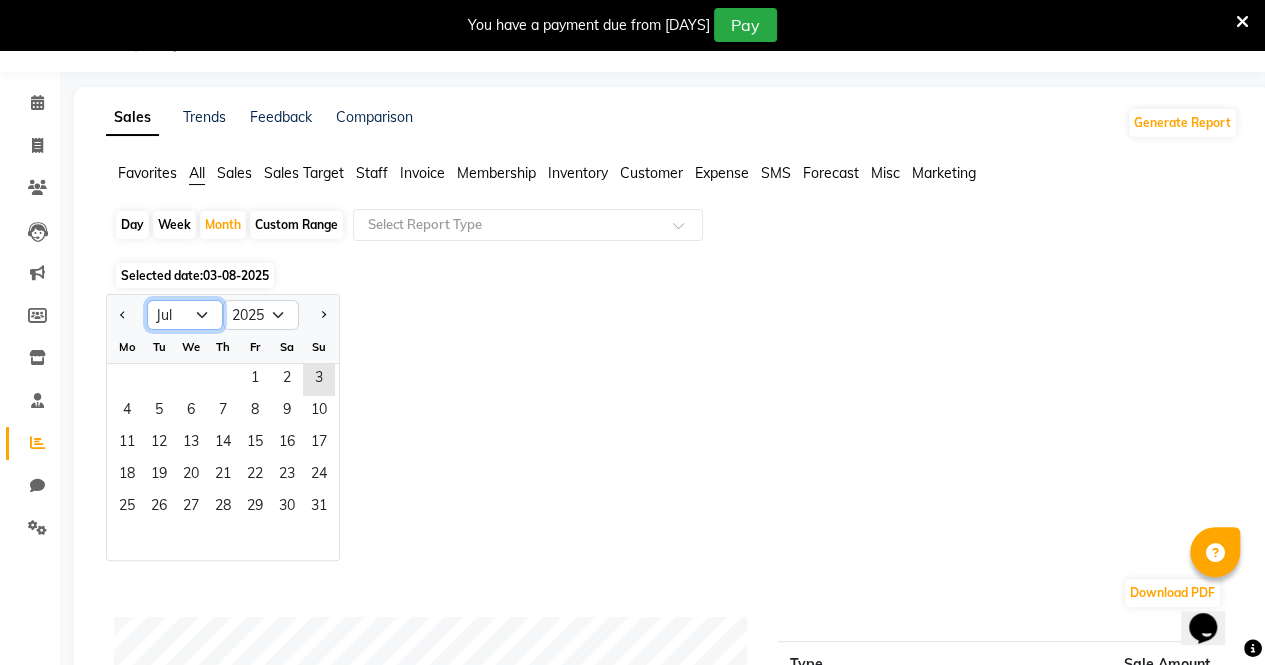 click on "Jan Feb Mar Apr May Jun Jul Aug Sep Oct Nov Dec" 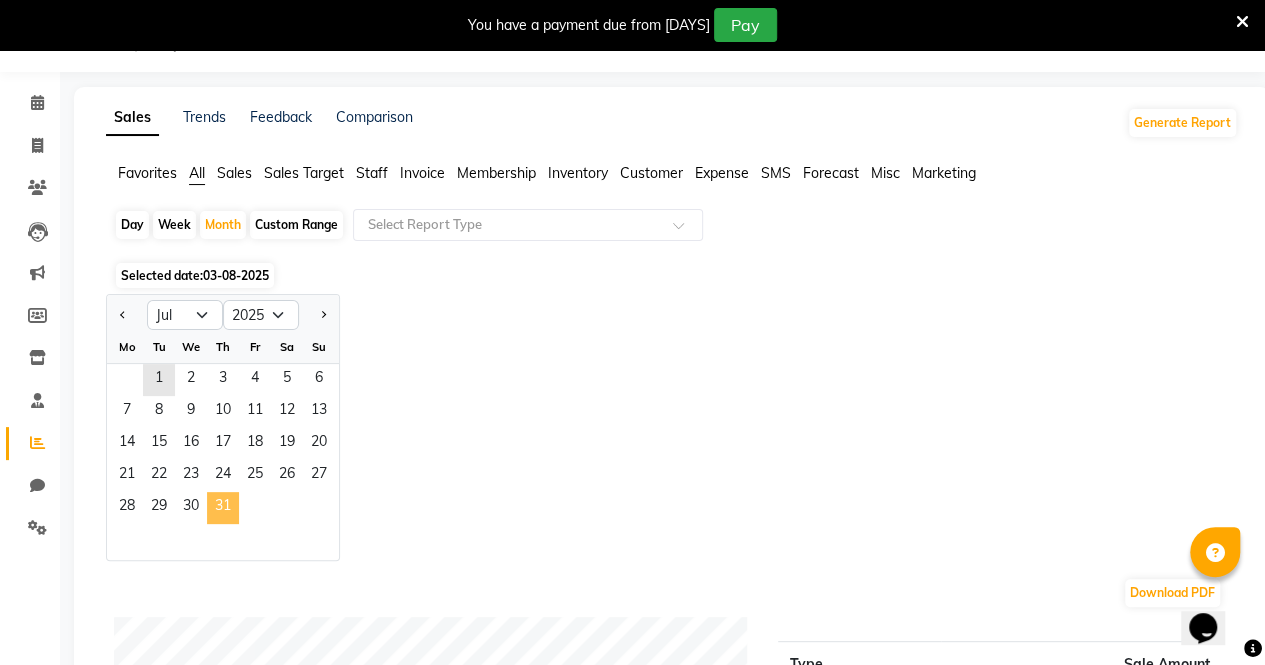 click on "31" 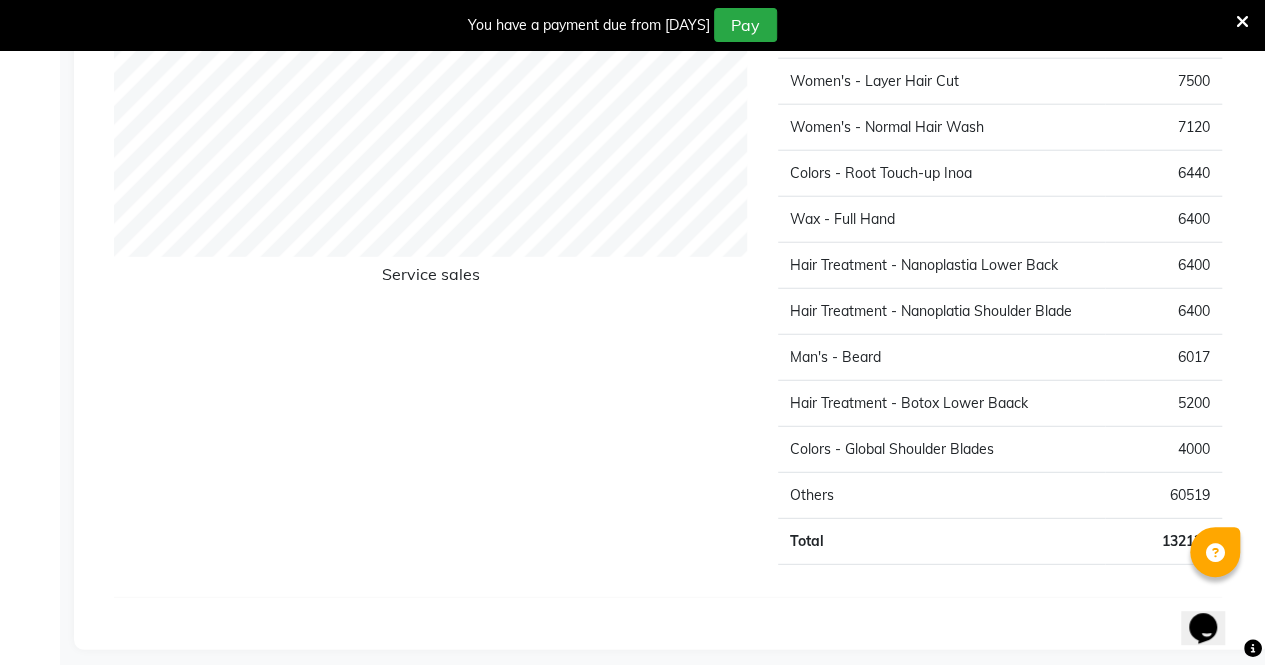 scroll, scrollTop: 2528, scrollLeft: 0, axis: vertical 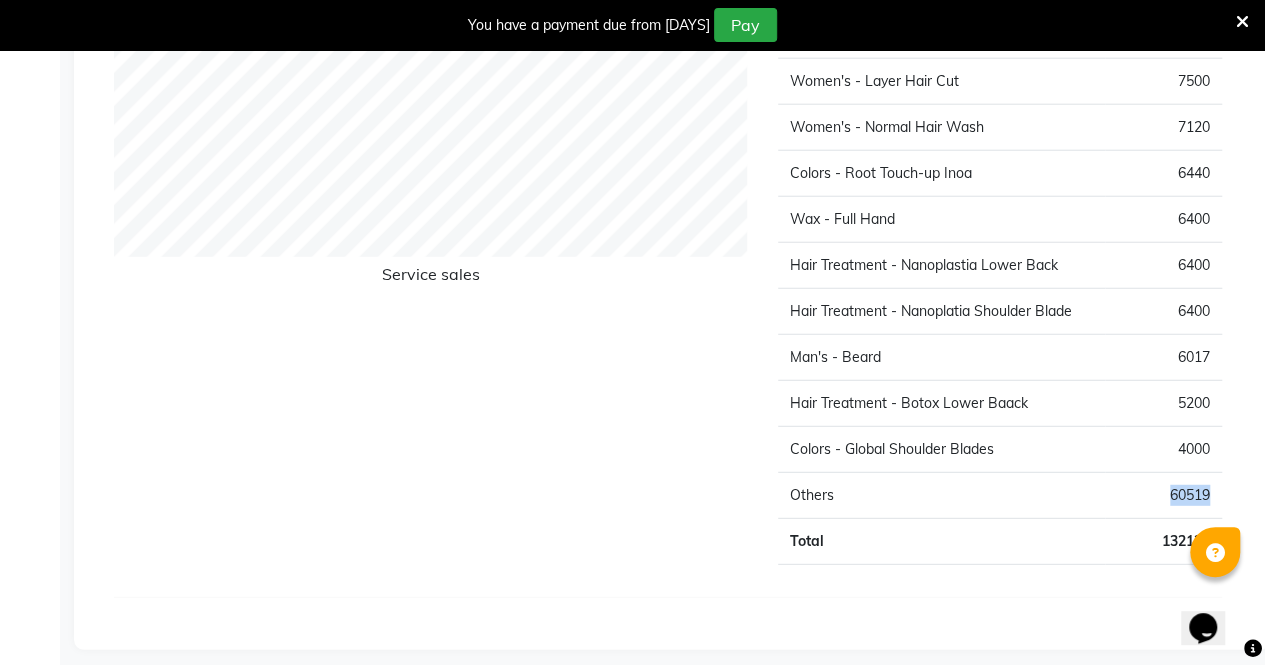 click on "Service sales Type Sale Amount Man's  - Hair Cut 16133 Women's - Layer Hair Cut 7500 Women's - Normal Hair Wash 7120 Colors - Root Touch-up Inoa 6440 Wax - Full Hand 6400 Hair Treatment - Nanoplastia Lower Back 6400 Hair Treatment - Nanoplatia Shoulder Blade 6400 Man's  - Beard 6017 Hair Treatment - Botox Lower Baack 5200 Colors - Global Shoulder Blades 4000 Others 60519 Total 132129" 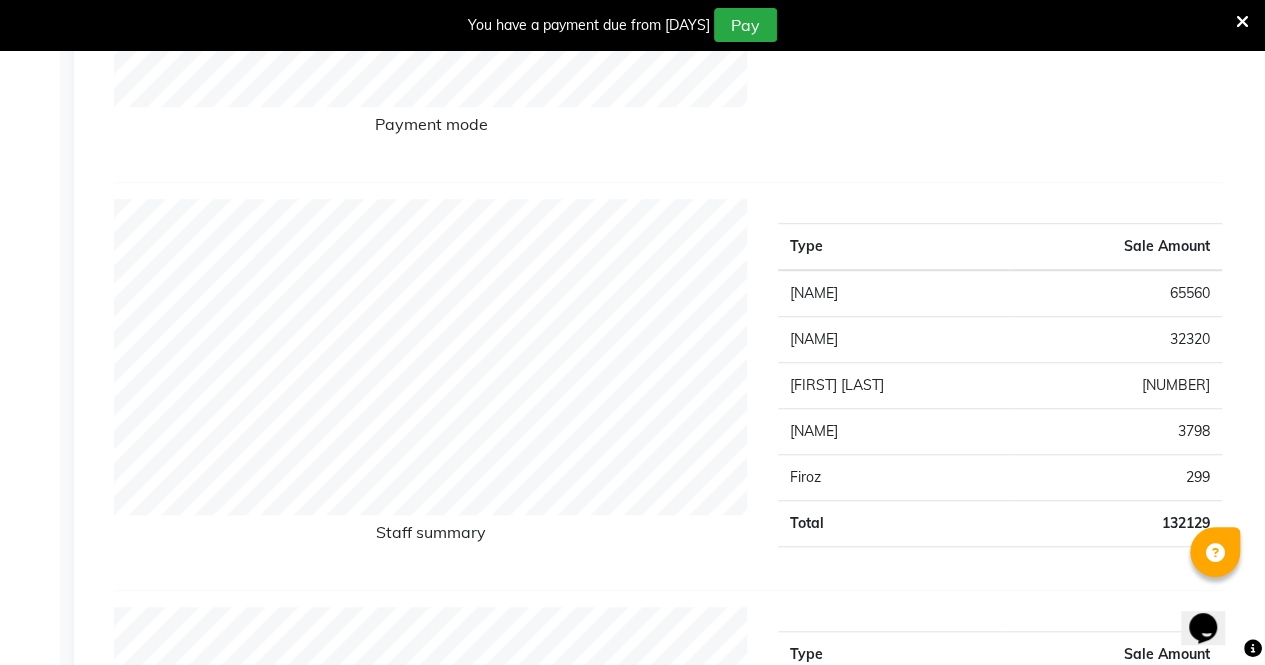 scroll, scrollTop: 608, scrollLeft: 0, axis: vertical 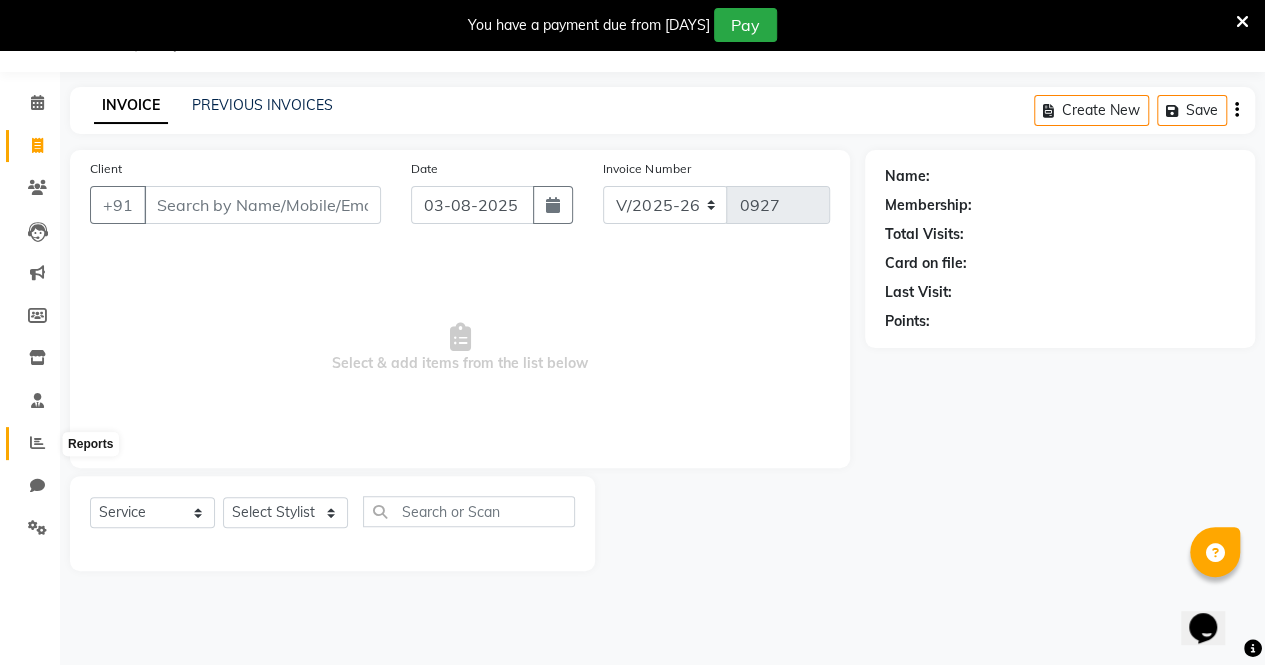 click 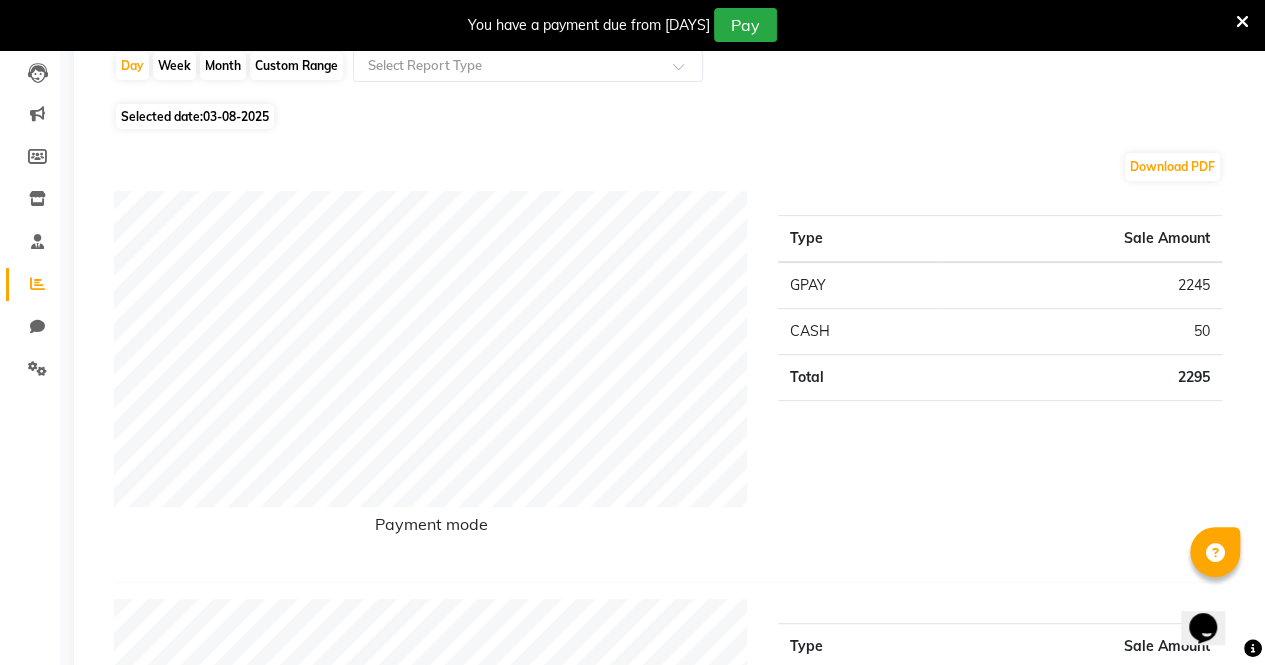 scroll, scrollTop: 0, scrollLeft: 0, axis: both 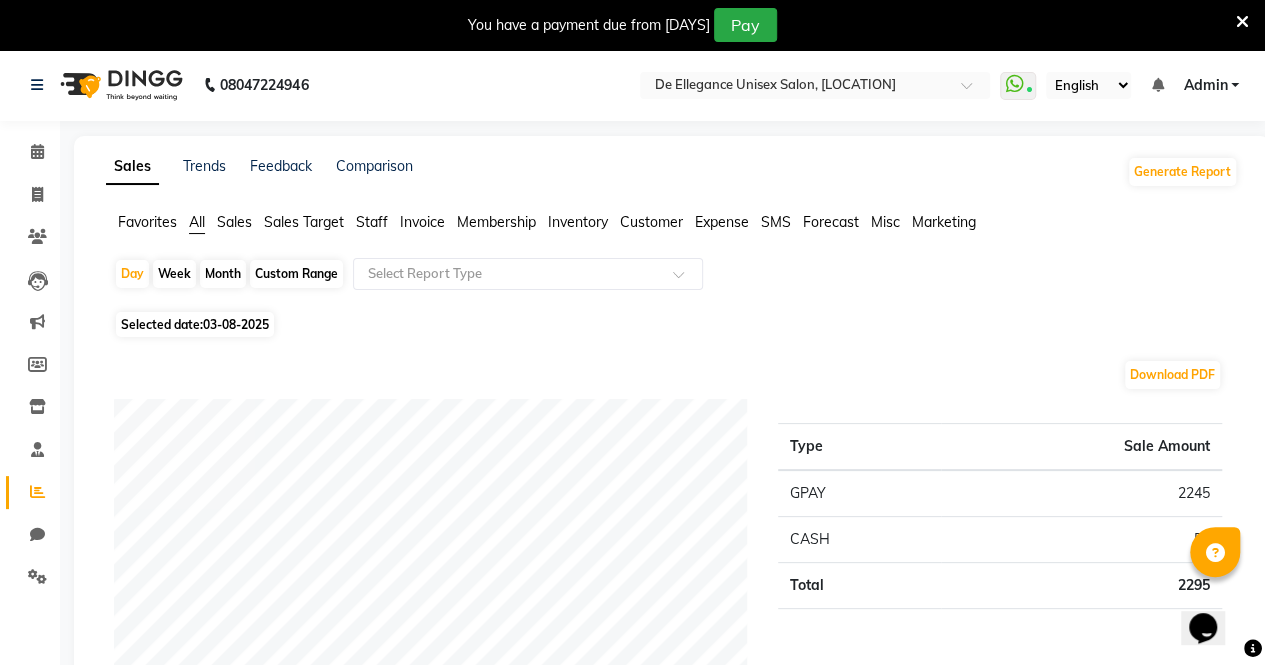 select on "7945" 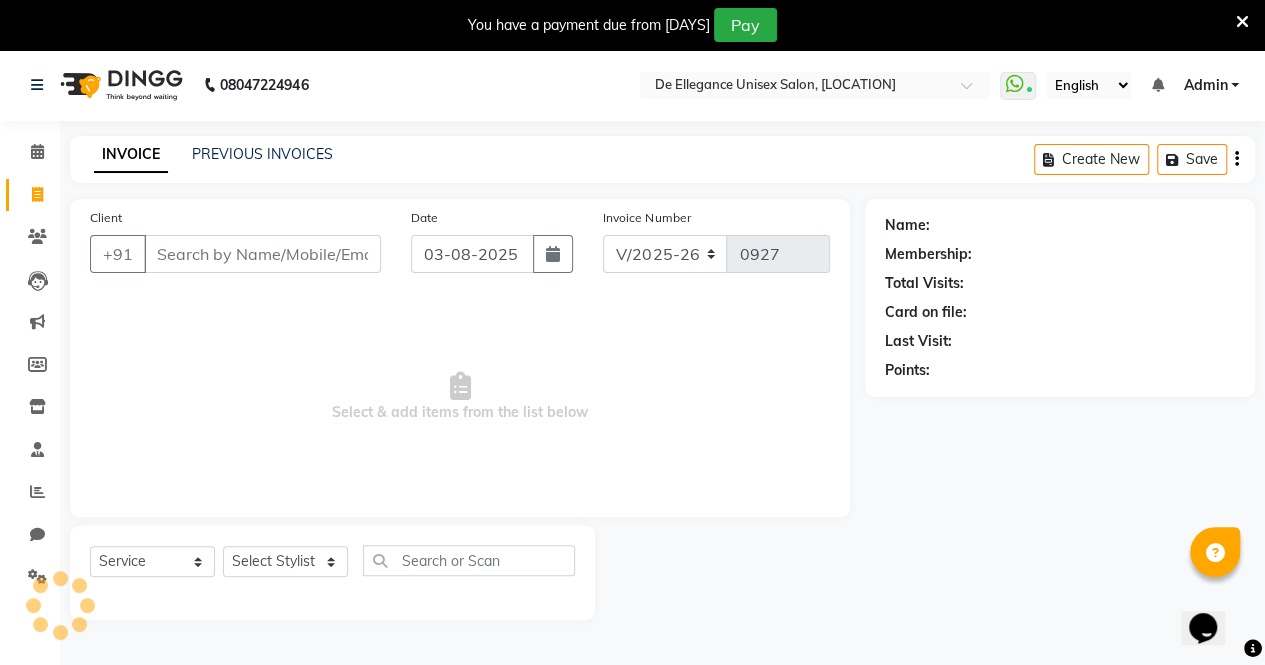 scroll, scrollTop: 49, scrollLeft: 0, axis: vertical 